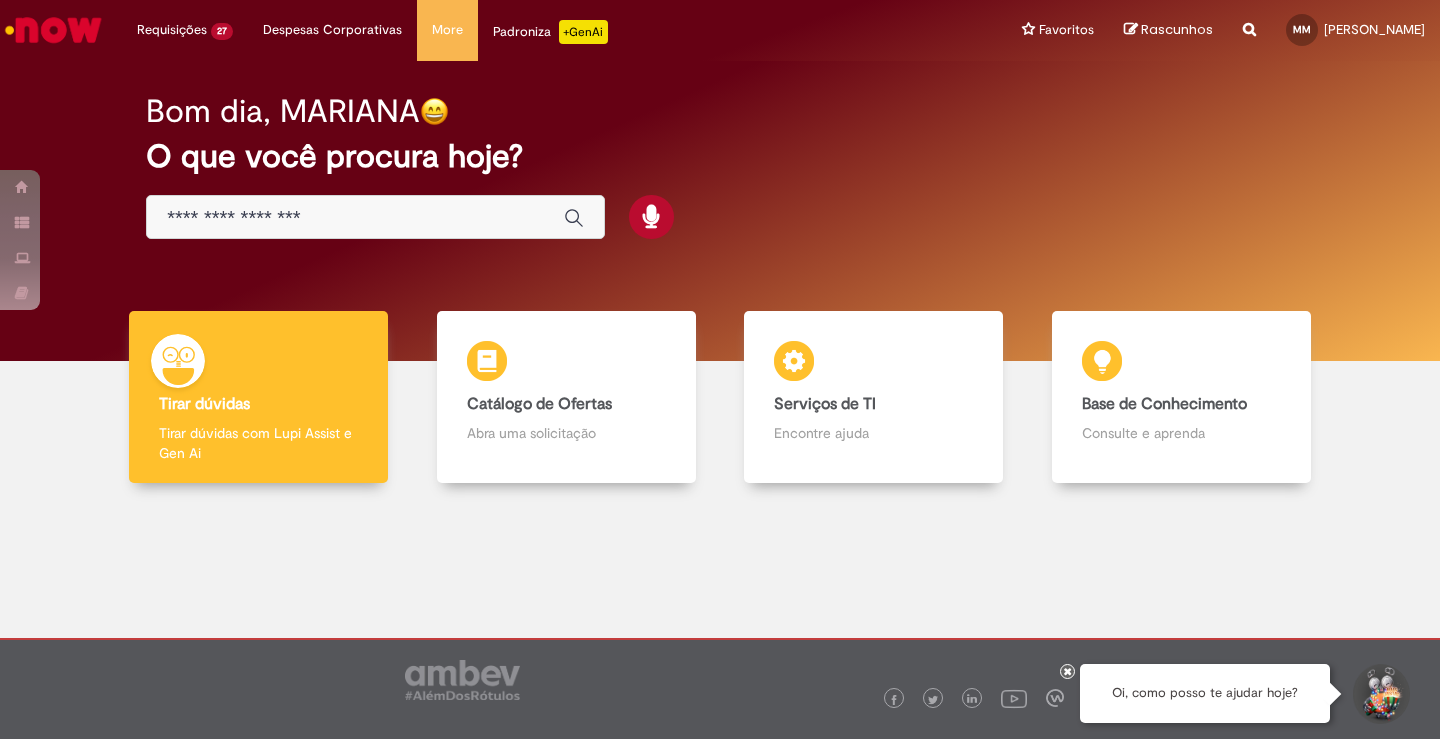 scroll, scrollTop: 0, scrollLeft: 0, axis: both 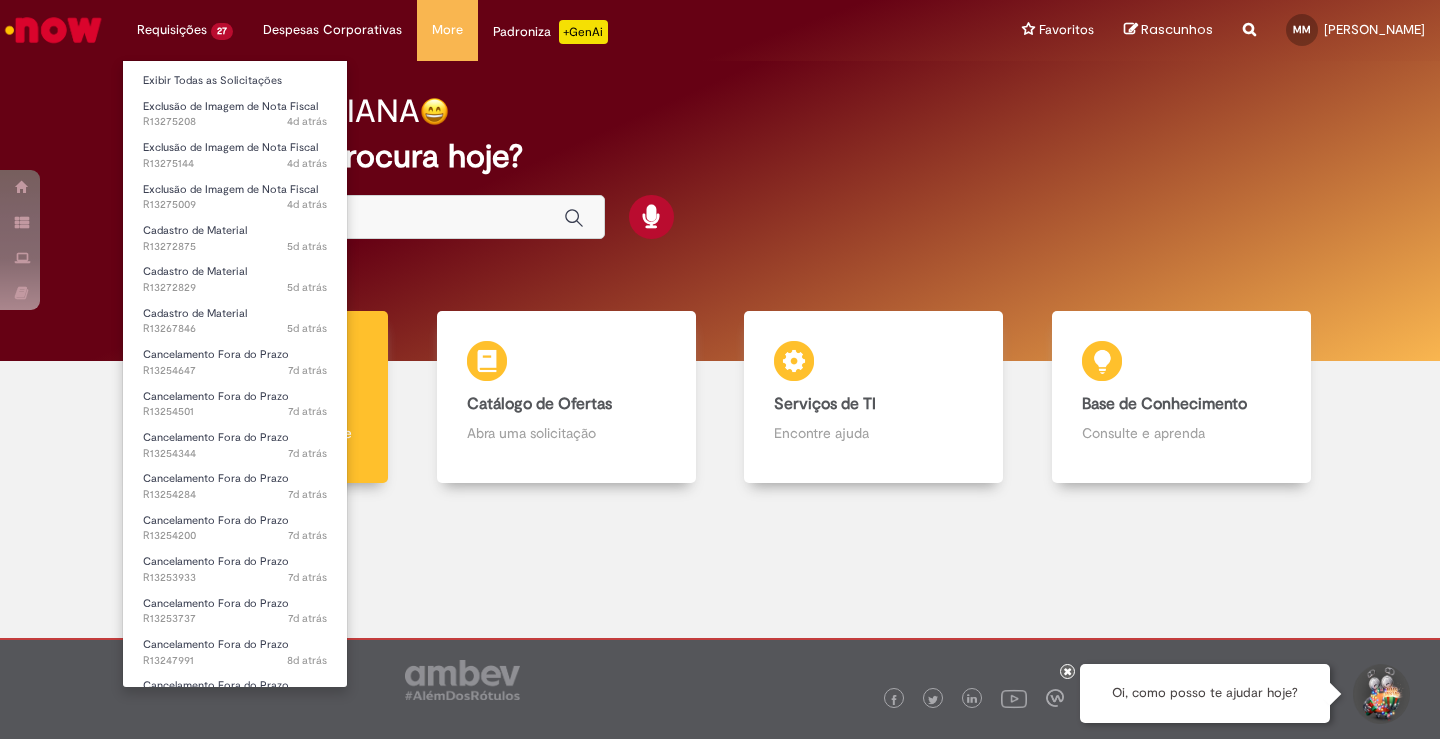 click on "Requisições   27
Exibir Todas as Solicitações
Exclusão de Imagem de Nota Fiscal
4d atrás 4 dias atrás  R13275208
Exclusão de Imagem de Nota Fiscal
4d atrás 4 dias atrás  R13275144
Exclusão de Imagem de Nota Fiscal
4d atrás 4 dias atrás  R13275009
Cadastro de Material
5d atrás 5 dias atrás  R13272875
Cadastro de Material
5d atrás 5 dias atrás  R13272829
Cadastro de Material
5d atrás 5 dias atrás  R13267846
Cancelamento Fora do Prazo
7d atrás 7 dias atrás  R13254647
Cancelamento Fora do Prazo
7d atrás 7 dias atrás  R13254501
Cancelamento Fora do Prazo
7d atrás 7 dias atrás  R13254344
Cancelamento Fora do Prazo
7d atrás 7 dias atrás  R13254284
Cancelamento Fora do Prazo
7d atrás" at bounding box center (185, 30) 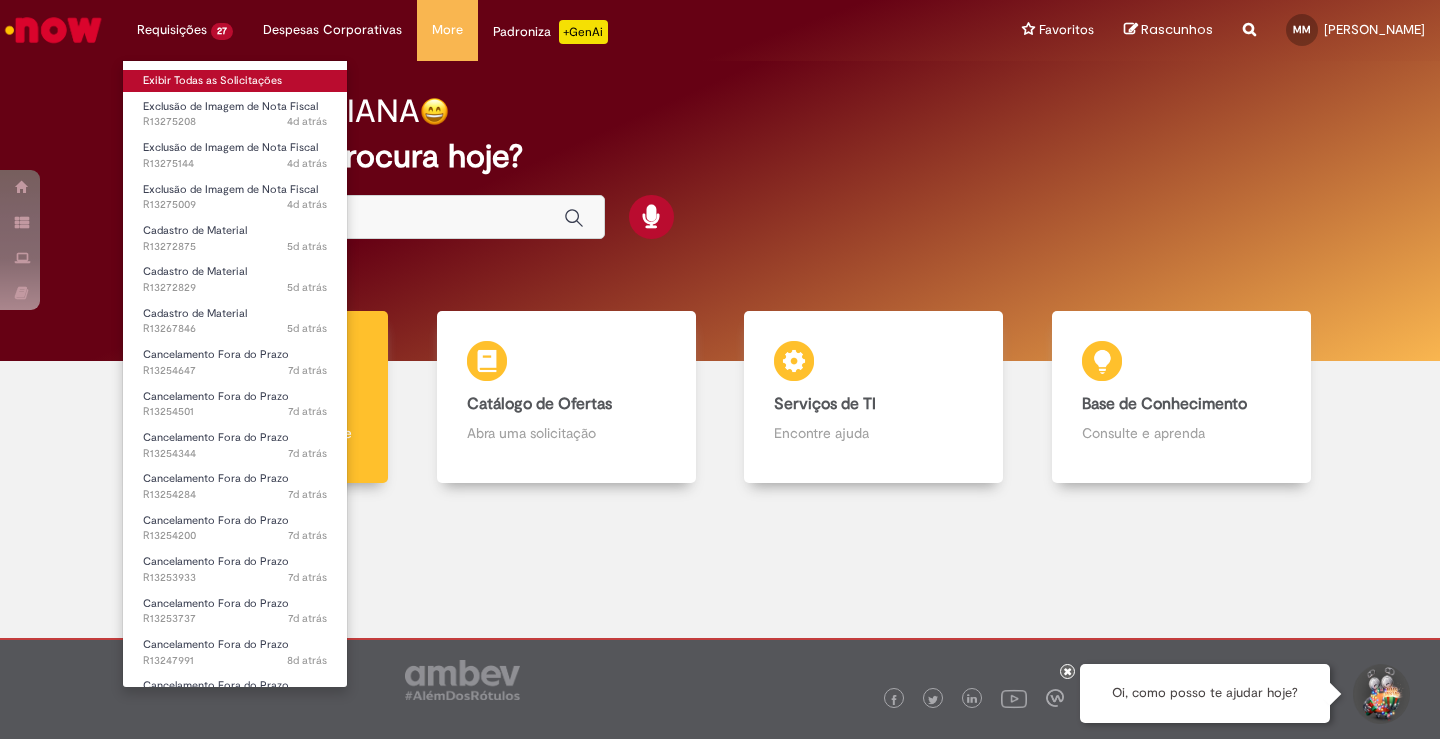 click on "Exibir Todas as Solicitações" at bounding box center (235, 81) 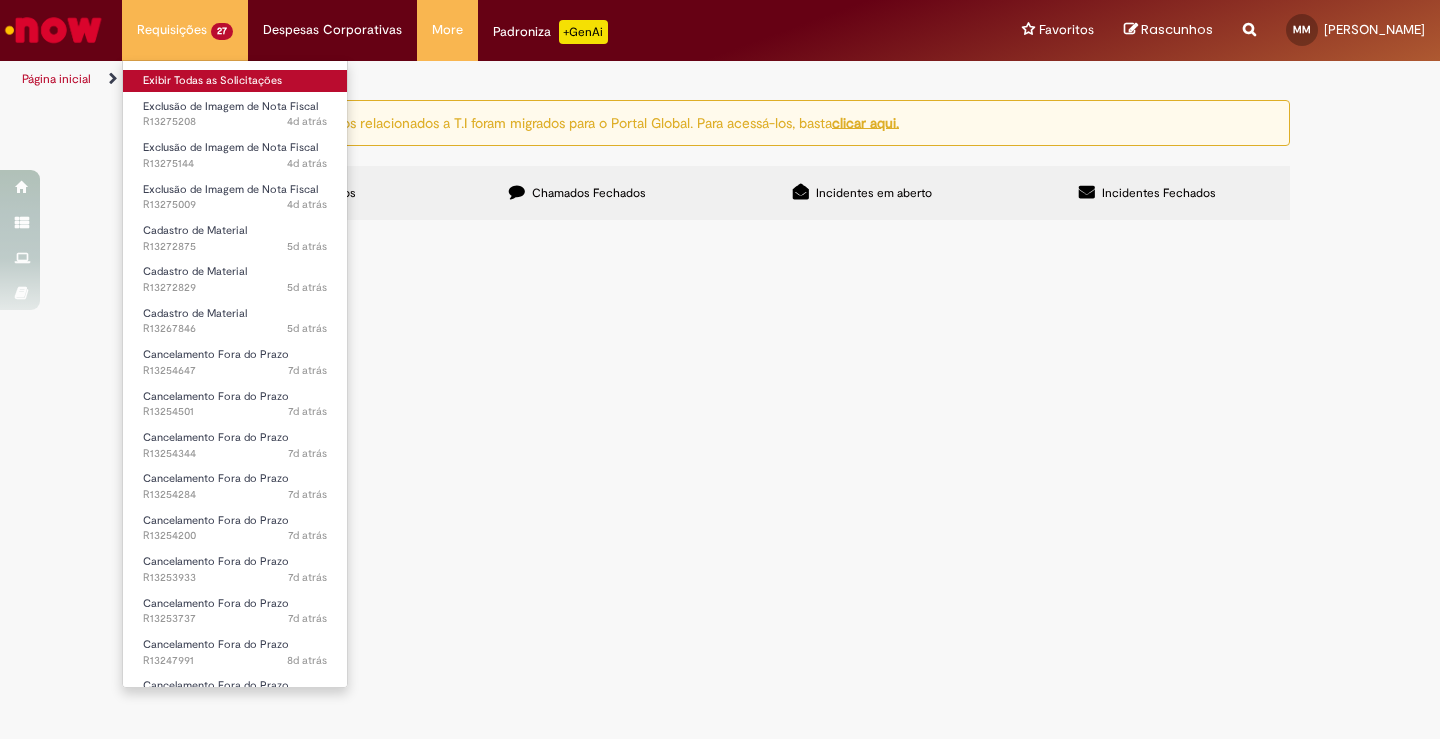 click on "Exibir Todas as Solicitações" at bounding box center (235, 81) 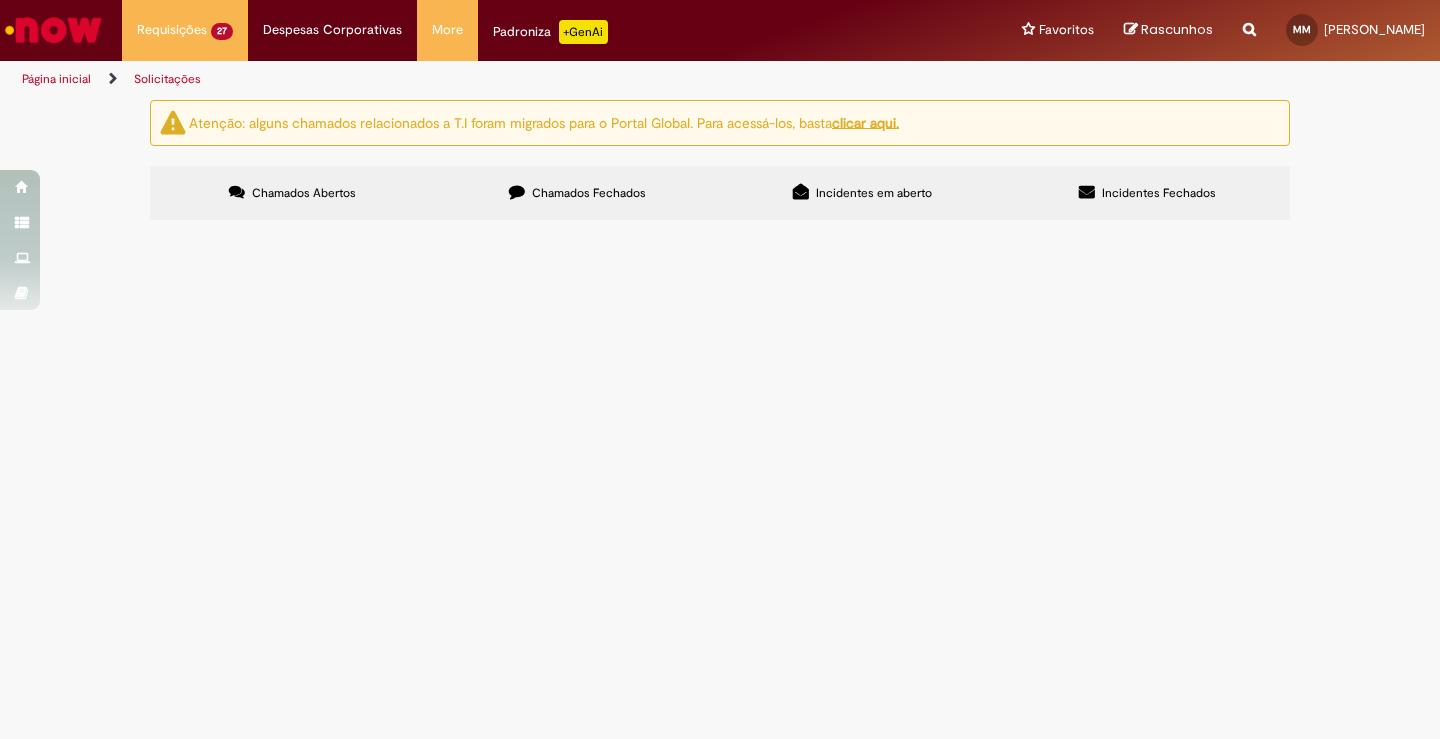 scroll, scrollTop: 300, scrollLeft: 0, axis: vertical 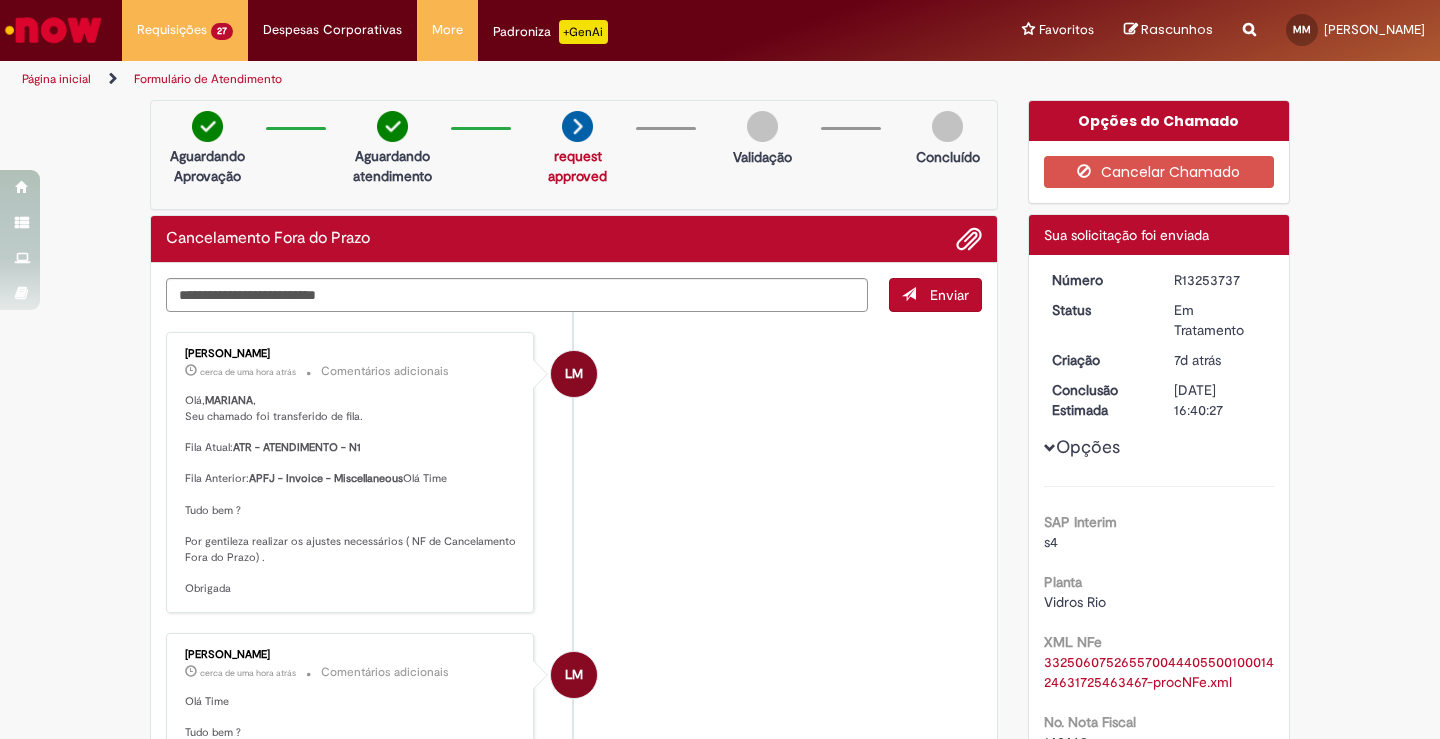 click on "Verificar Código de Barras
Aguardando Aprovação
Aguardando atendimento
request approved
request approved
Validação
Concluído
Cancelamento Fora do Prazo
Enviar
LM
[PERSON_NAME]
cerca de uma hora atrás cerca de uma hora atrás     Comentários adicionais
[PERSON_NAME] ,  Seu chamado foi transferido de fila. Fila Atual:  ATR - ATENDIMENTO - N1 Fila Anterior:  APFJ - Invoice - Miscellaneous" at bounding box center (574, 962) 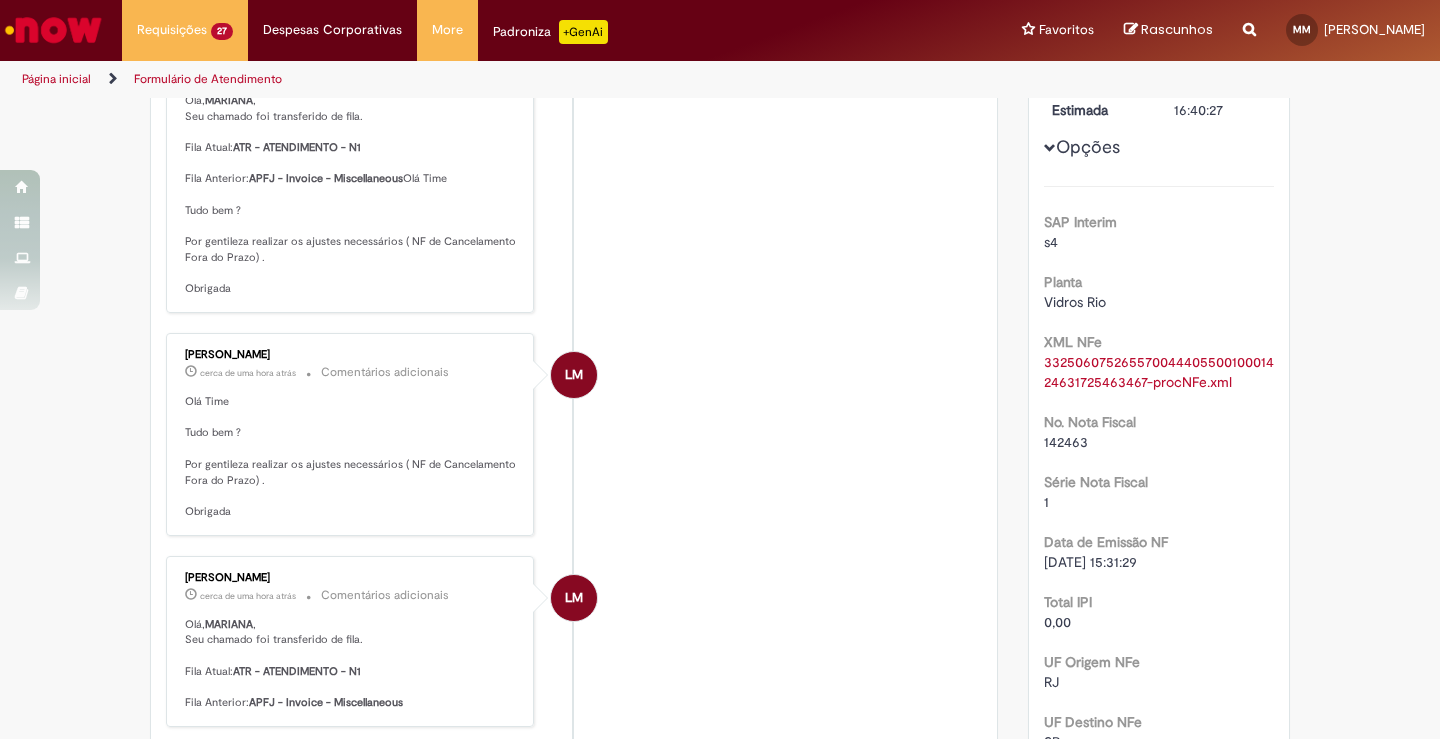 scroll, scrollTop: 200, scrollLeft: 0, axis: vertical 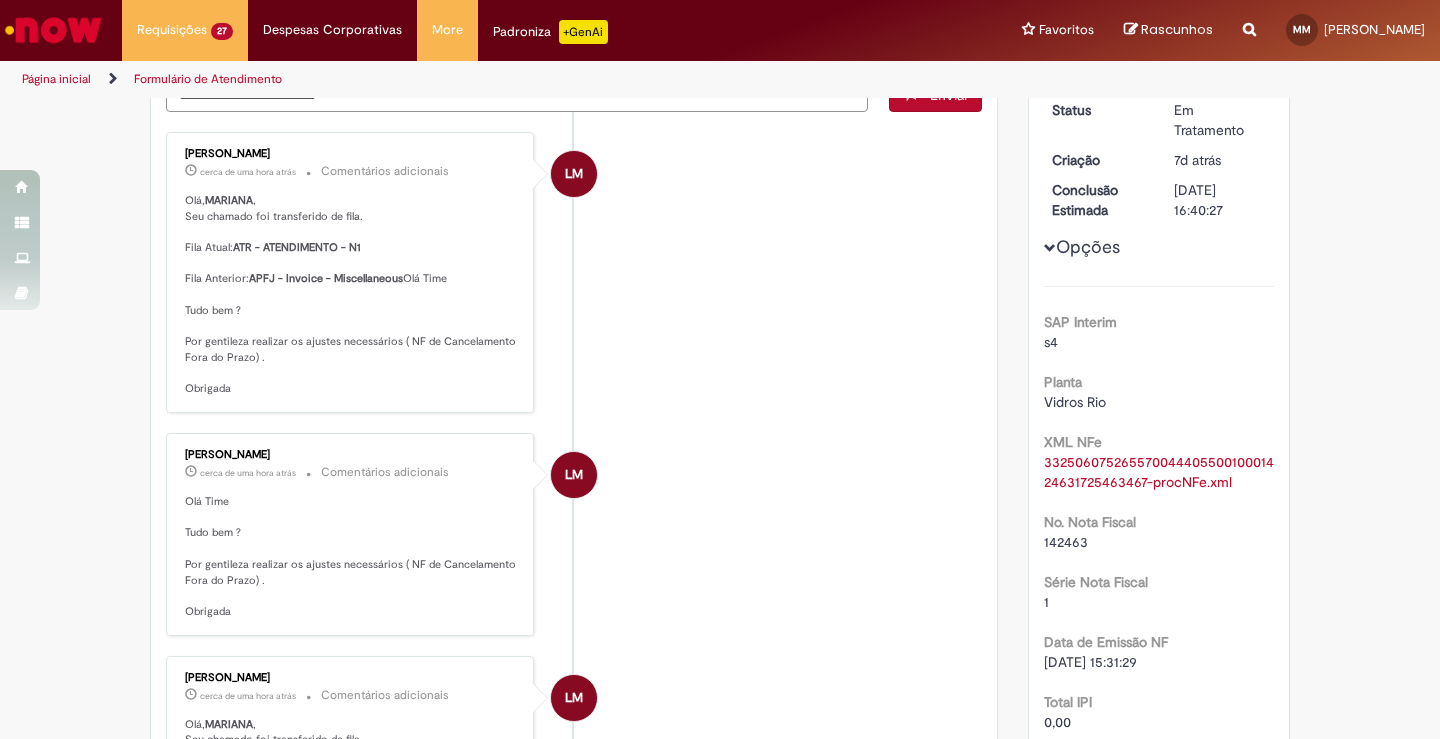 click on "Verificar Código de Barras
Aguardando Aprovação
Aguardando atendimento
request approved
request approved
Validação
Concluído
Cancelamento Fora do Prazo
Enviar
LM
[PERSON_NAME]
cerca de uma hora atrás cerca de uma hora atrás     Comentários adicionais
[PERSON_NAME] ,  Seu chamado foi transferido de fila. Fila Atual:  ATR - ATENDIMENTO - N1 Fila Anterior:  APFJ - Invoice - Miscellaneous" at bounding box center [720, 1308] 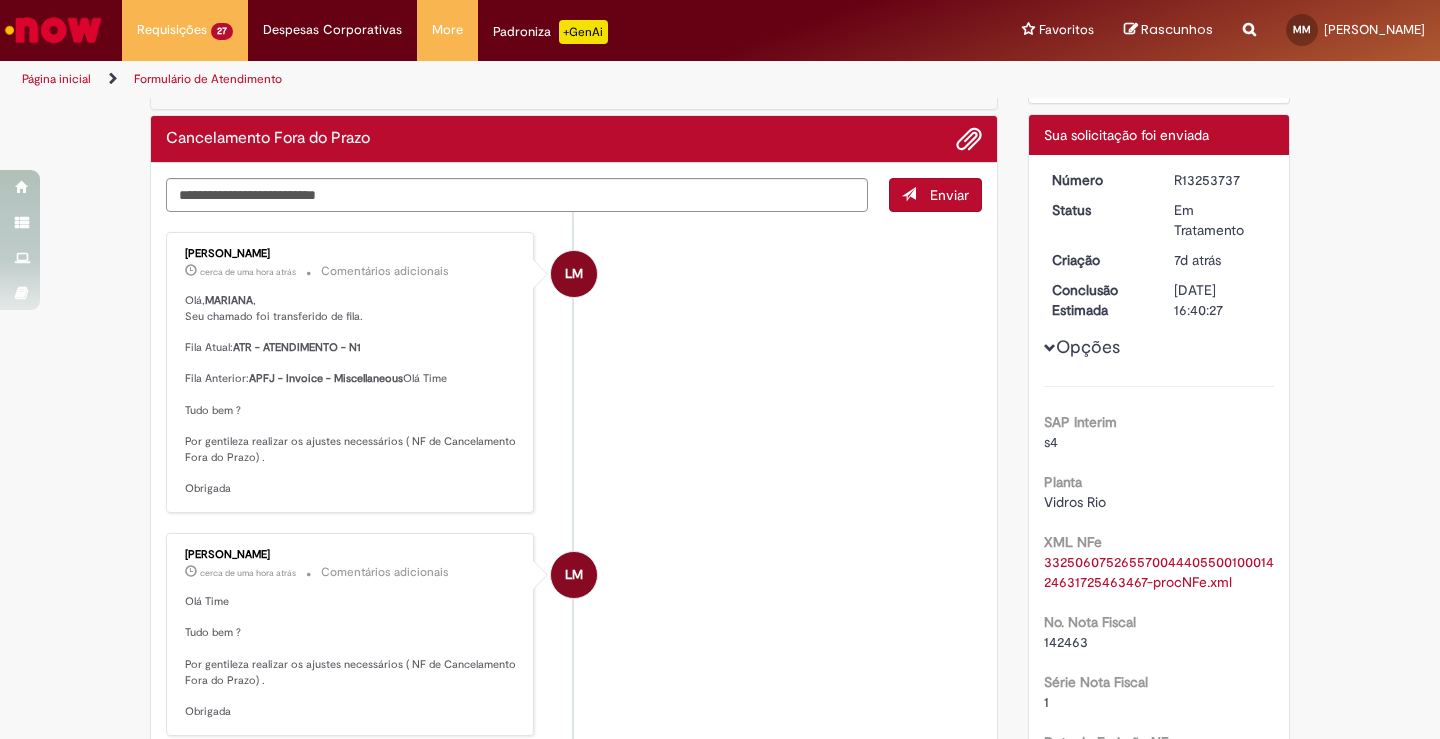 scroll, scrollTop: 0, scrollLeft: 0, axis: both 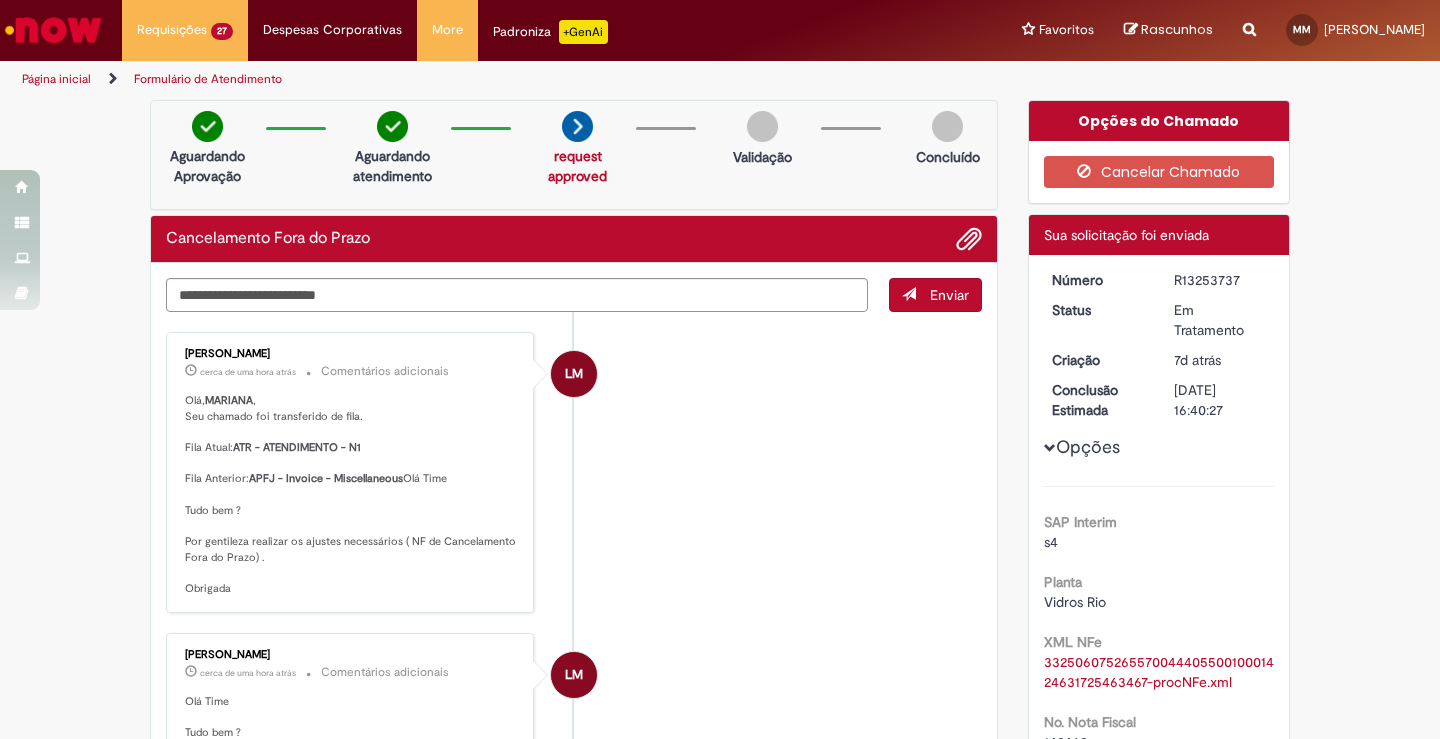 click on "Verificar Código de Barras
Aguardando Aprovação
Aguardando atendimento
request approved
request approved
Validação
Concluído
Cancelamento Fora do Prazo
Enviar
LM
[PERSON_NAME]
cerca de uma hora atrás cerca de uma hora atrás     Comentários adicionais
[PERSON_NAME] ,  Seu chamado foi transferido de fila. Fila Atual:  ATR - ATENDIMENTO - N1 Fila Anterior:  APFJ - Invoice - Miscellaneous" at bounding box center (720, 1508) 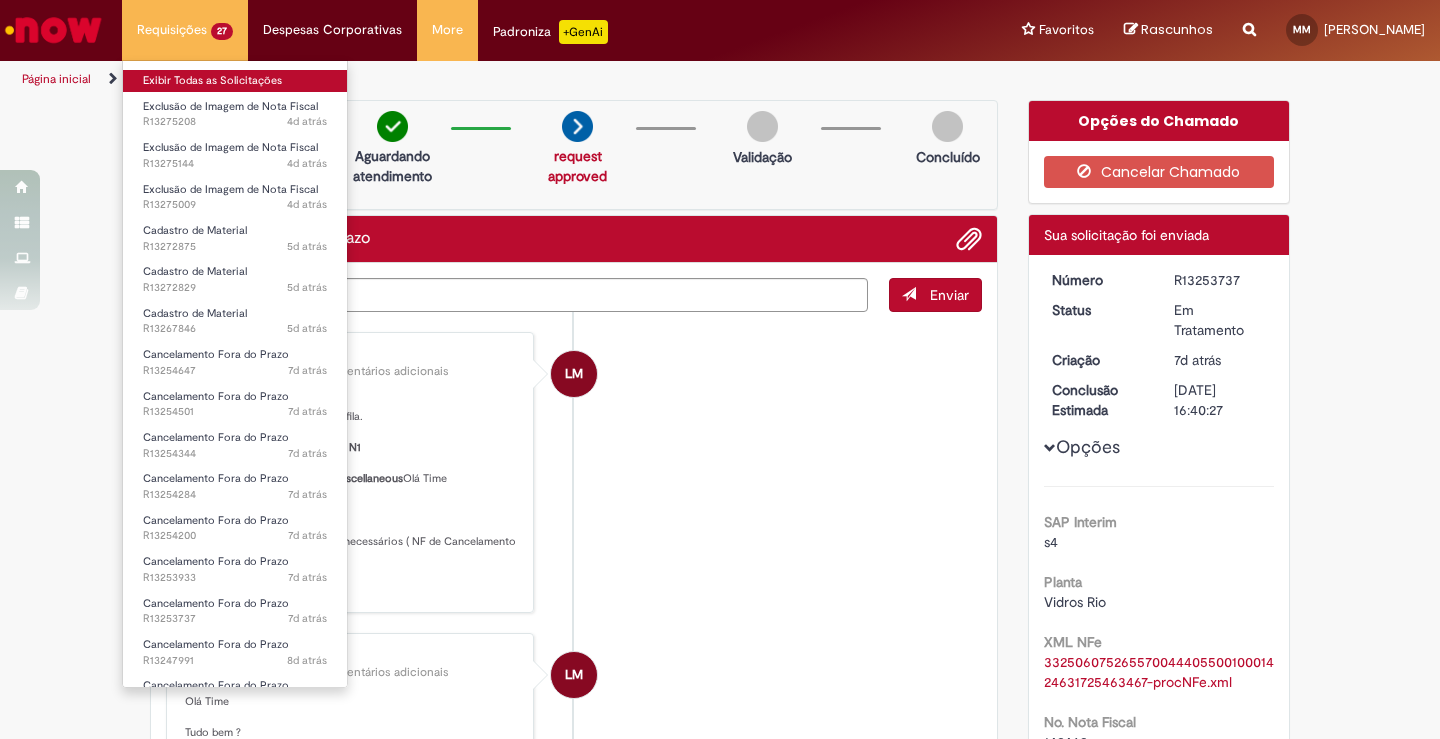 click on "Exibir Todas as Solicitações" at bounding box center (235, 81) 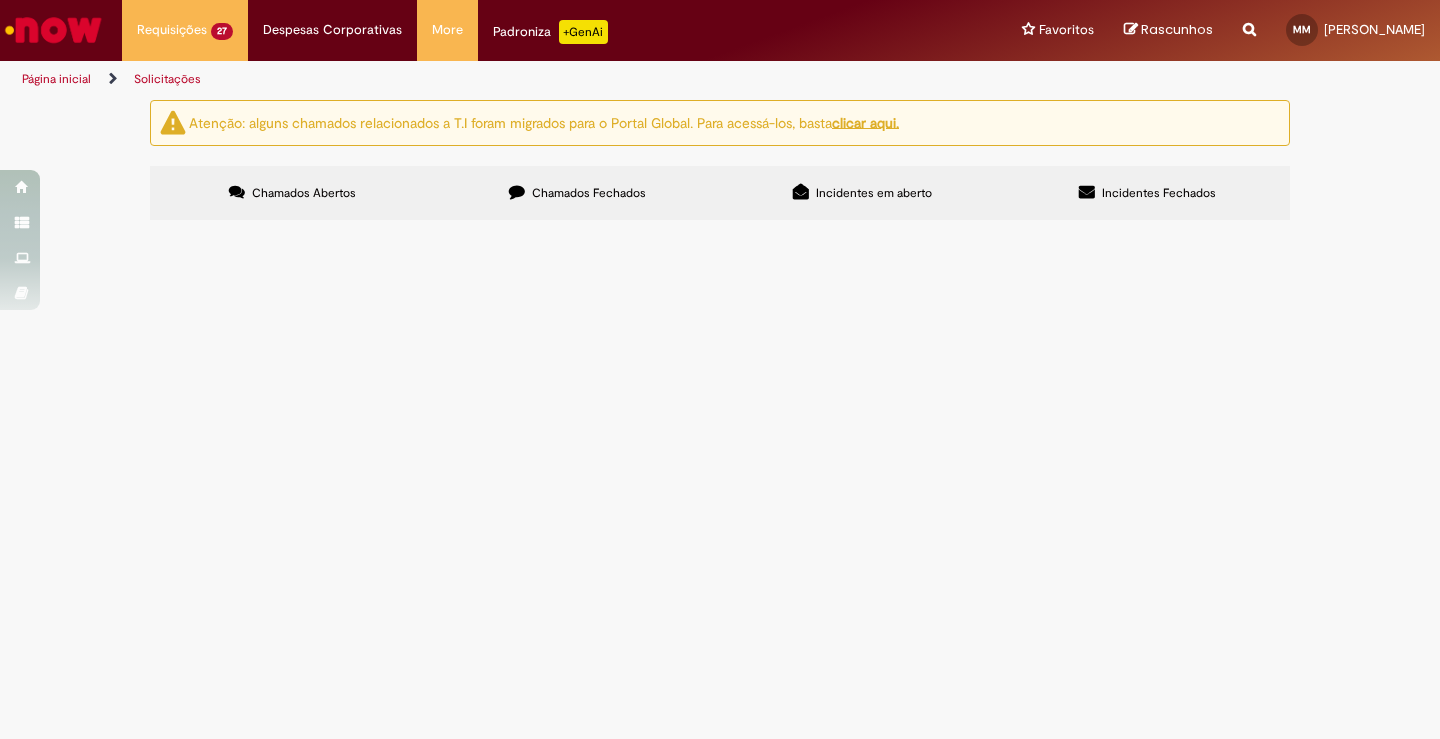 click on "Atenção: alguns chamados relacionados a T.I foram migrados para o Portal Global. Para acessá-los, basta  clicar aqui.
Chamados Abertos     Chamados Fechados     Incidentes em aberto     Incidentes Fechados
Itens solicitados
Exportar como PDF Exportar como Excel Exportar como CSV
Solicitações
Carregamento de dados...
Requisições abertas de LAS
Exportar como PDF Exportar como Excel Exportar como CSV
Solicitações
Carregamento de dados...
Itens solicitados" at bounding box center [720, 163] 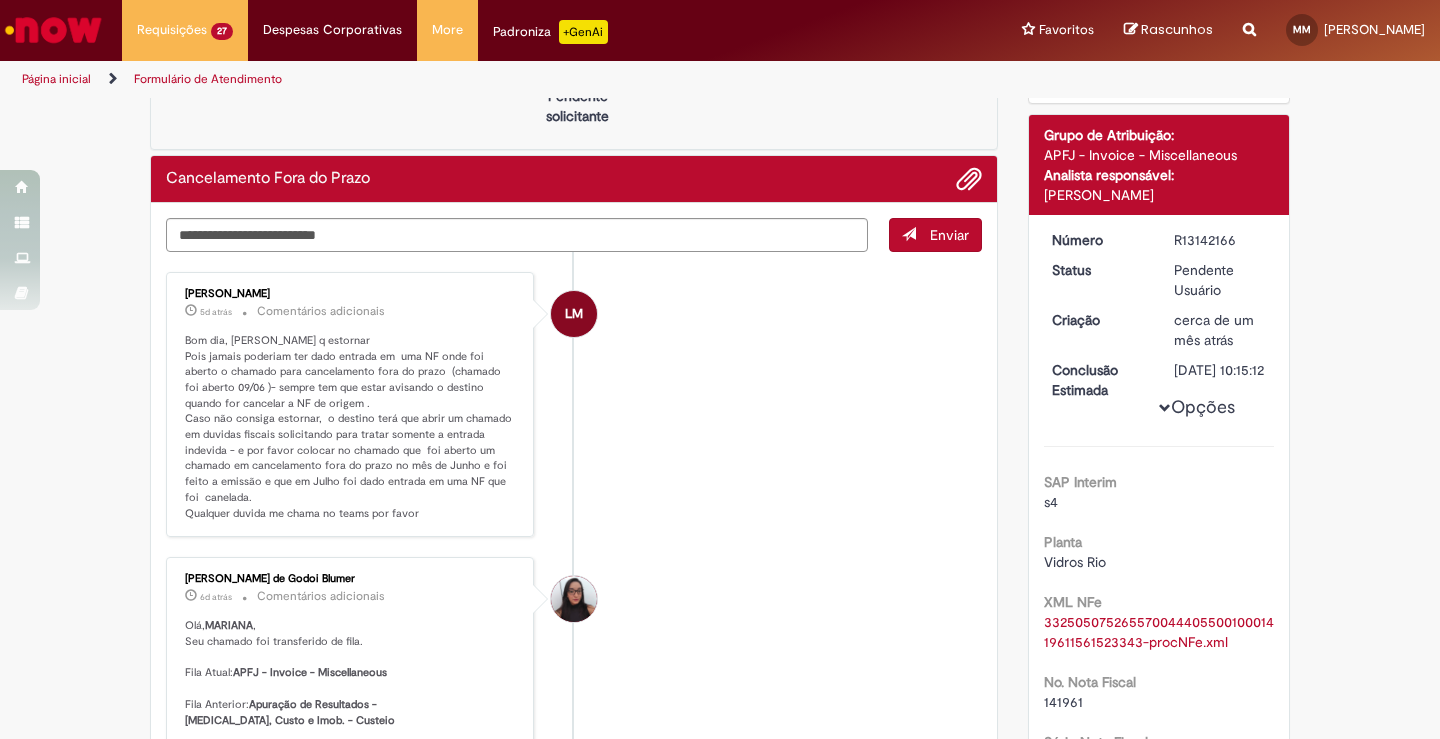 scroll, scrollTop: 400, scrollLeft: 0, axis: vertical 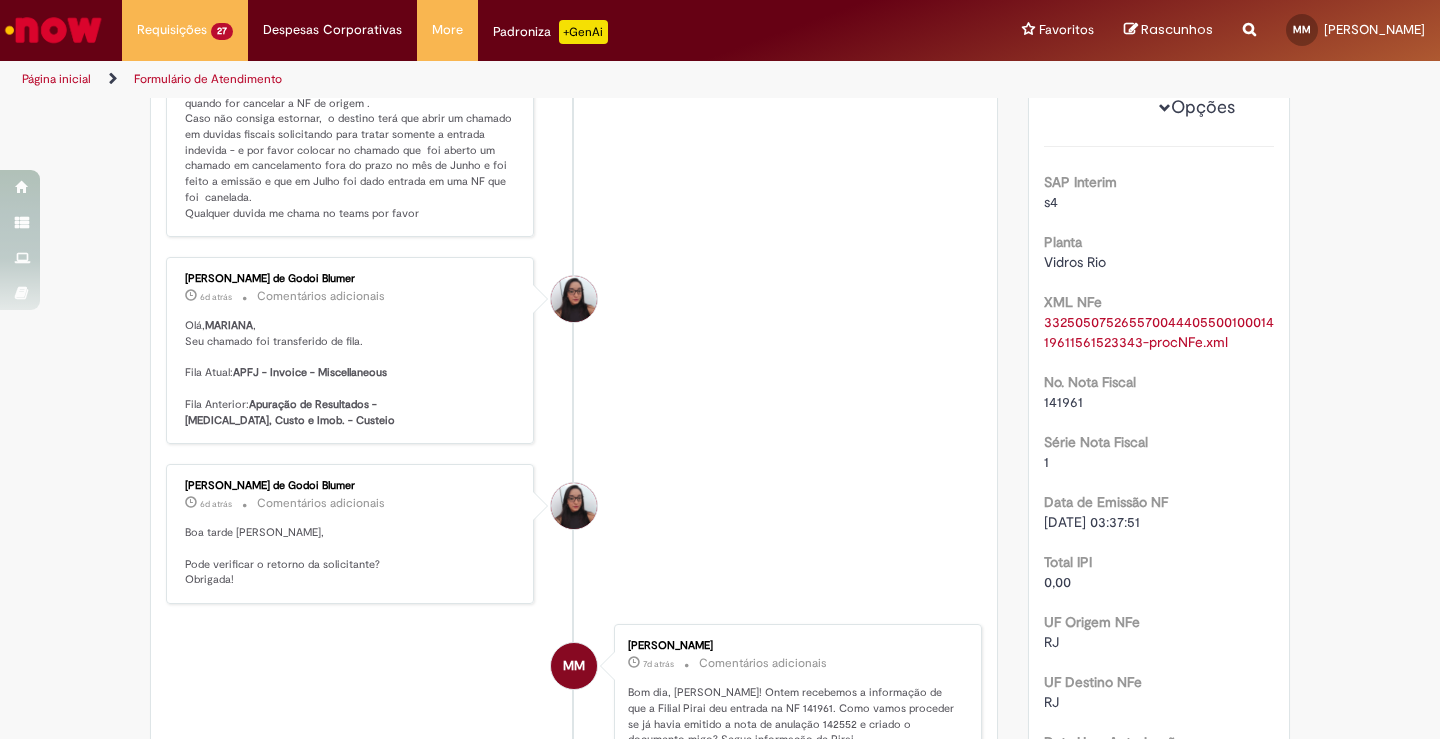 click on "LM
[PERSON_NAME]
5d atrás 5 dias atrás     Comentários adicionais
Bom dia, [PERSON_NAME] q estornar
Pois jamais poderiam ter dado entrada em  uma NF onde foi aberto o chamado para cancelamento fora do prazo  (chamado foi aberto 09/06 )- sempre tem que estar avisando o destino quando for cancelar a NF de origem .
Caso não consiga estornar,  o destino terá que abrir um chamado em duvidas fiscais solicitando para tratar somente a entrada indevida - e por favor colocar no chamado que  foi aberto um chamado em cancelamento fora do prazo no mês de Junho e foi feito a emissão e que em Julho foi dado entrada em uma NF que foi  canelada.
Qualquer duvida me chama no teams por favor" at bounding box center [574, 2661] 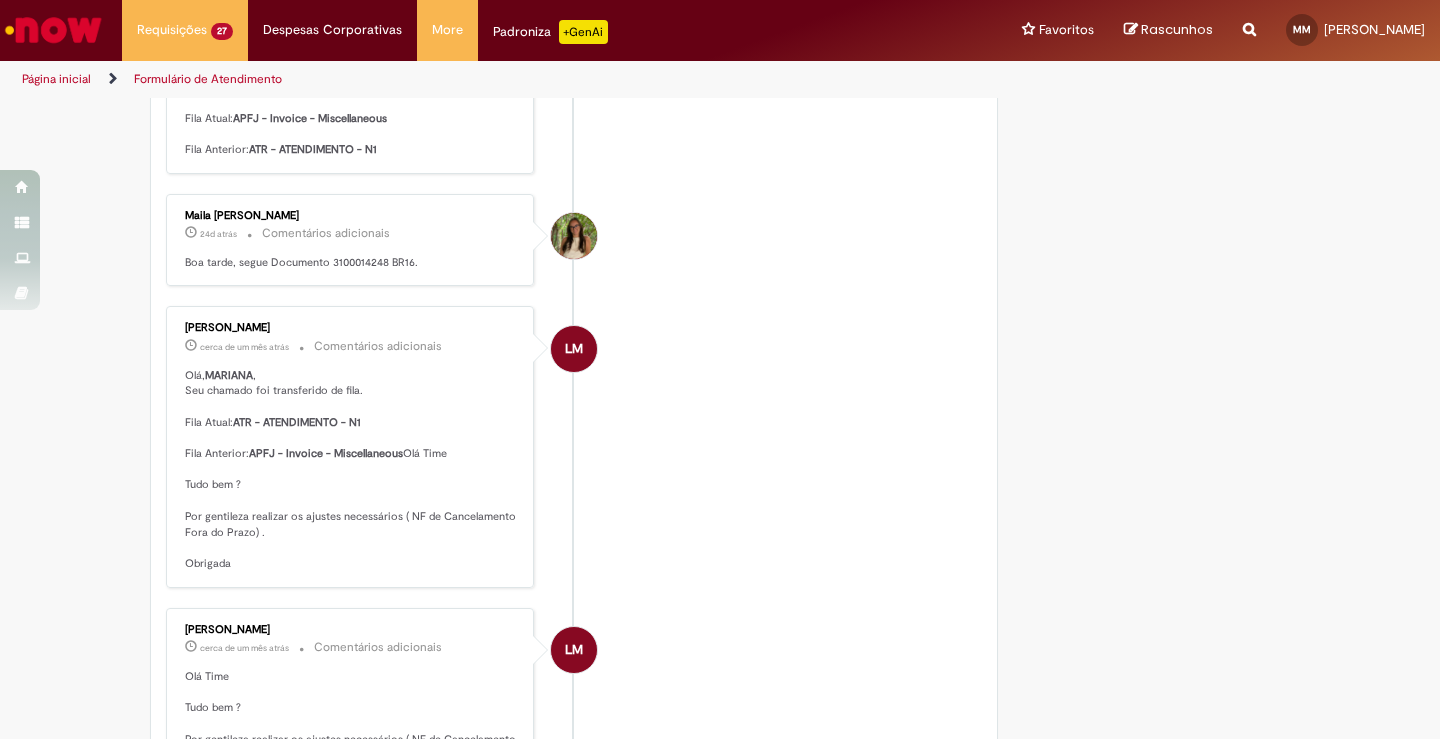 scroll, scrollTop: 3500, scrollLeft: 0, axis: vertical 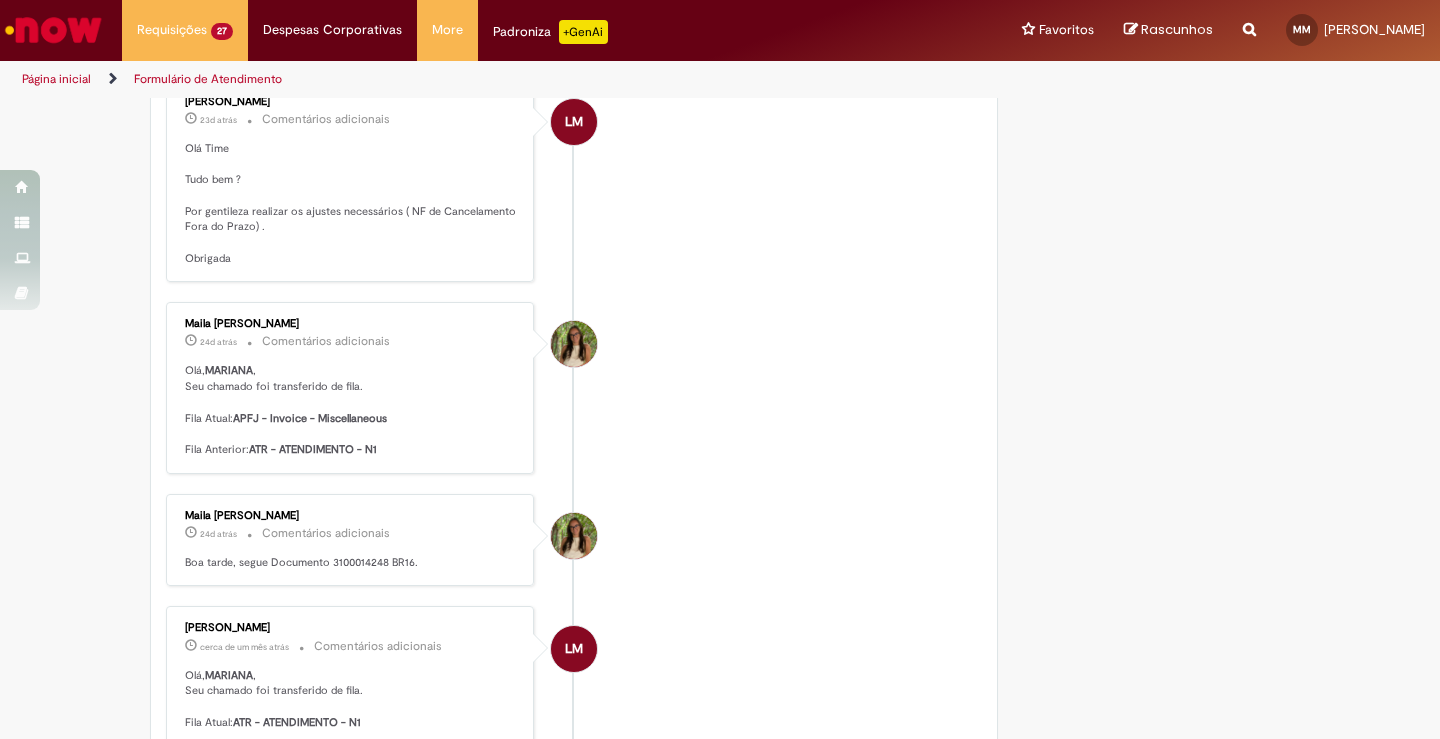 click on "Verificar Código de Barras
Aguardando Aprovação
Aguardando atendimento
request approved   Clique para exibir         Pendente solicitante
Validação
Concluído
Cancelamento Fora do Prazo
Enviar
LM
[PERSON_NAME]
5d atrás 5 dias atrás     Comentários adicionais" at bounding box center (720, -542) 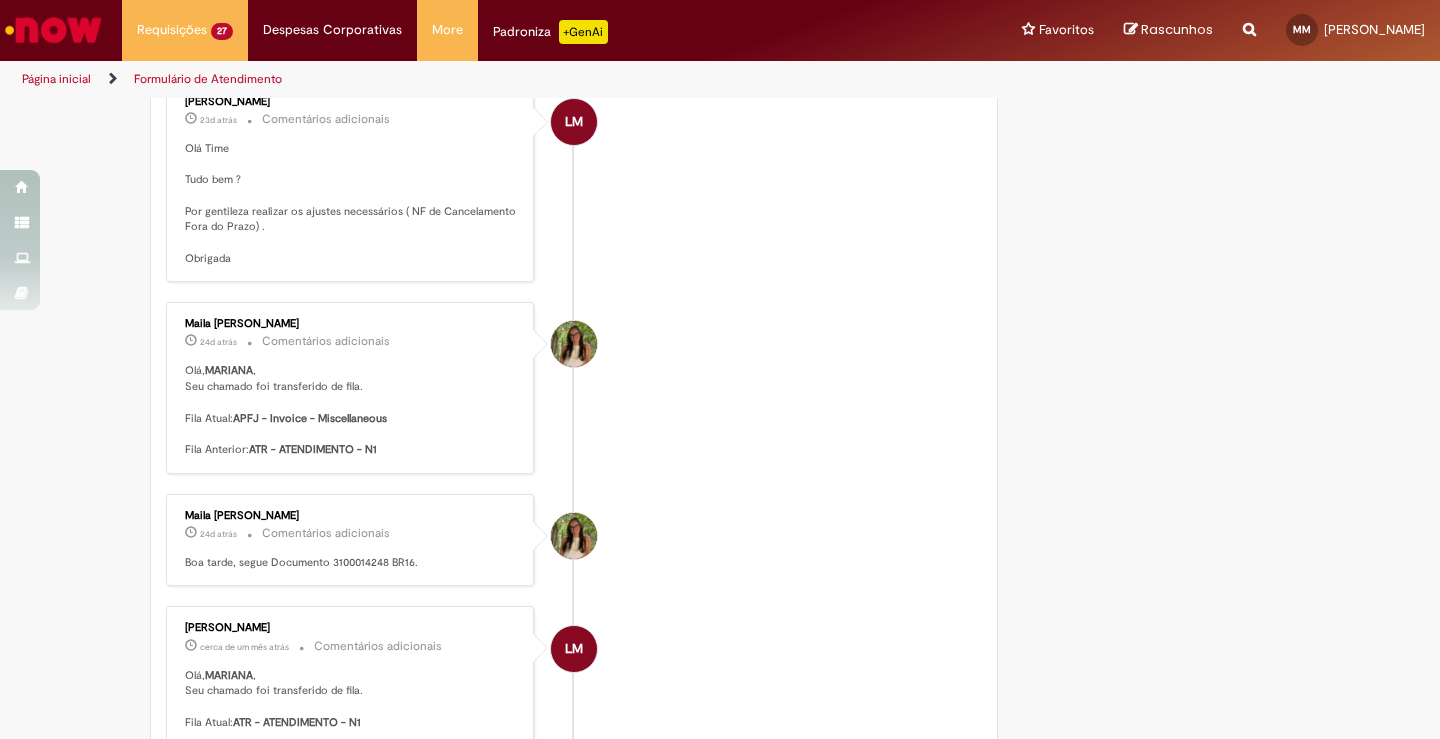 click on "Boa tarde, segue Documento 3100014248 BR16." at bounding box center [351, 563] 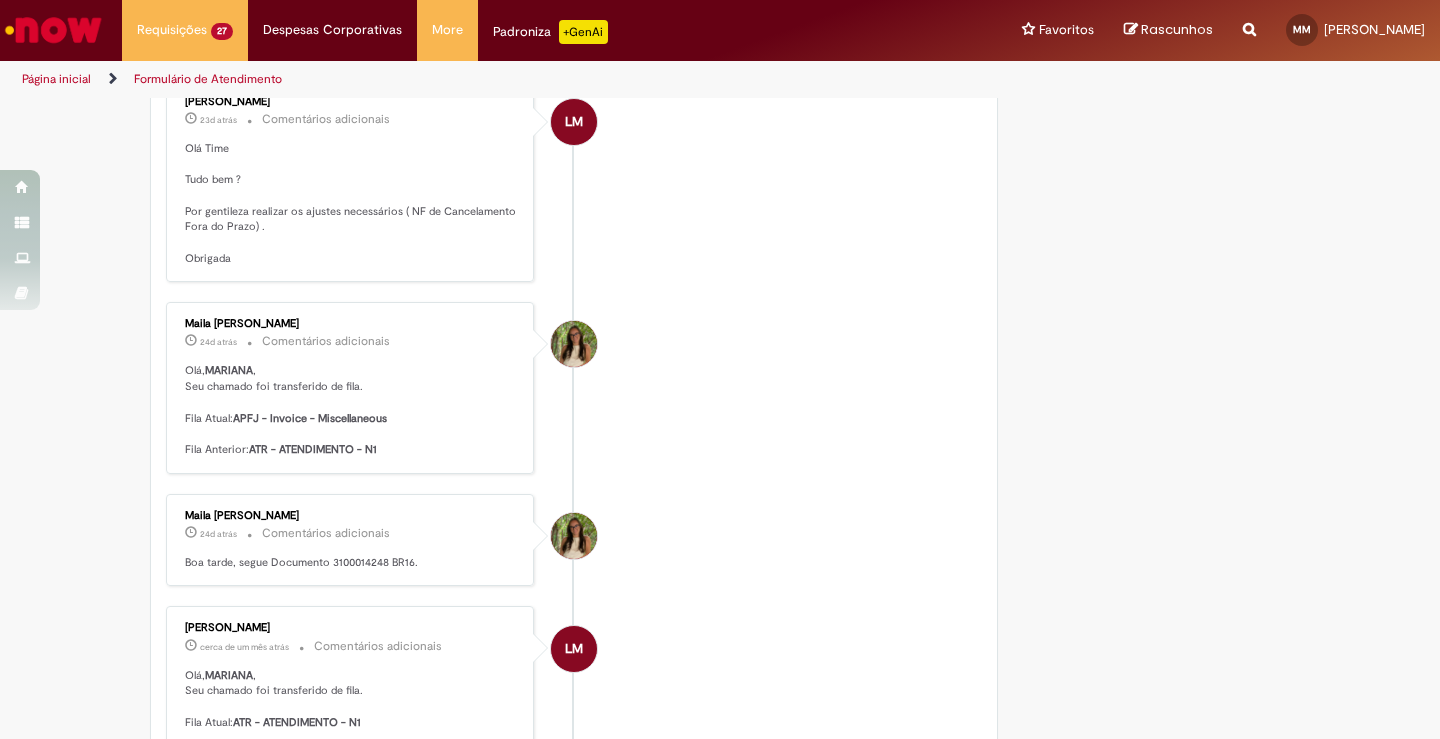 click on "Boa tarde, segue Documento 3100014248 BR16." at bounding box center [351, 563] 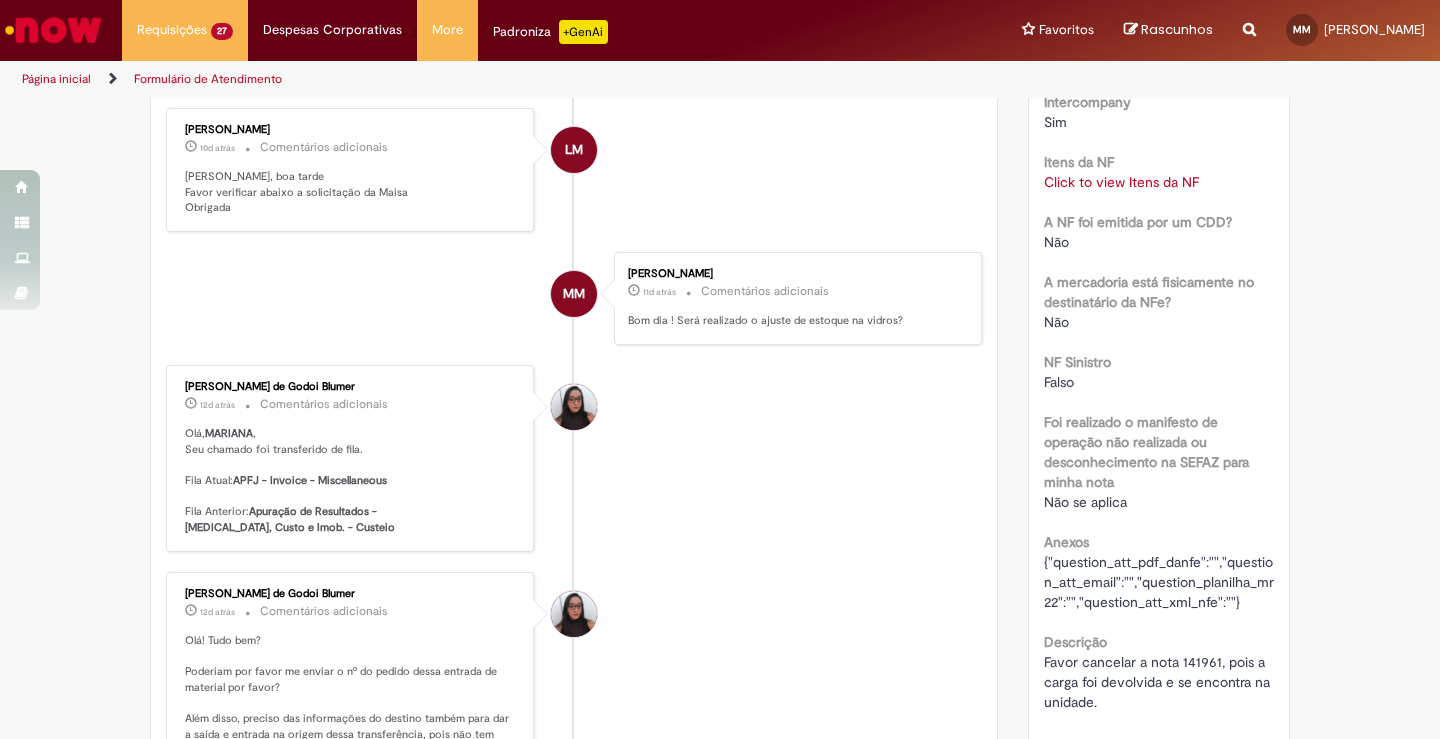 scroll, scrollTop: 1600, scrollLeft: 0, axis: vertical 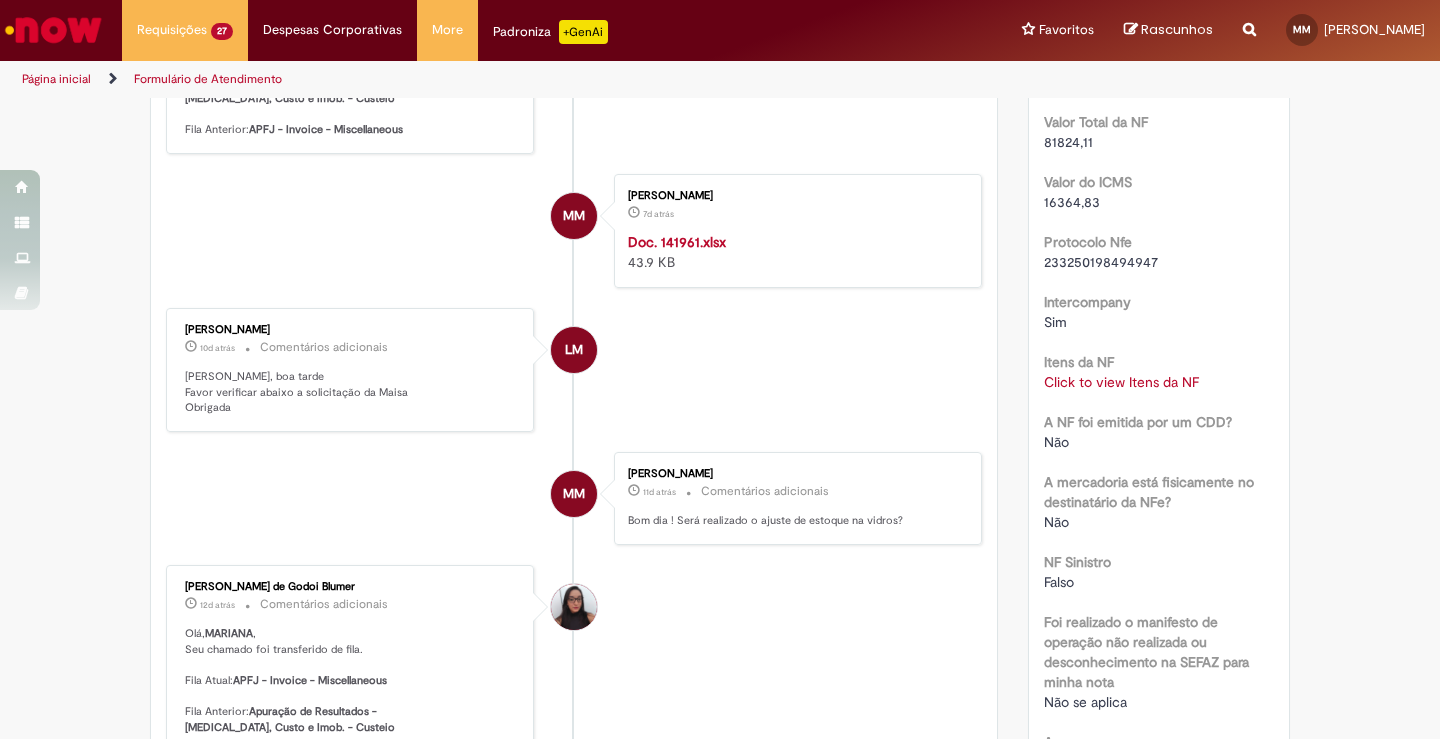 click on "[PERSON_NAME] de Godoi Blumer
12d atrás 12 dias atrás     Comentários adicionais
[PERSON_NAME] ,  Seu chamado foi transferido de fila. Fila Atual:  APFJ - Invoice - Miscellaneous Fila Anterior:  Apuração de Resultados - [MEDICAL_DATA], Custo e Imob. - Custeio" at bounding box center (574, 658) 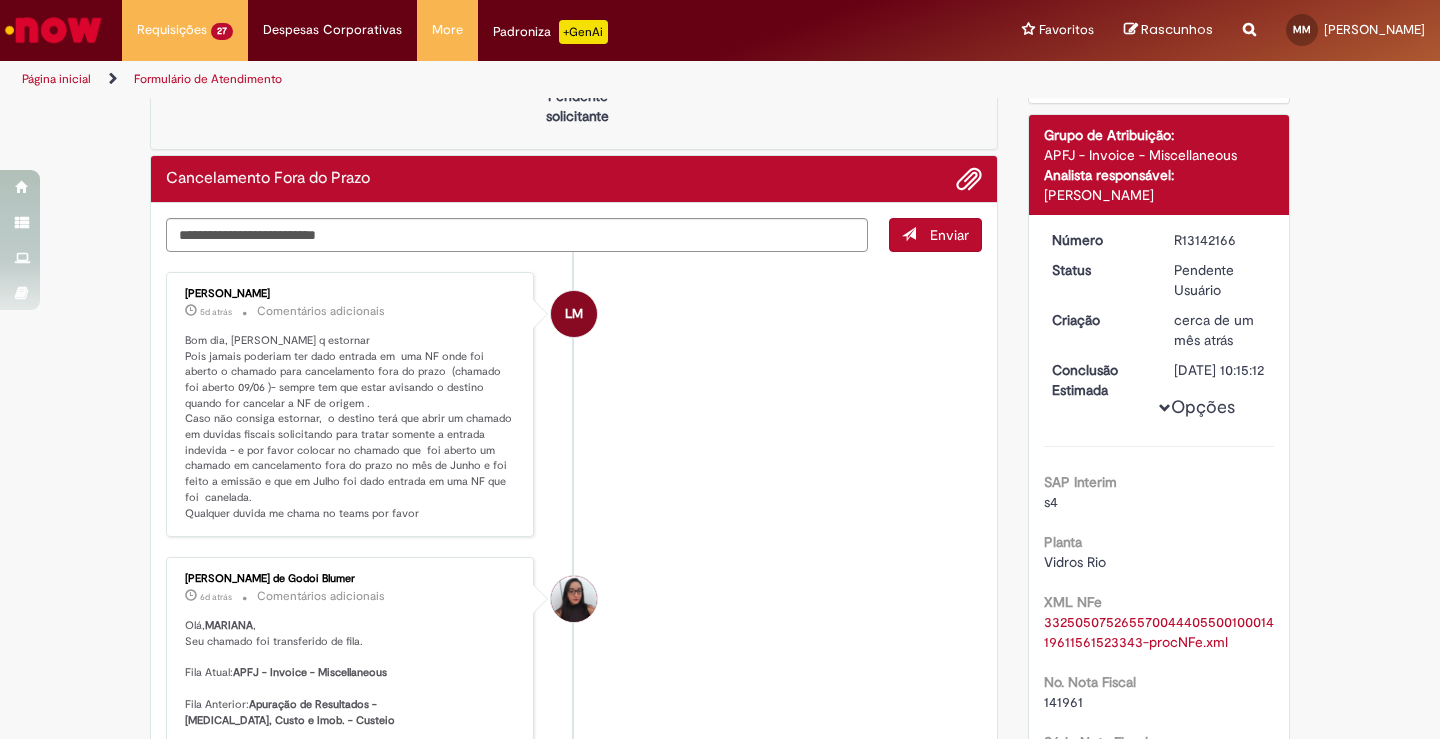 scroll, scrollTop: 0, scrollLeft: 0, axis: both 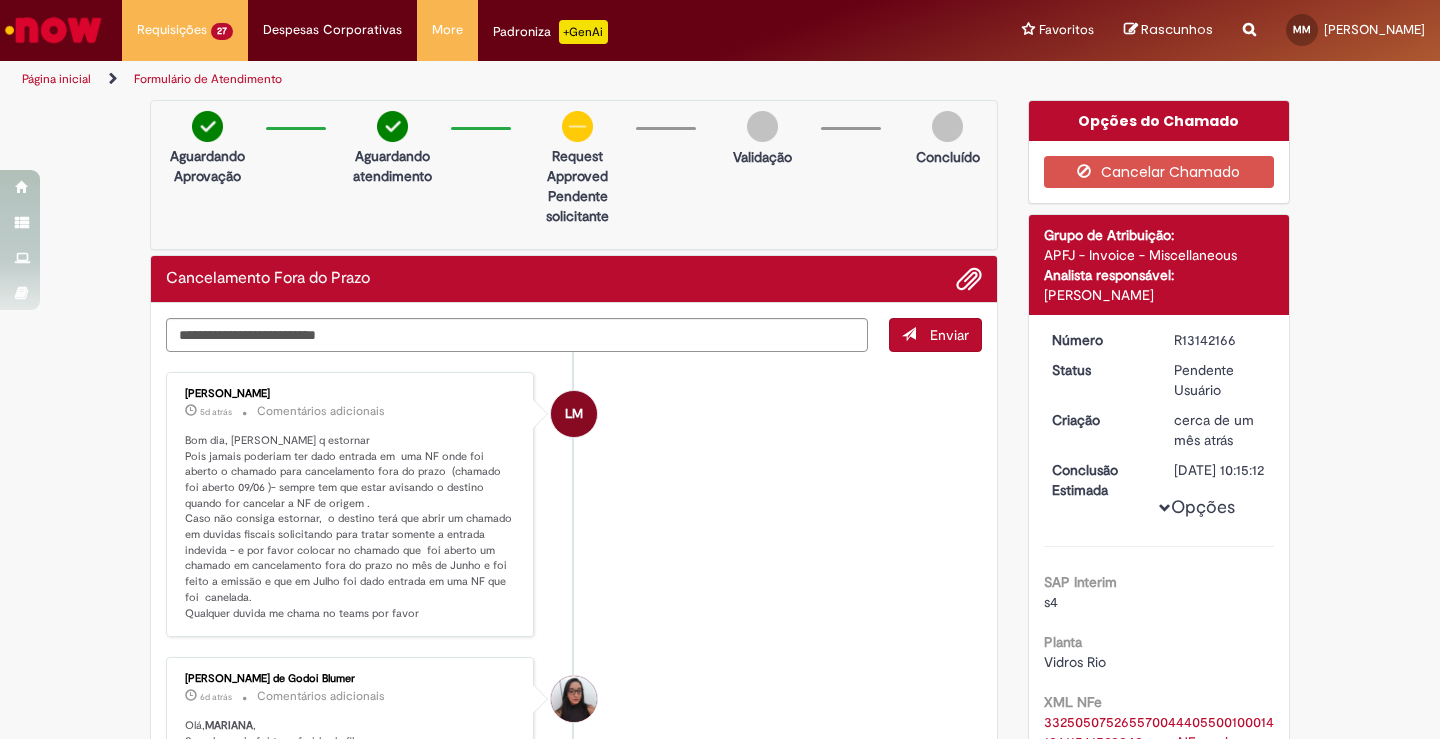 click on "Bom dia, [PERSON_NAME] q estornar
Pois jamais poderiam ter dado entrada em  uma NF onde foi aberto o chamado para cancelamento fora do prazo  (chamado foi aberto 09/06 )- sempre tem que estar avisando o destino quando for cancelar a NF de origem .
Caso não consiga estornar,  o destino terá que abrir um chamado em duvidas fiscais solicitando para tratar somente a entrada indevida - e por favor colocar no chamado que  foi aberto um chamado em cancelamento fora do prazo no mês de Junho e foi feito a emissão e que em Julho foi dado entrada em uma NF que foi  canelada.
Qualquer duvida me chama no teams por favor" at bounding box center [351, 527] 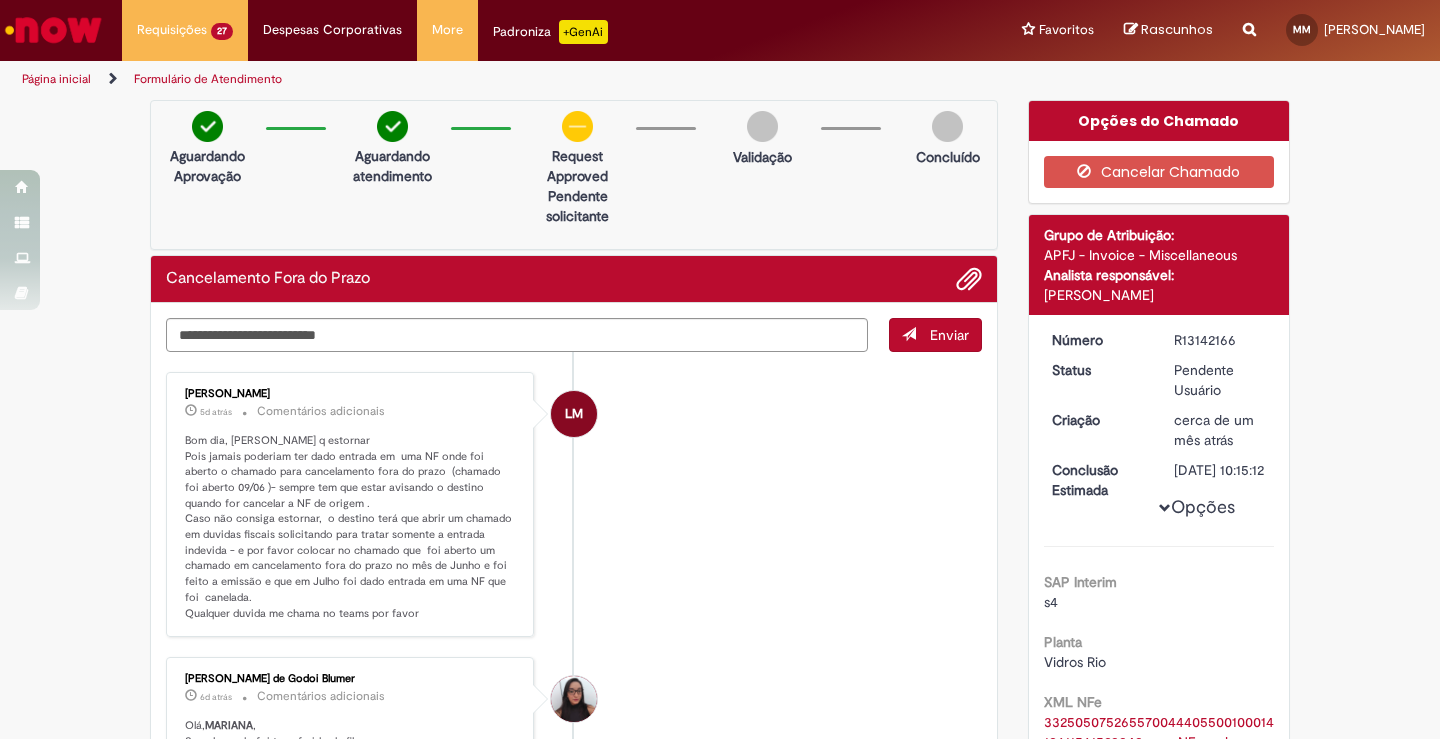 click on "Bom dia, [PERSON_NAME] q estornar
Pois jamais poderiam ter dado entrada em  uma NF onde foi aberto o chamado para cancelamento fora do prazo  (chamado foi aberto 09/06 )- sempre tem que estar avisando o destino quando for cancelar a NF de origem .
Caso não consiga estornar,  o destino terá que abrir um chamado em duvidas fiscais solicitando para tratar somente a entrada indevida - e por favor colocar no chamado que  foi aberto um chamado em cancelamento fora do prazo no mês de Junho e foi feito a emissão e que em Julho foi dado entrada em uma NF que foi  canelada.
Qualquer duvida me chama no teams por favor" at bounding box center [351, 527] 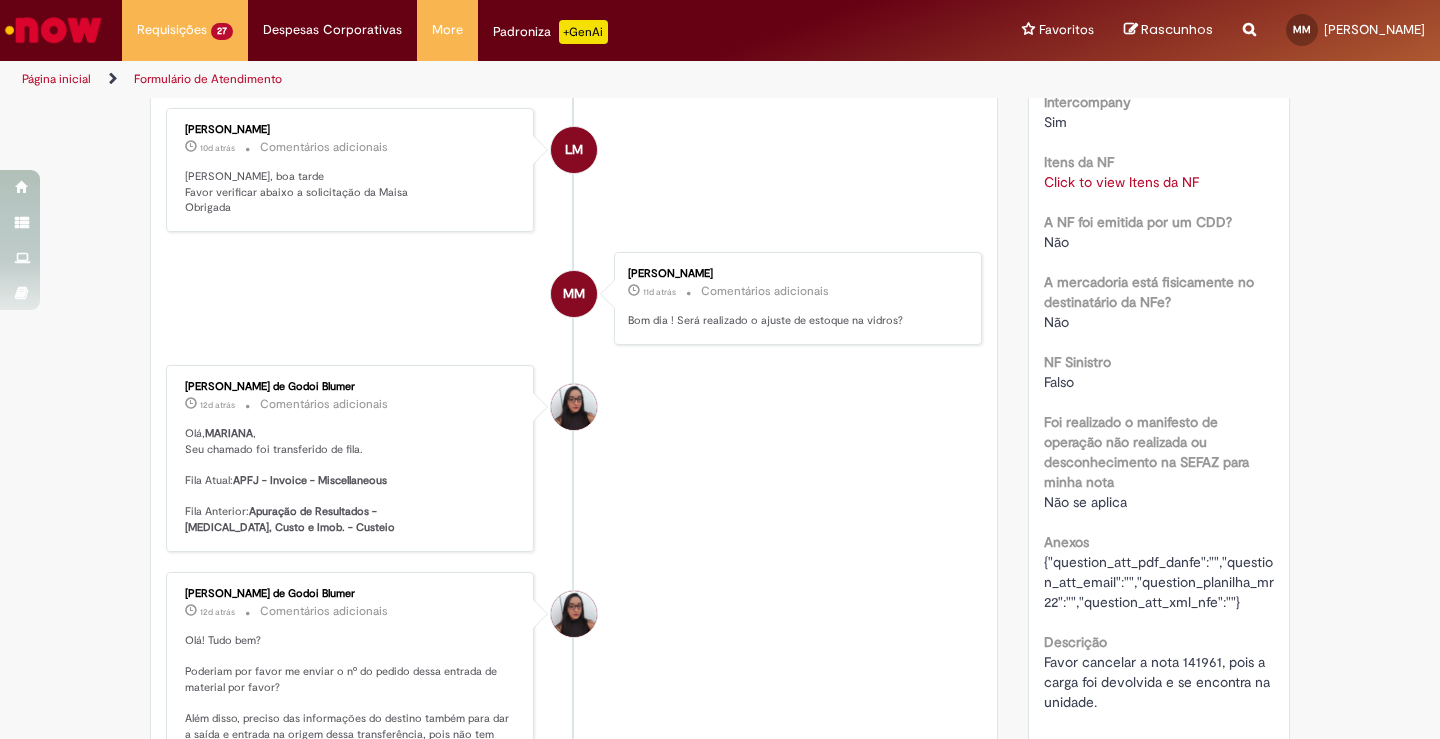 scroll, scrollTop: 2000, scrollLeft: 0, axis: vertical 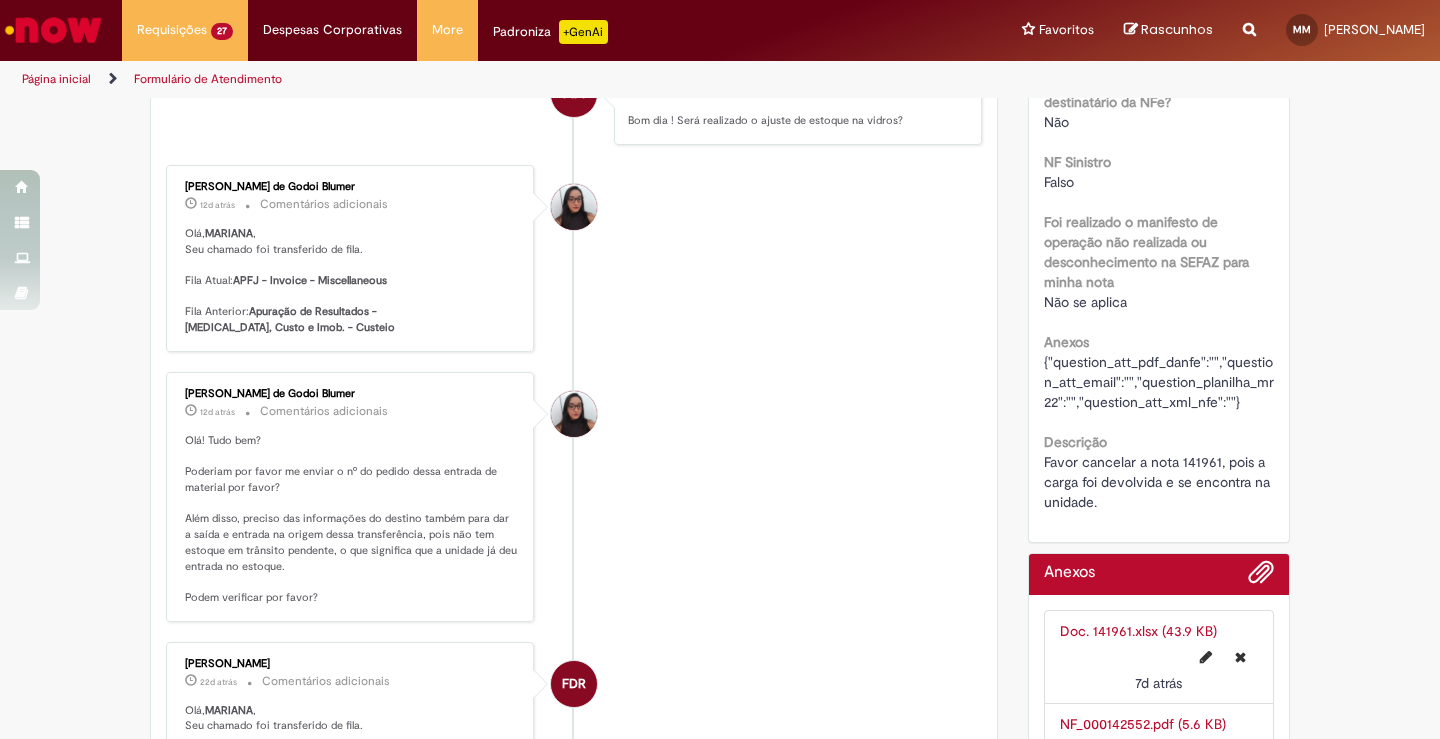 click on "Verificar Código de Barras
Aguardando Aprovação
Aguardando atendimento
request approved   Clique para exibir         Pendente solicitante
Validação
Concluído
Cancelamento Fora do Prazo
Enviar
LM
[PERSON_NAME]
5d atrás 5 dias atrás     Comentários adicionais" at bounding box center [720, 958] 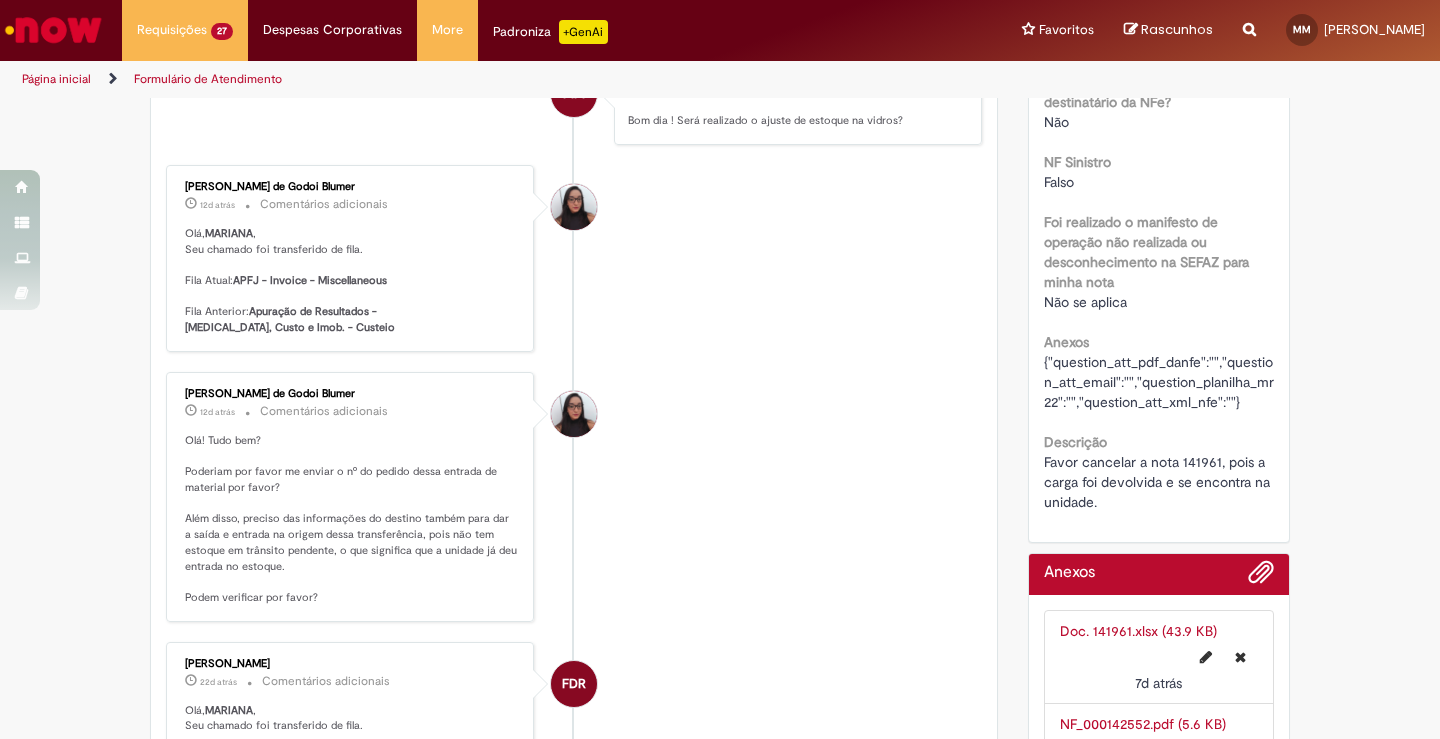 click on "Verificar Código de Barras
Aguardando Aprovação
Aguardando atendimento
request approved   Clique para exibir         Pendente solicitante
Validação
Concluído
Cancelamento Fora do Prazo
Enviar
LM
[PERSON_NAME]
5d atrás 5 dias atrás     Comentários adicionais" at bounding box center (720, 958) 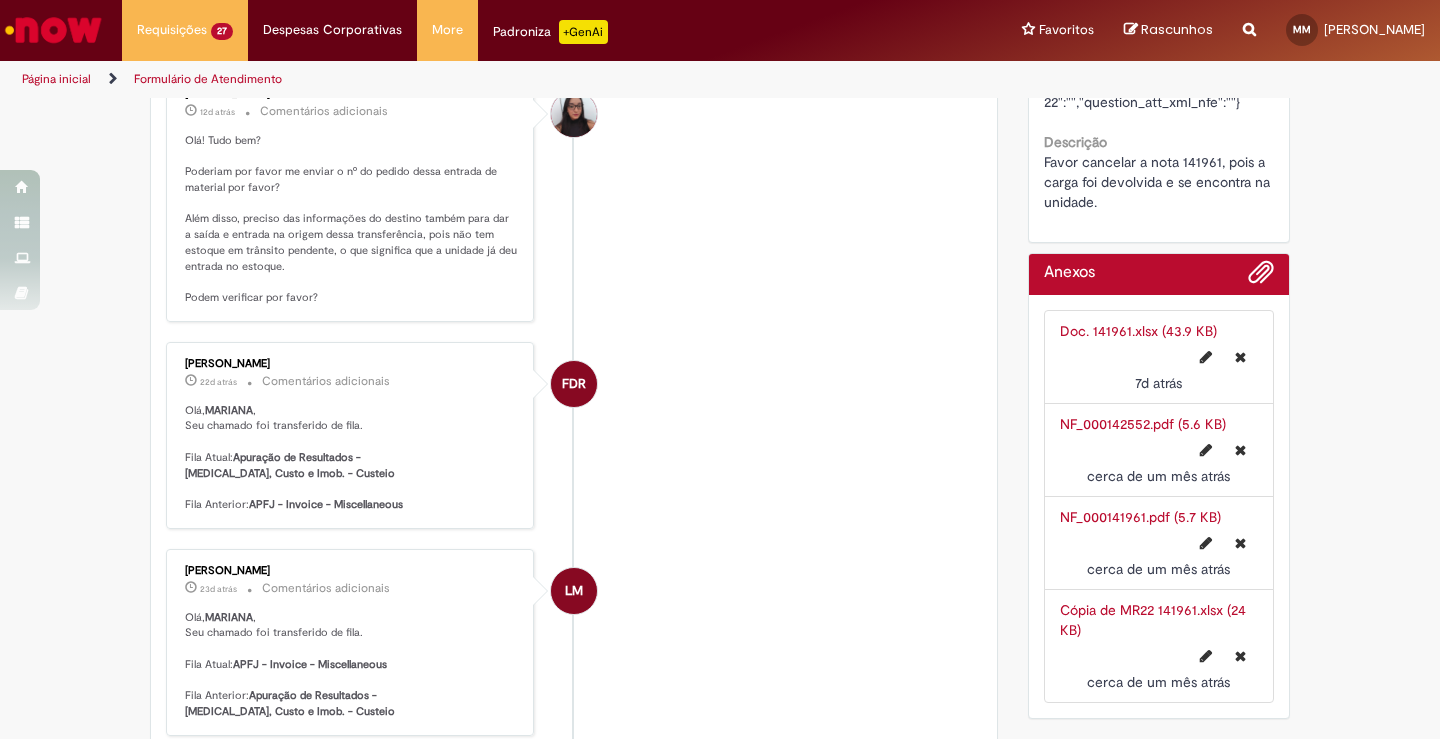 click on "Verificar Código de Barras
Aguardando Aprovação
Aguardando atendimento
request approved   Clique para exibir         Pendente solicitante
Validação
Concluído
Cancelamento Fora do Prazo
Enviar
LM
[PERSON_NAME]
5d atrás 5 dias atrás     Comentários adicionais" at bounding box center [720, 658] 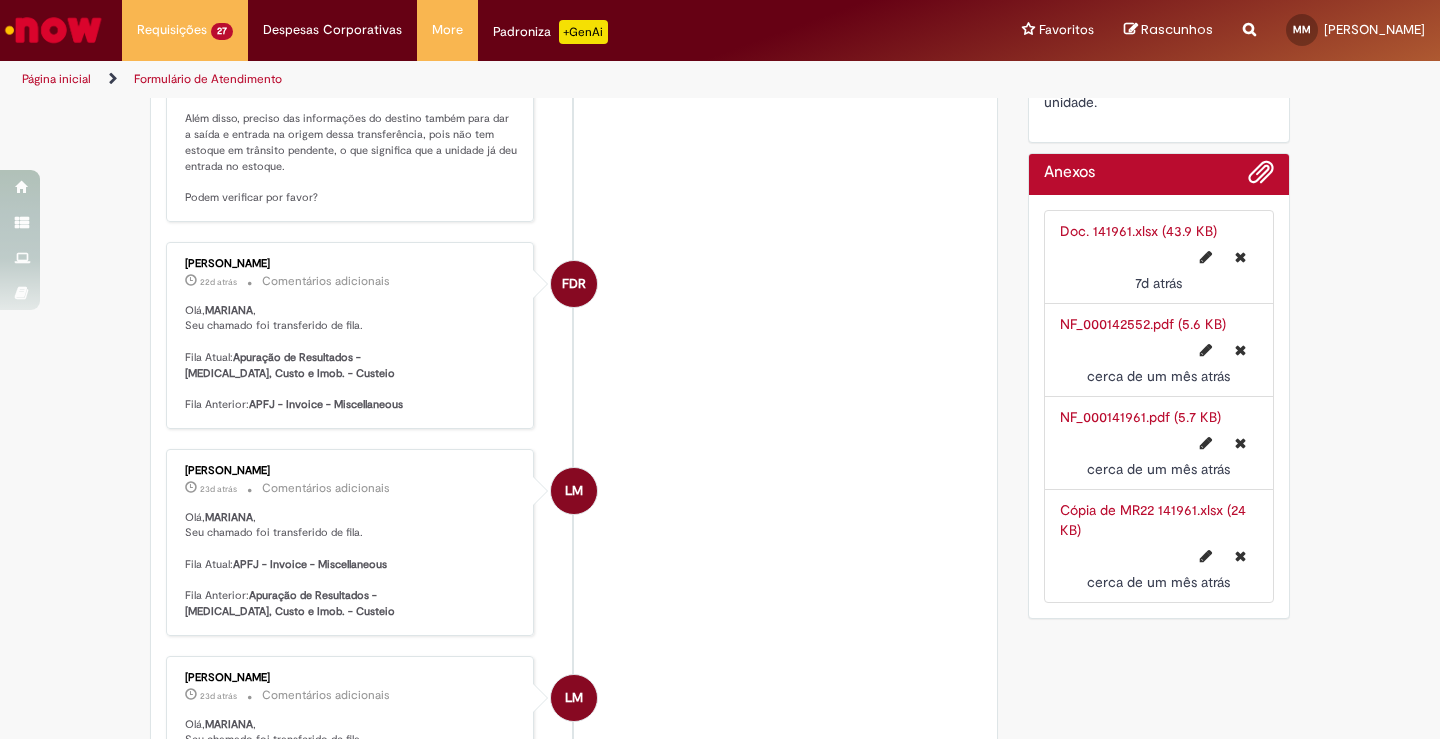 click on "Verificar Código de Barras
Aguardando Aprovação
Aguardando atendimento
request approved   Clique para exibir         Pendente solicitante
Validação
Concluído
Cancelamento Fora do Prazo
Enviar
LM
[PERSON_NAME]
5d atrás 5 dias atrás     Comentários adicionais" at bounding box center (720, 558) 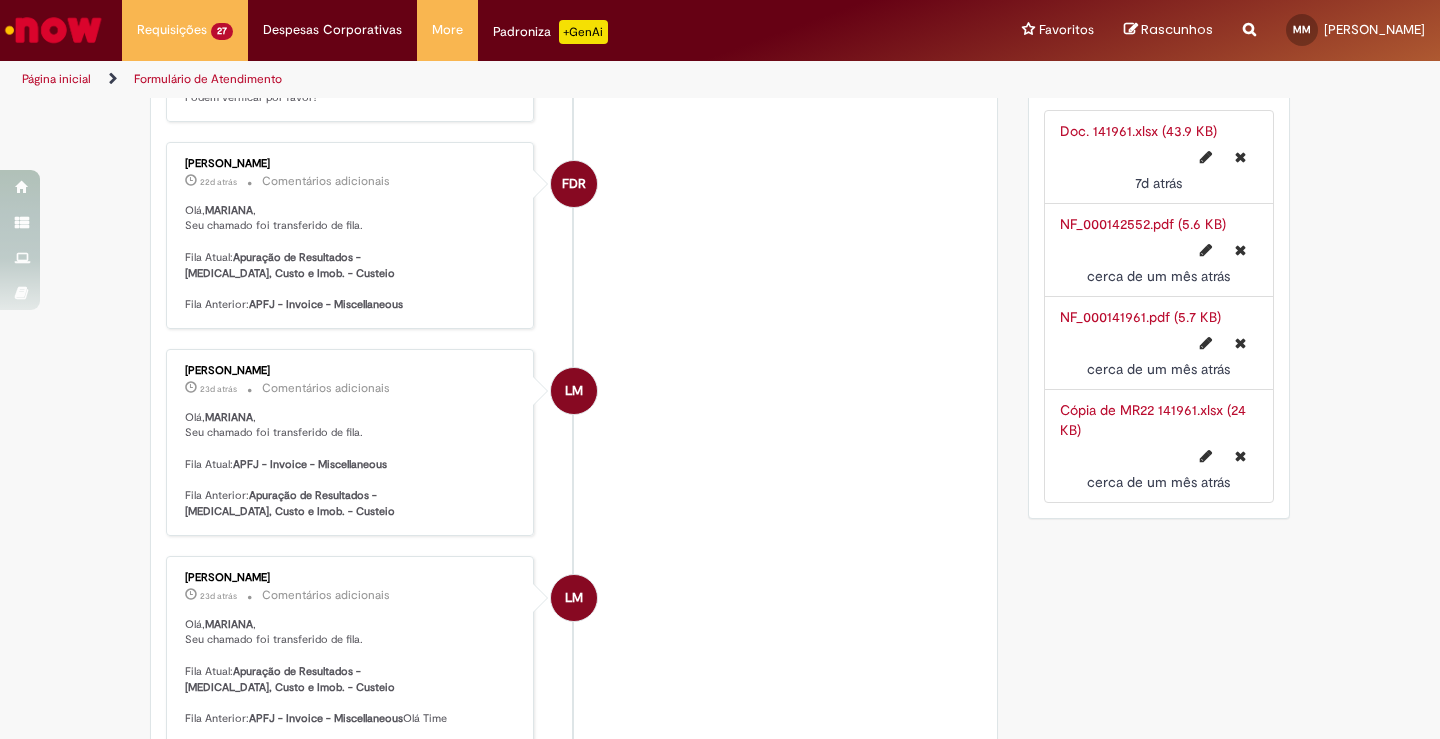 click on "Verificar Código de Barras
Aguardando Aprovação
Aguardando atendimento
request approved   Clique para exibir         Pendente solicitante
Validação
Concluído
Cancelamento Fora do Prazo
Enviar
LM
[PERSON_NAME]
5d atrás 5 dias atrás     Comentários adicionais" at bounding box center [720, 458] 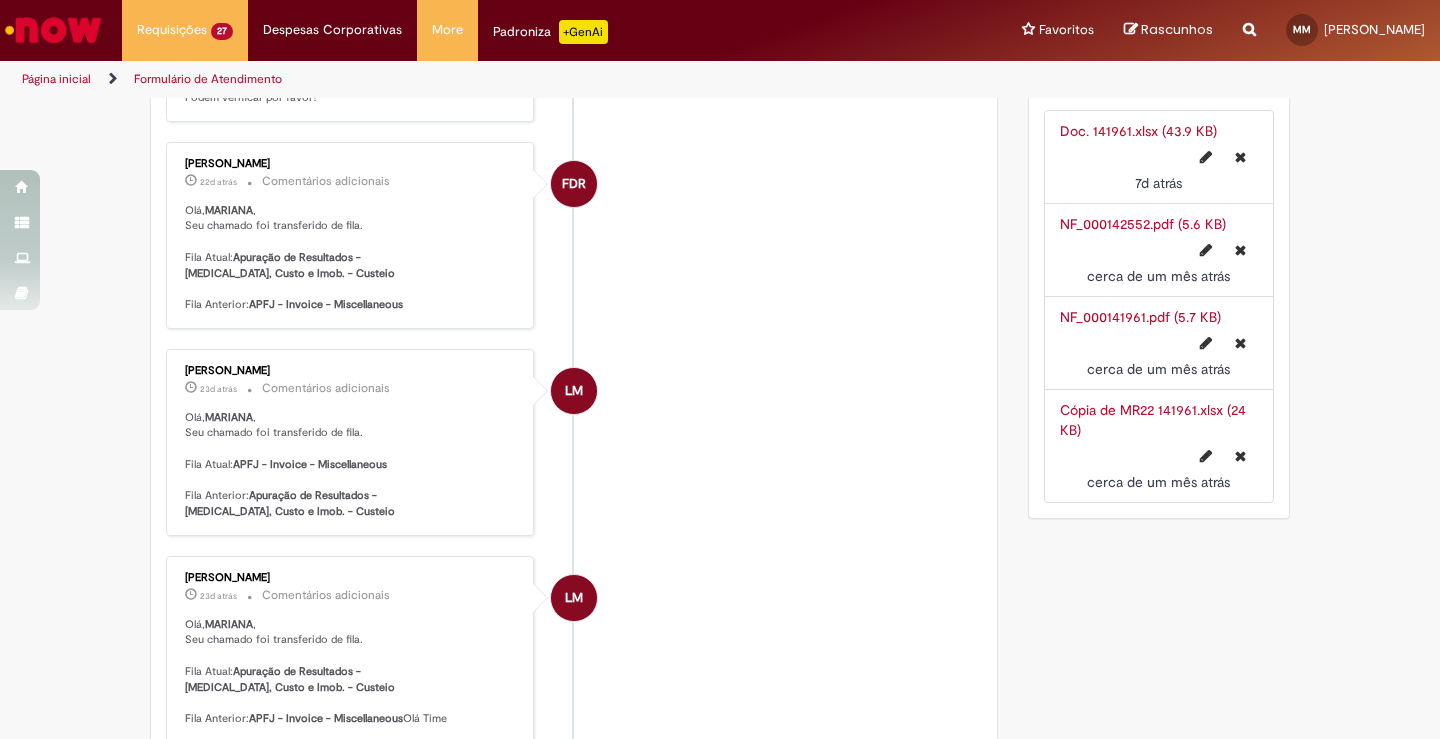 click on "Verificar Código de Barras
Aguardando Aprovação
Aguardando atendimento
request approved   Clique para exibir         Pendente solicitante
Validação
Concluído
Cancelamento Fora do Prazo
Enviar
LM
[PERSON_NAME]
5d atrás 5 dias atrás     Comentários adicionais" at bounding box center [720, 458] 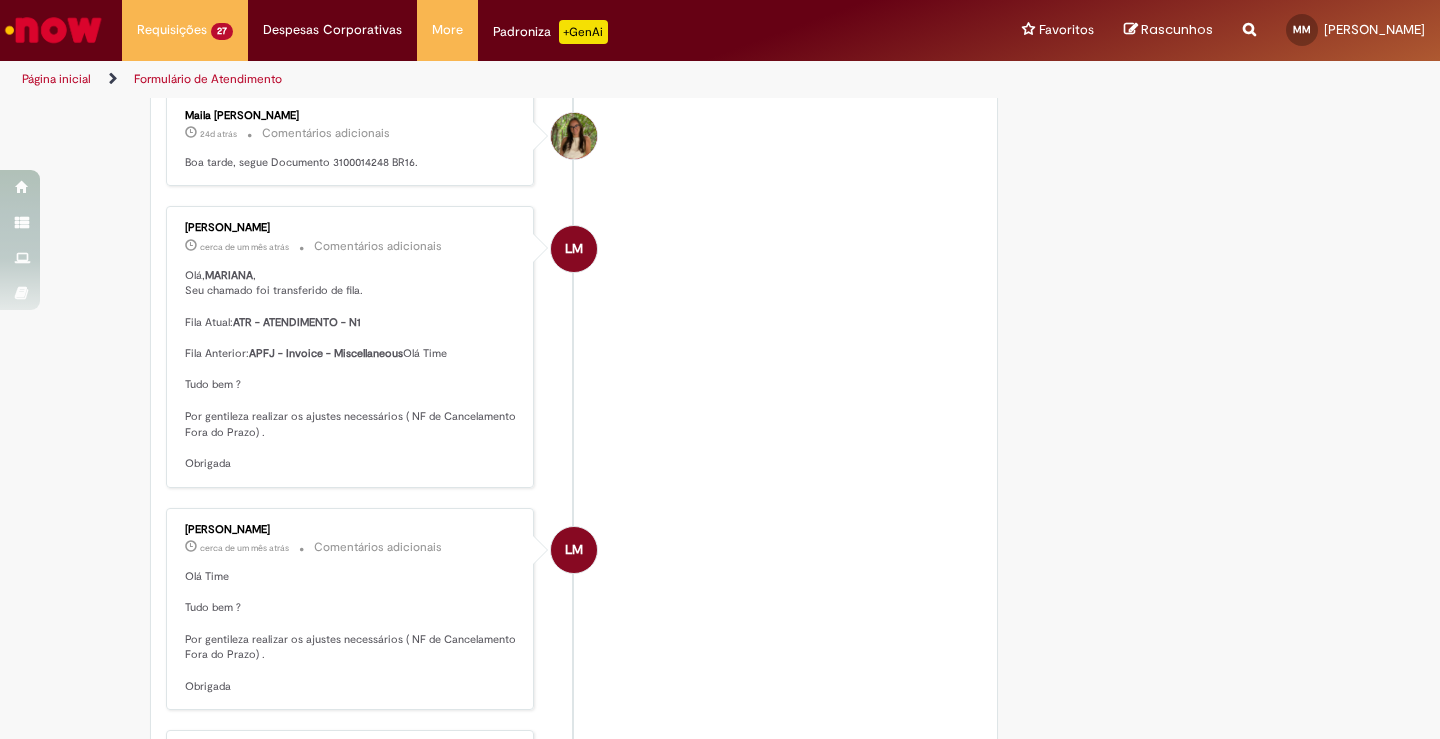scroll, scrollTop: 3800, scrollLeft: 0, axis: vertical 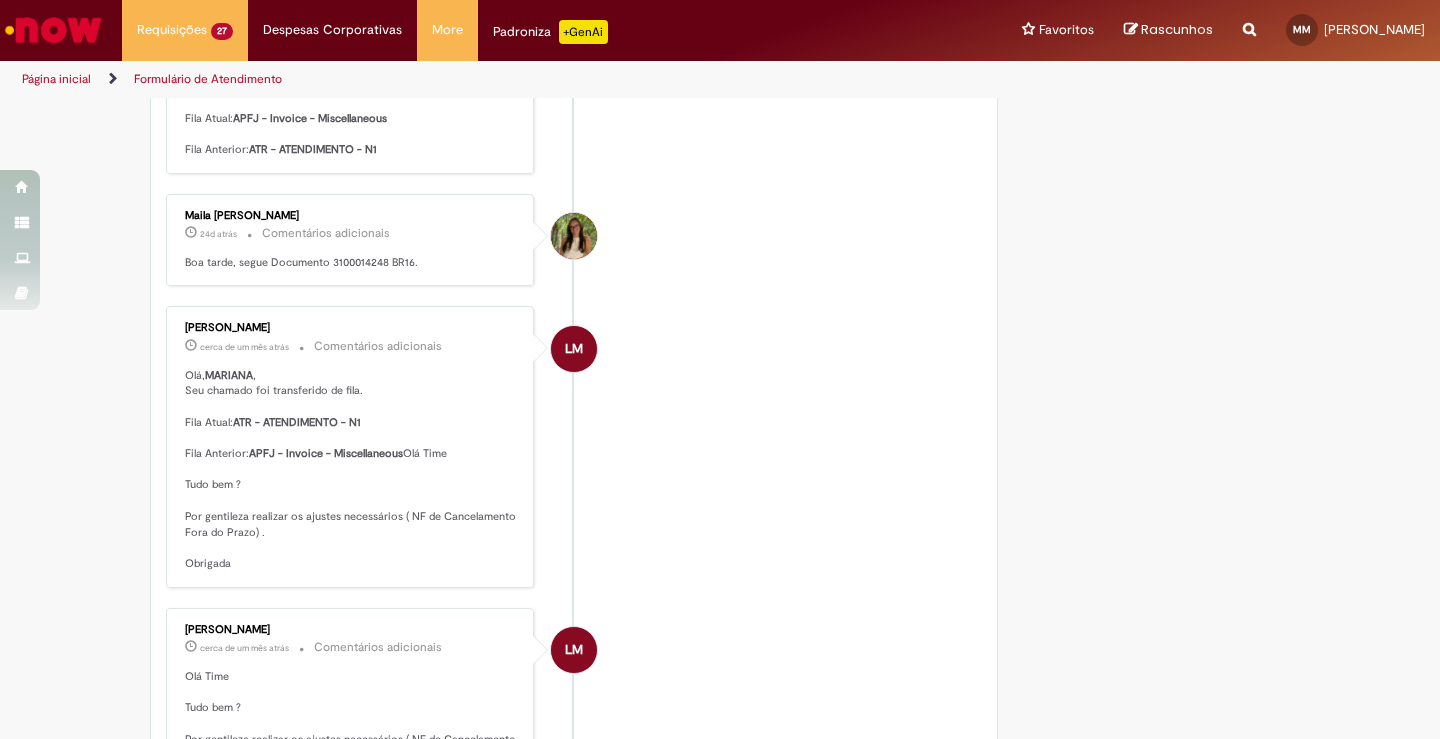 click on "Verificar Código de Barras
Aguardando Aprovação
Aguardando atendimento
request approved   Clique para exibir         Pendente solicitante
Validação
Concluído
Cancelamento Fora do Prazo
Enviar
LM
[PERSON_NAME]
5d atrás 5 dias atrás     Comentários adicionais" at bounding box center (720, -842) 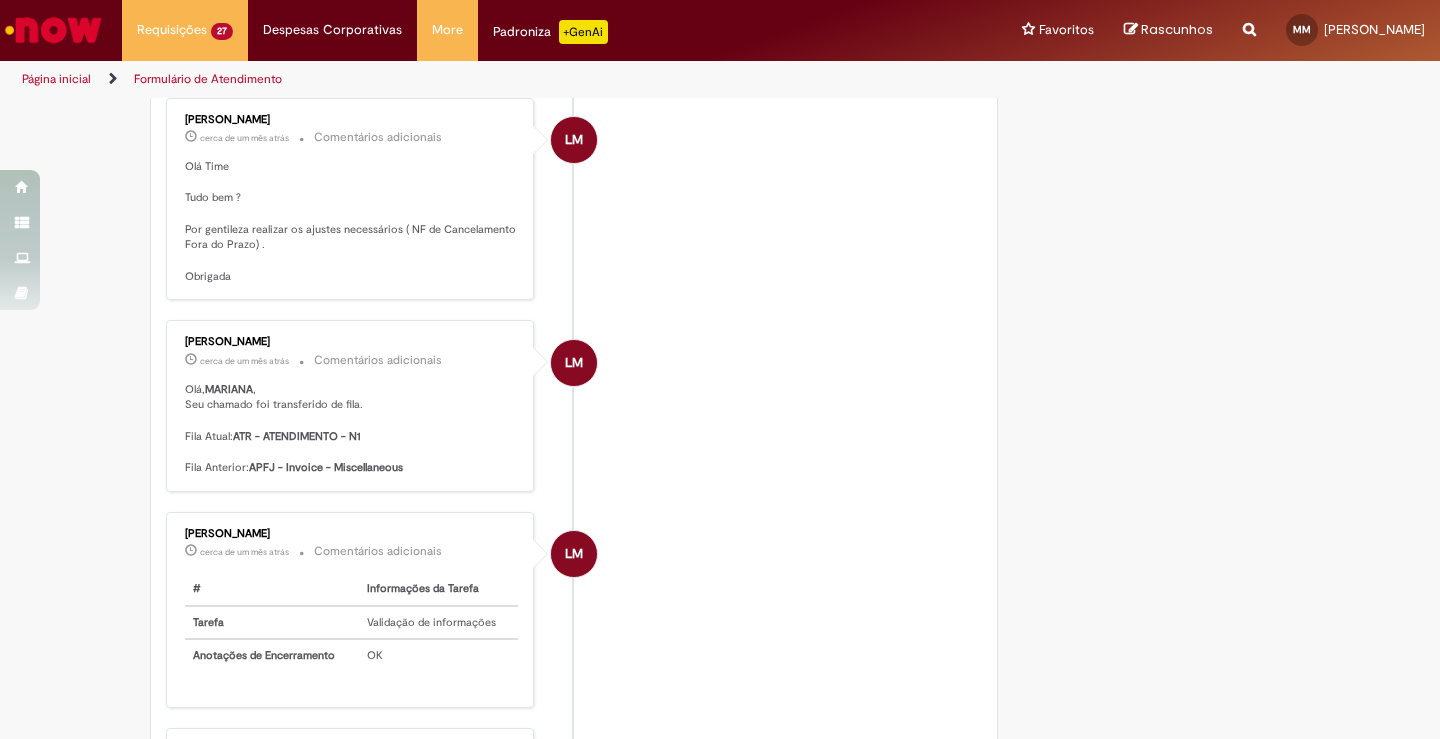 scroll, scrollTop: 4610, scrollLeft: 0, axis: vertical 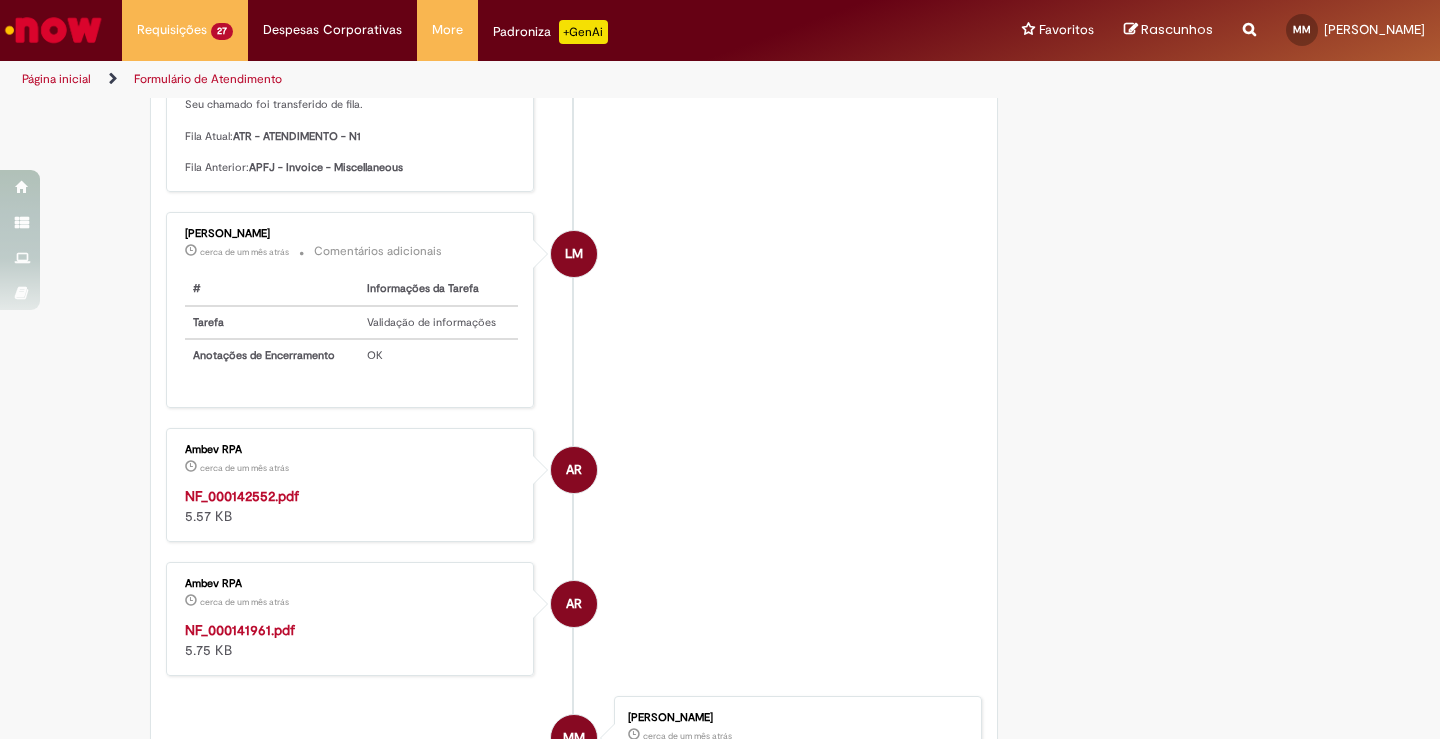 click on "Verificar Código de Barras
Aguardando Aprovação
Aguardando atendimento
request approved   Clique para exibir         Pendente solicitante
Validação
Concluído
Cancelamento Fora do Prazo
Enviar
LM
[PERSON_NAME]
5d atrás 5 dias atrás     Comentários adicionais" at bounding box center [720, -1652] 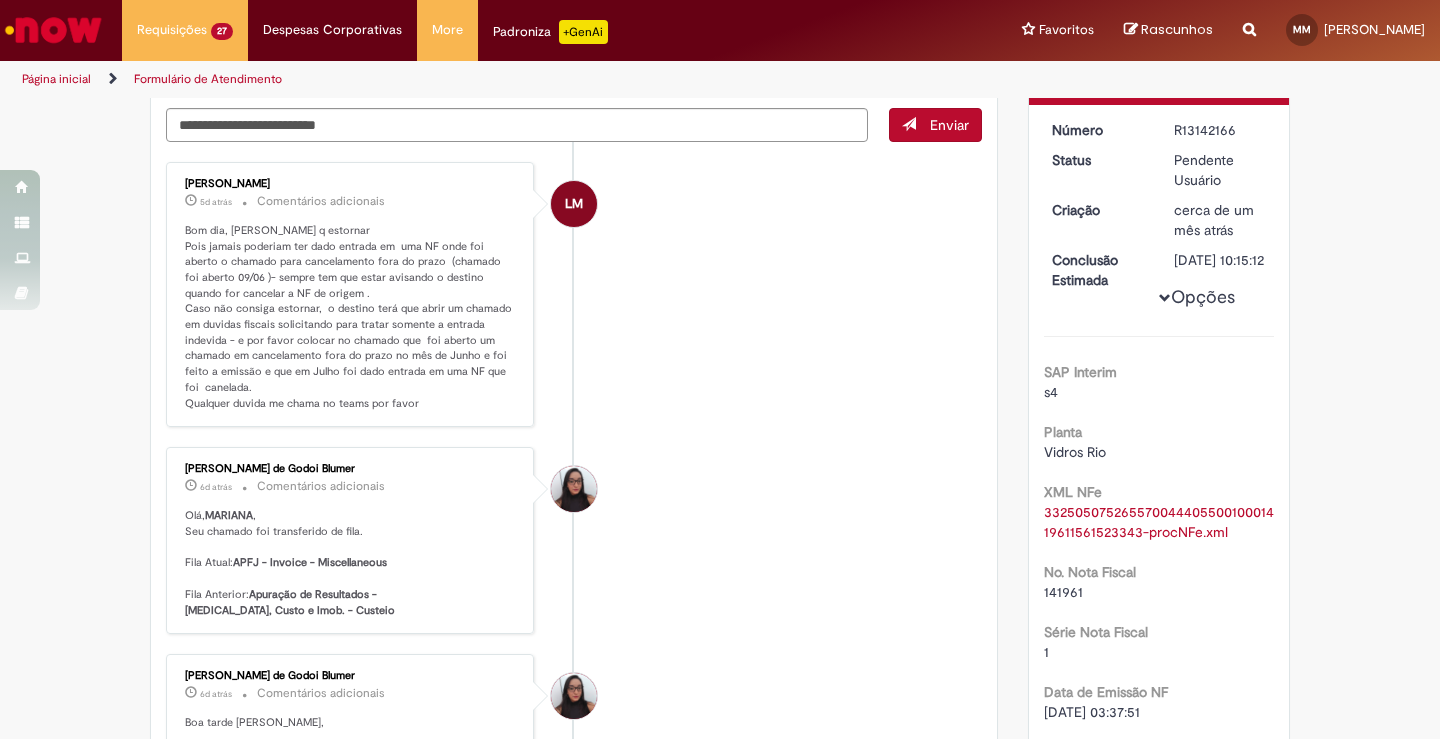 scroll, scrollTop: 0, scrollLeft: 0, axis: both 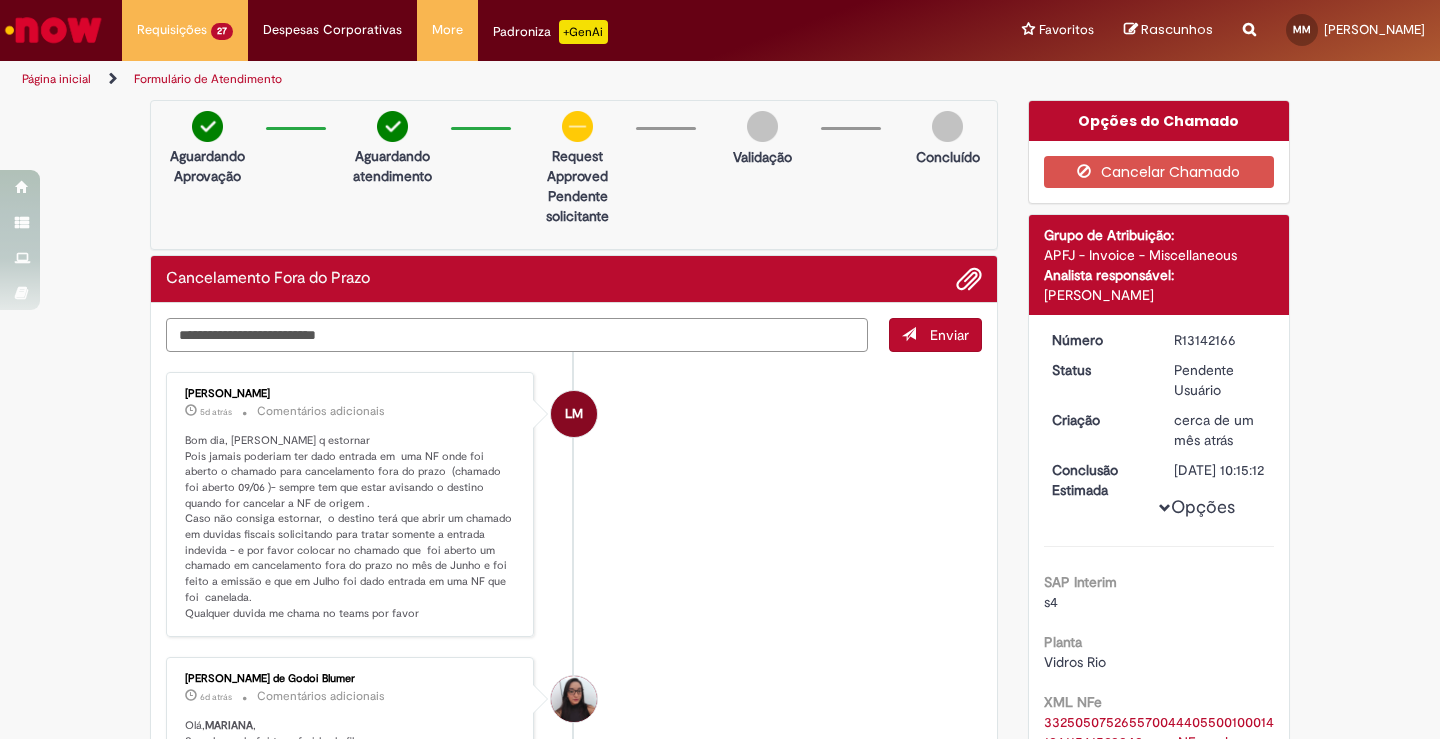 click at bounding box center (517, 335) 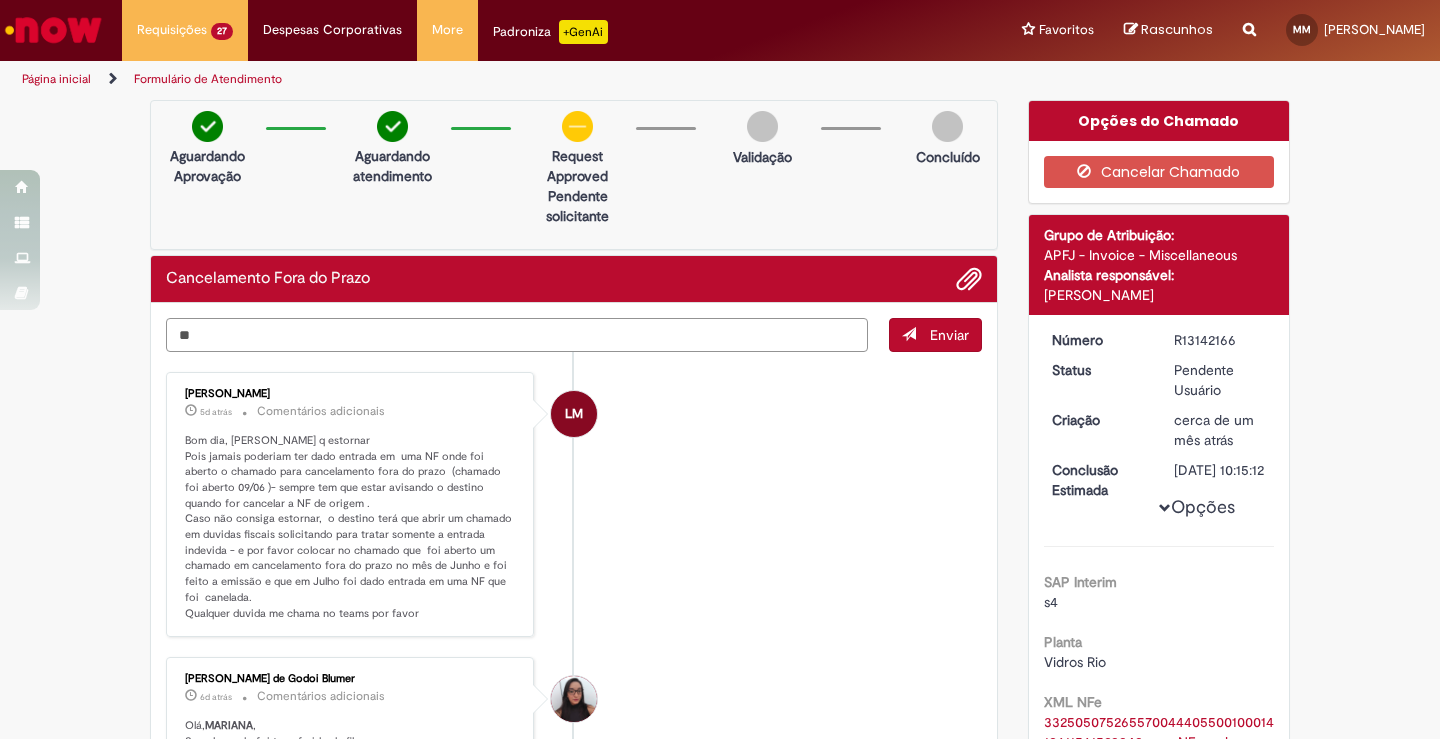 type on "*" 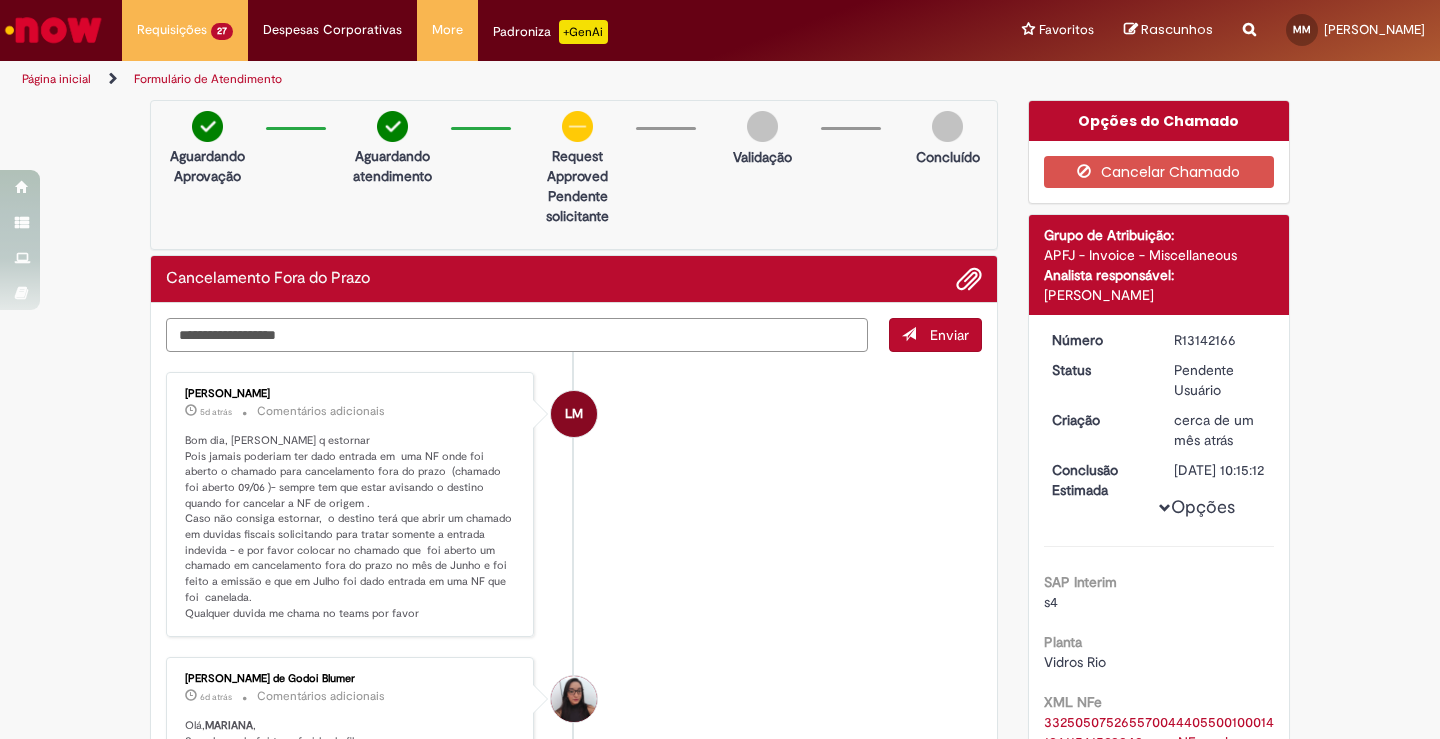 click on "**********" at bounding box center [517, 335] 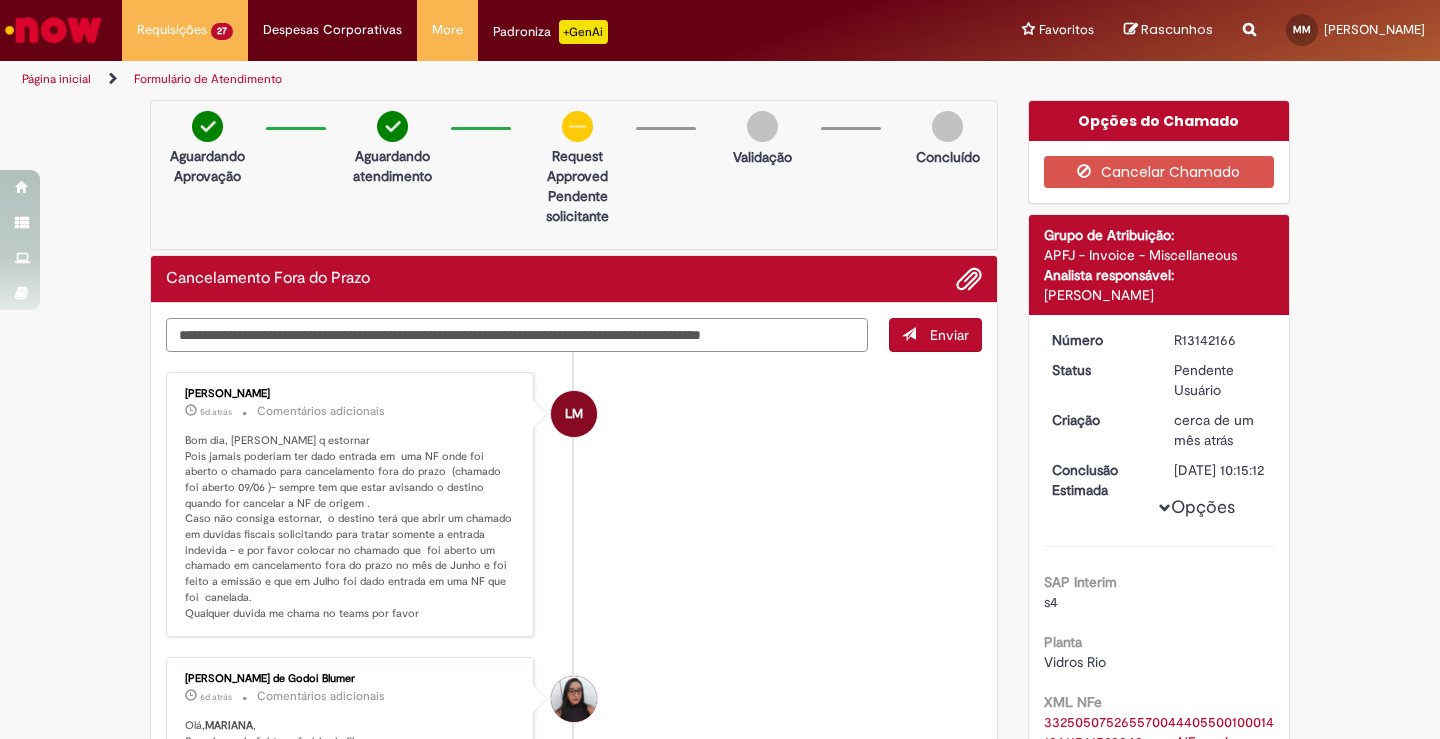 click on "**********" at bounding box center [517, 335] 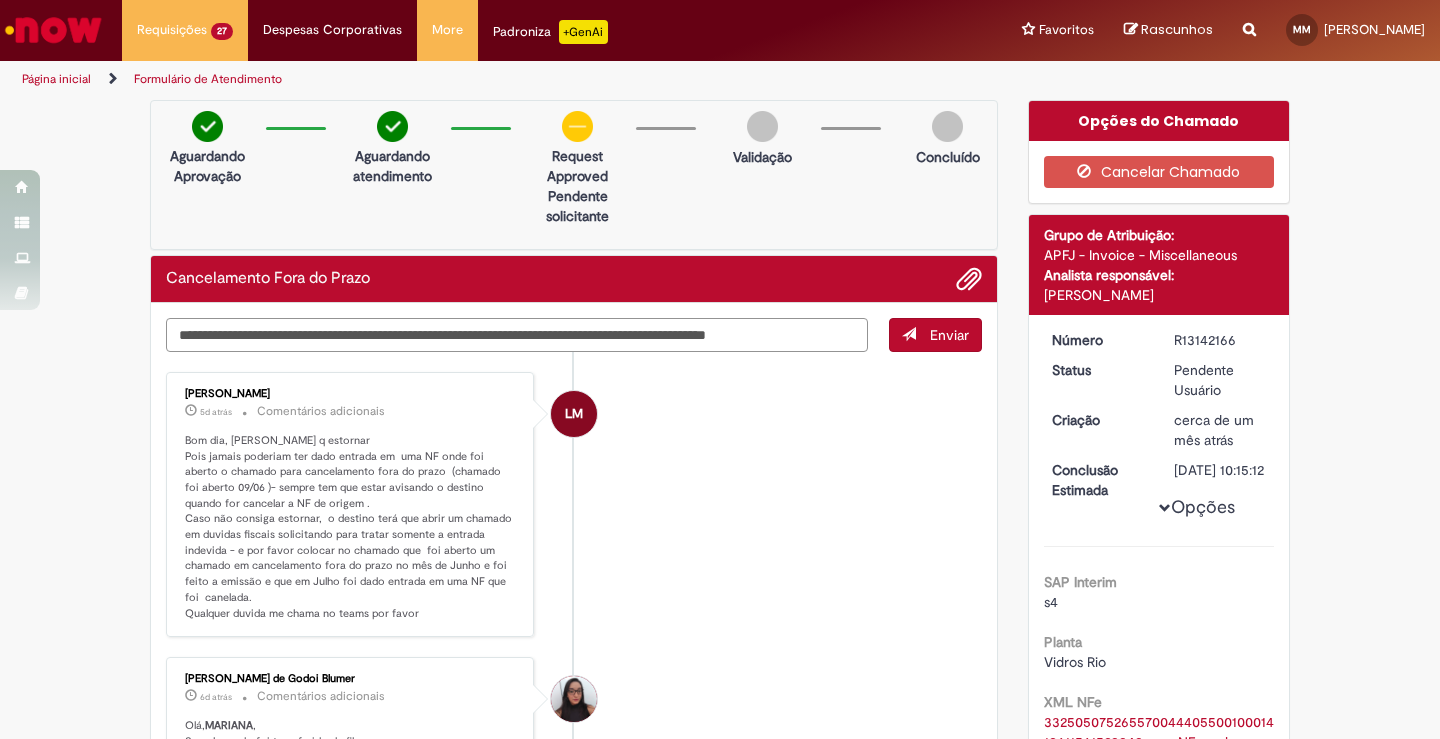 click on "**********" at bounding box center [517, 335] 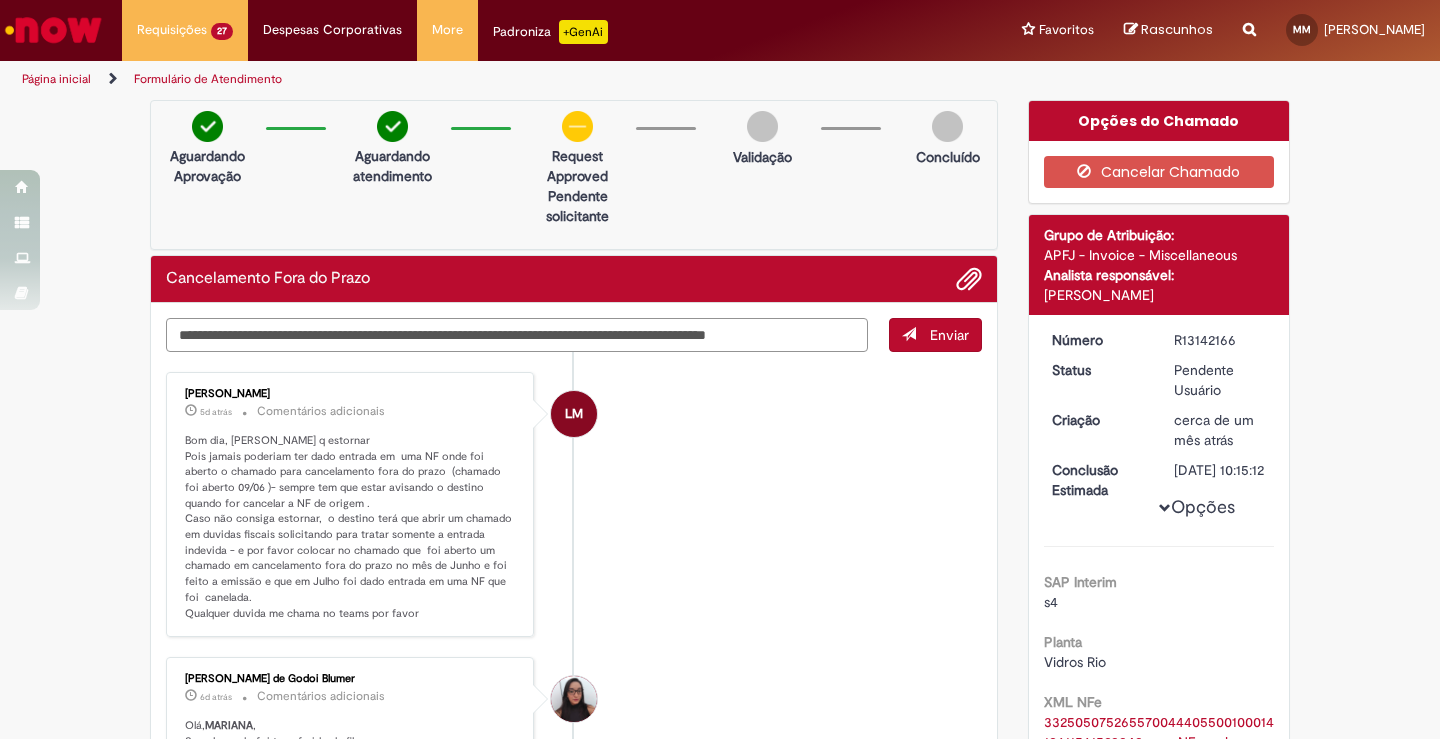 click on "**********" at bounding box center [517, 335] 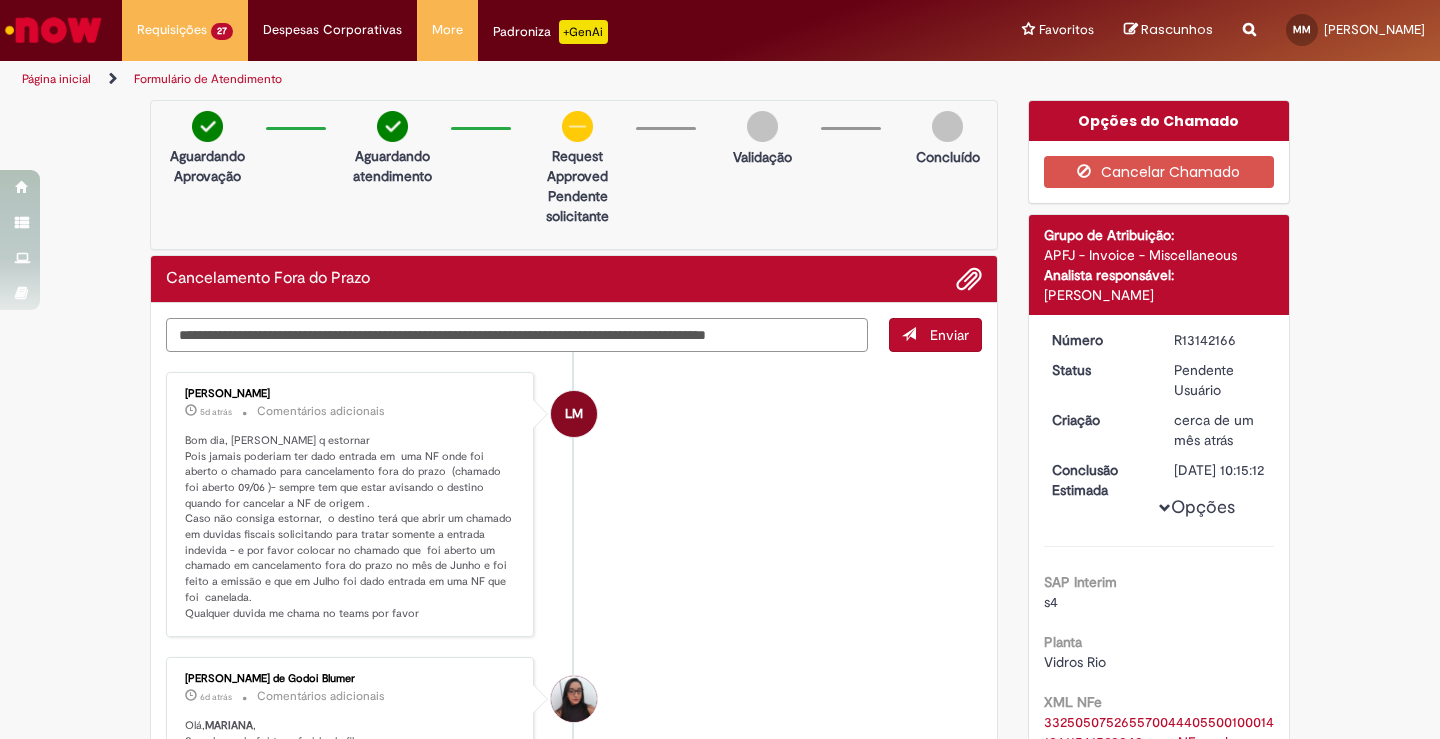 drag, startPoint x: 833, startPoint y: 333, endPoint x: 843, endPoint y: 336, distance: 10.440307 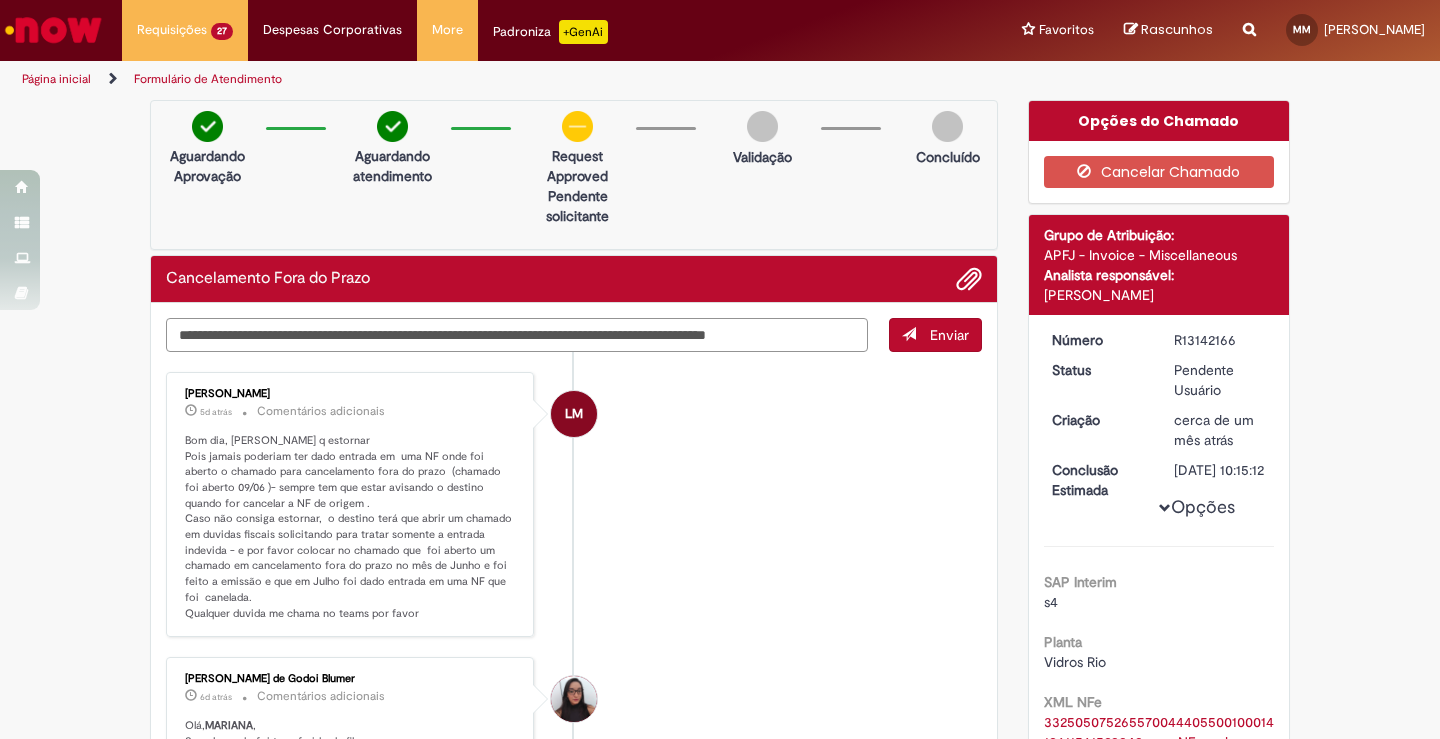 click on "**********" at bounding box center (517, 335) 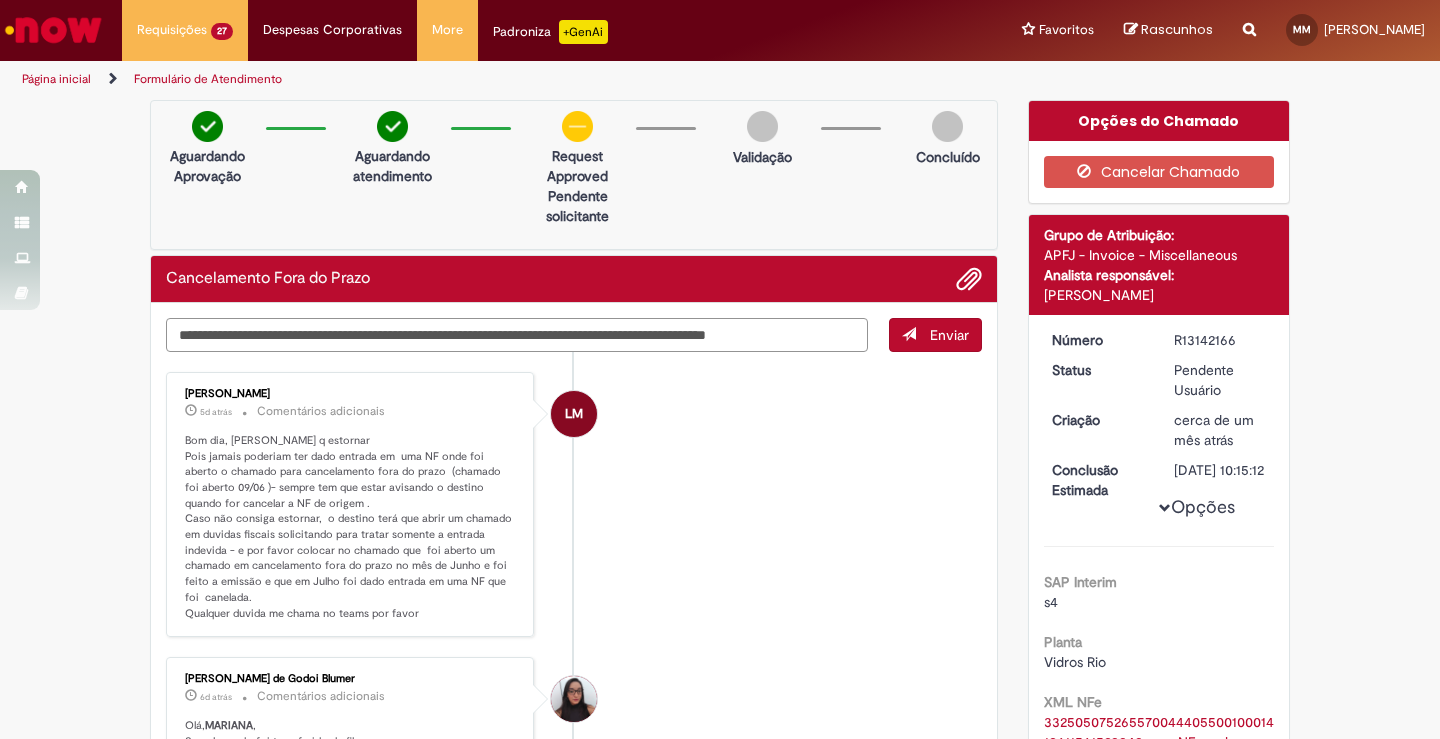 click on "**********" at bounding box center [517, 335] 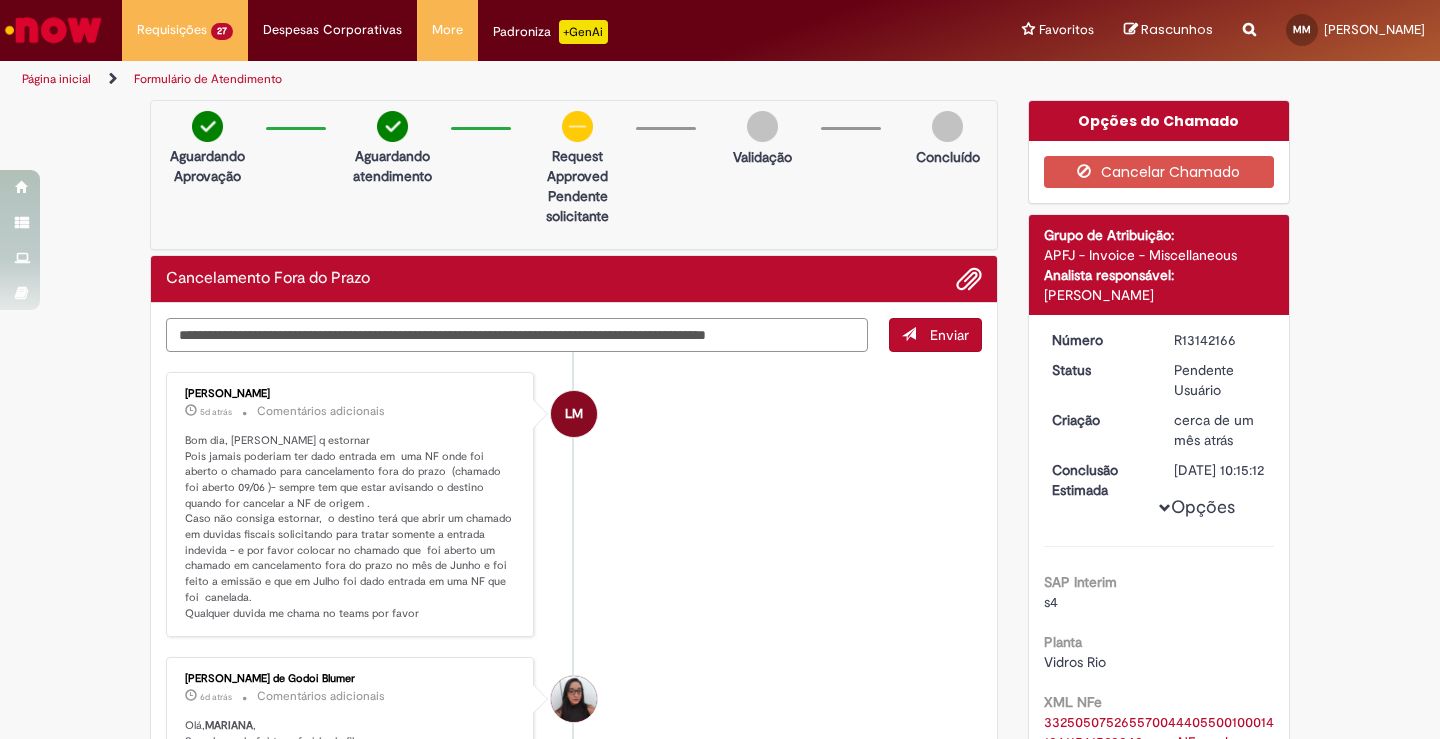 click on "**********" at bounding box center (517, 335) 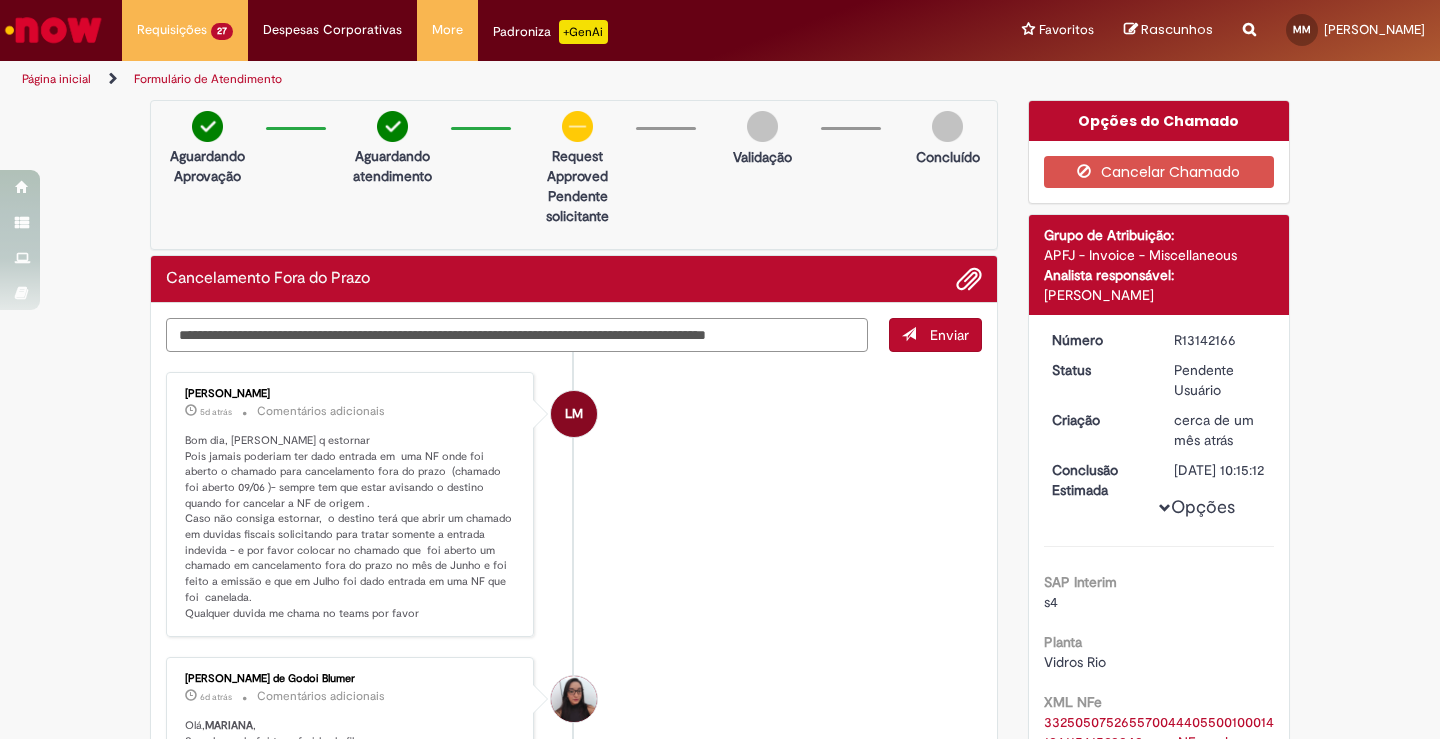 click on "**********" at bounding box center [517, 335] 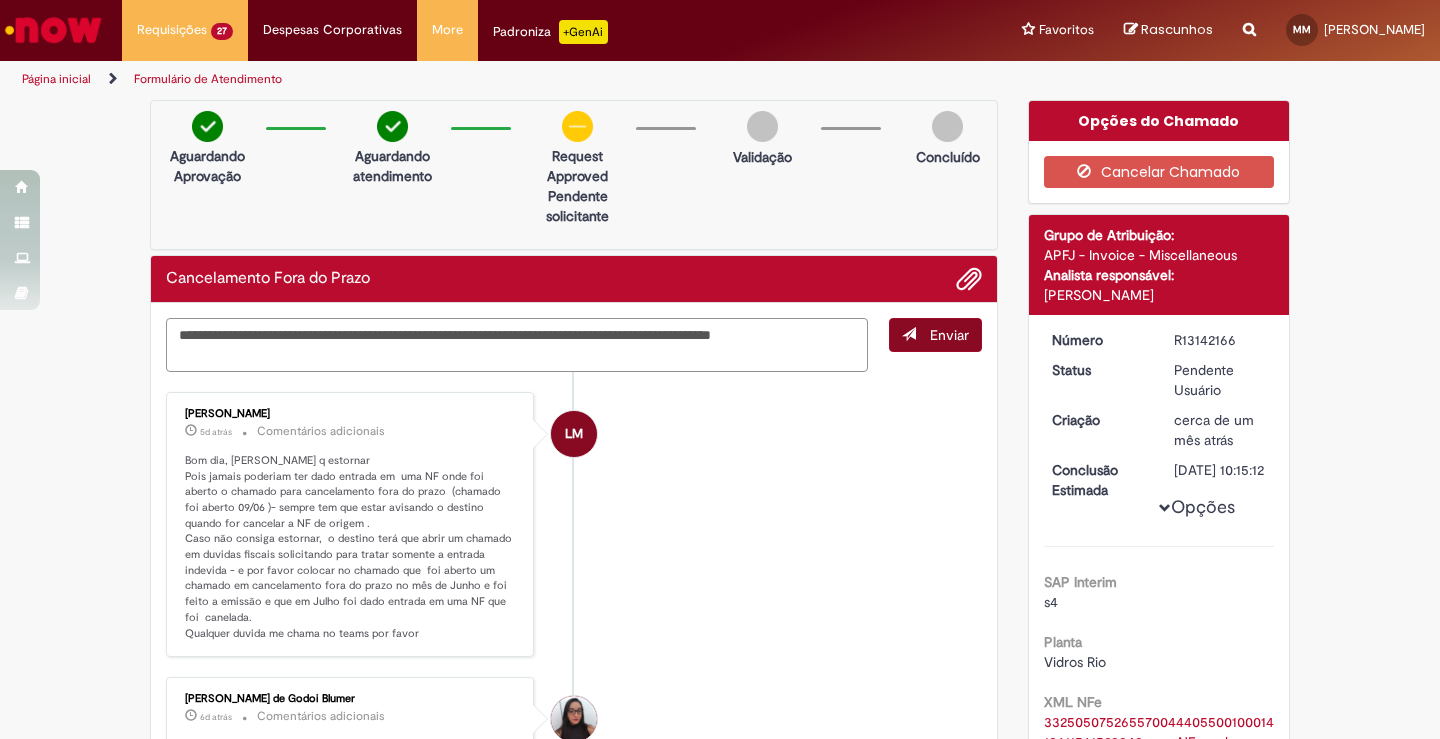 type on "**********" 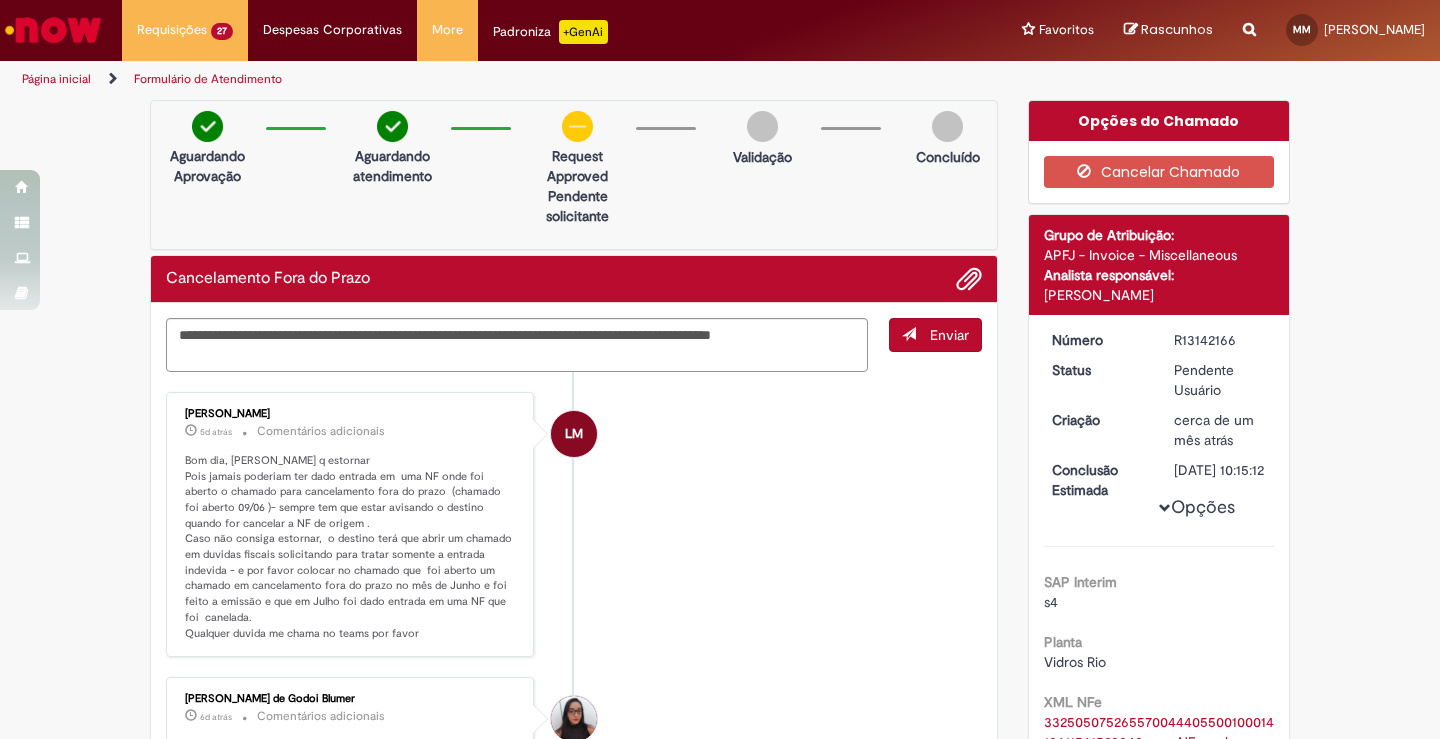 click on "Enviar" at bounding box center (949, 335) 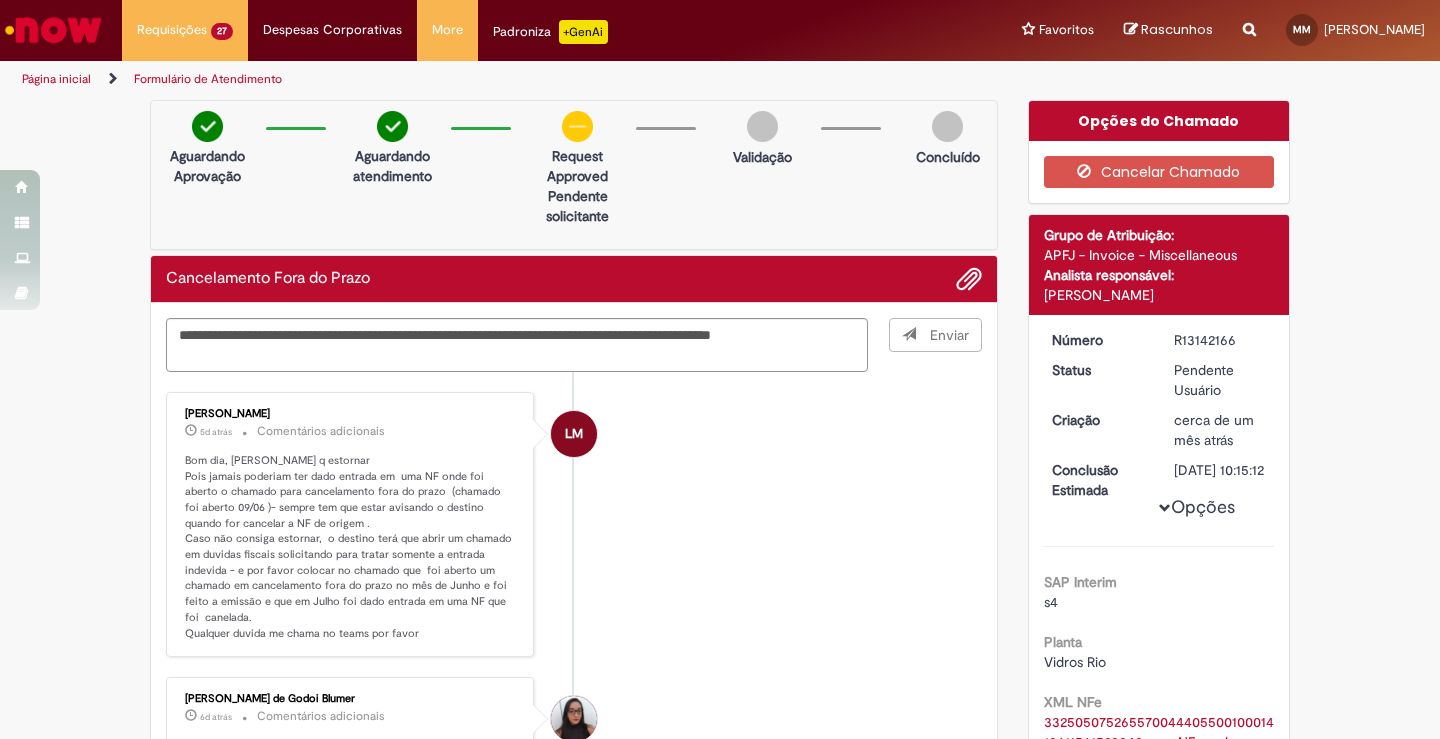 type 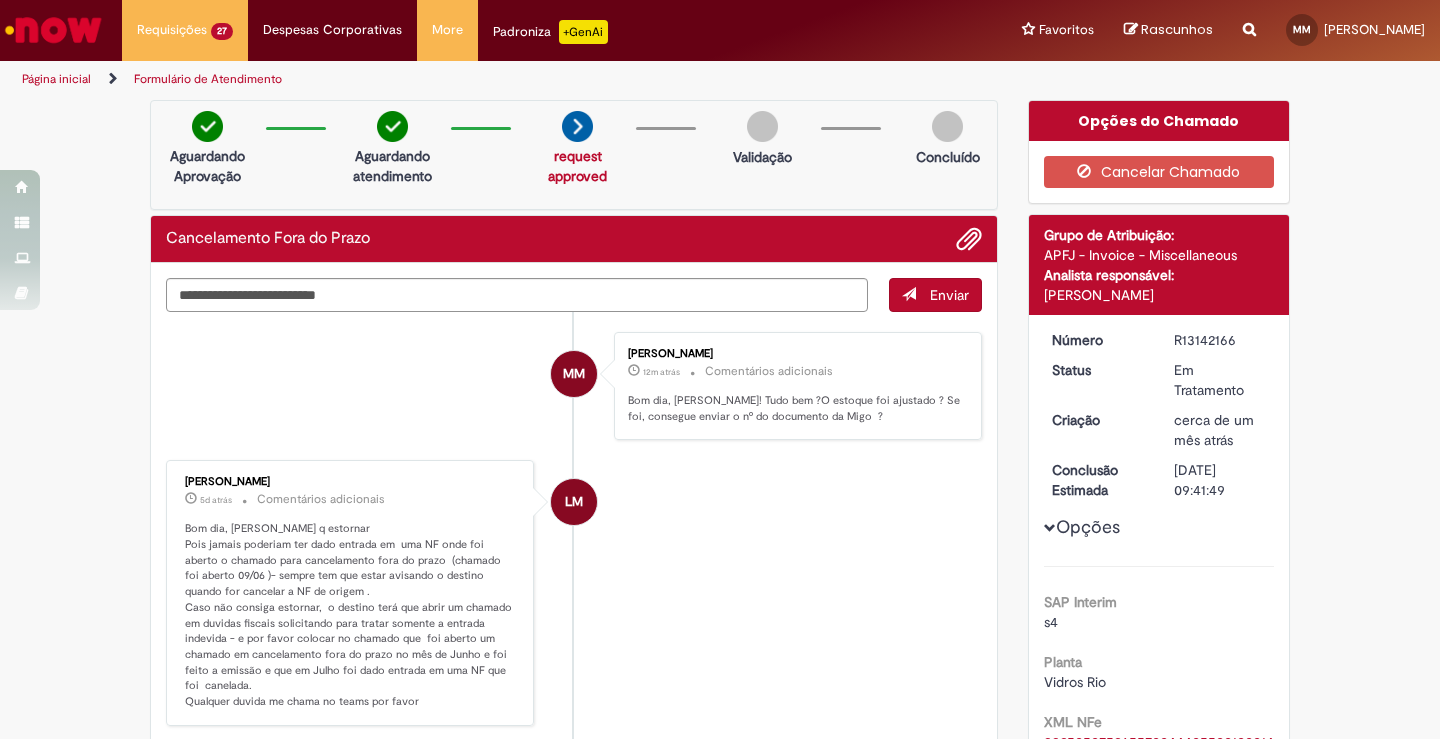 click on "LM
[PERSON_NAME]
5d atrás 5 dias atrás     Comentários adicionais
Bom dia, [PERSON_NAME] q estornar
Pois jamais poderiam ter dado entrada em  uma NF onde foi aberto o chamado para cancelamento fora do prazo  (chamado foi aberto 09/06 )- sempre tem que estar avisando o destino quando for cancelar a NF de origem .
Caso não consiga estornar,  o destino terá que abrir um chamado em duvidas fiscais solicitando para tratar somente a entrada indevida - e por favor colocar no chamado que  foi aberto um chamado em cancelamento fora do prazo no mês de Junho e foi feito a emissão e que em Julho foi dado entrada em uma NF que foi  canelada.
Qualquer duvida me chama no teams por favor" at bounding box center (574, 593) 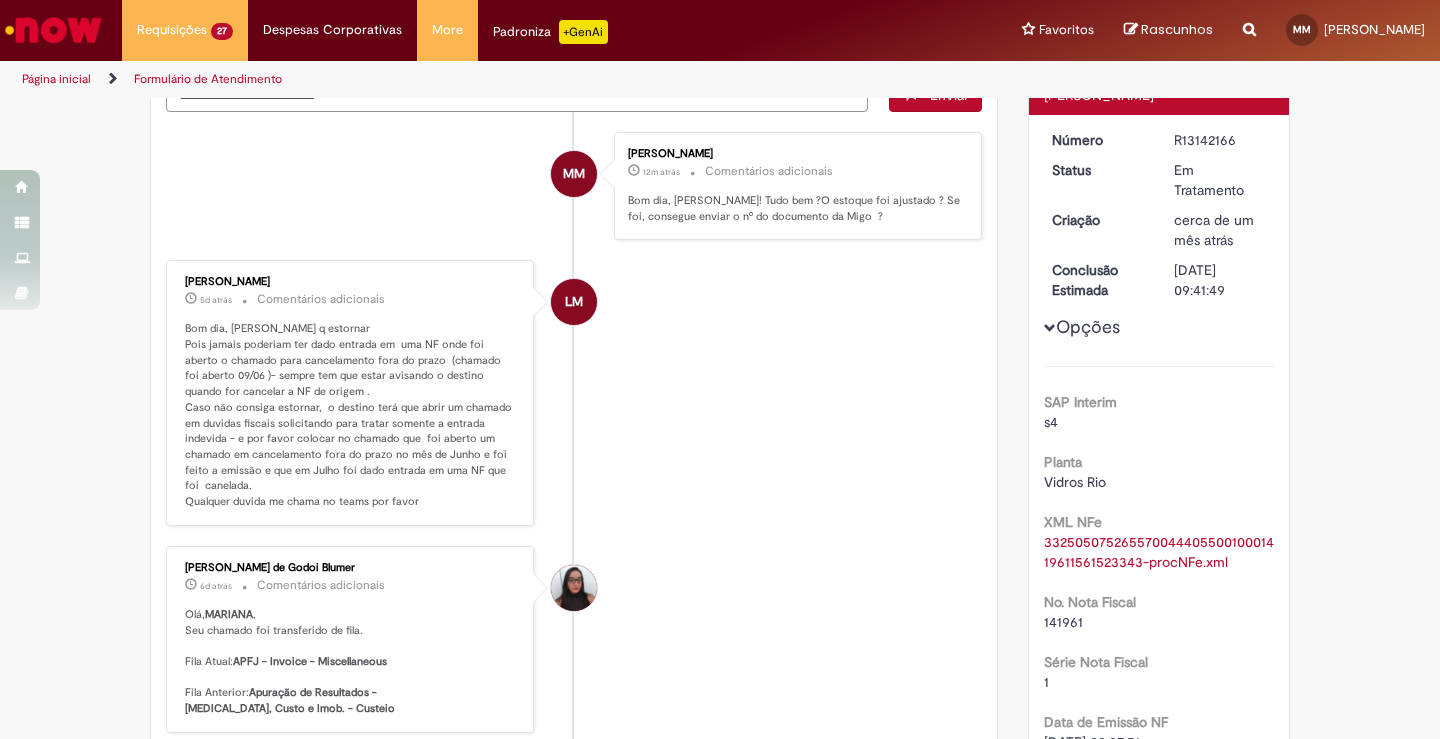scroll, scrollTop: 0, scrollLeft: 0, axis: both 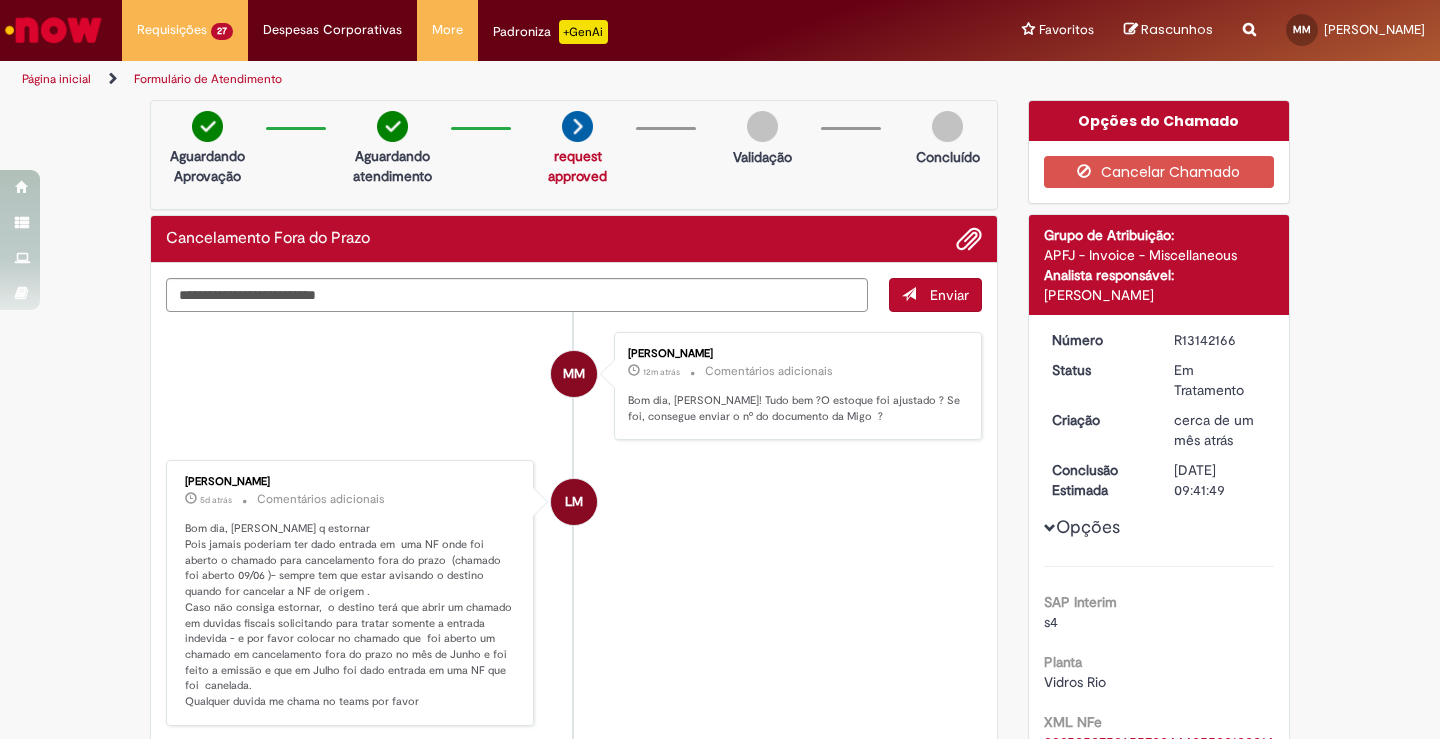 click on "MM
[PERSON_NAME]
12m atrás 12 minutos atrás     Comentários adicionais
Bom dia, [PERSON_NAME]! Tudo bem ?O estoque foi ajustado ? Se foi, consegue enviar o nº do documento da Migo  ?" at bounding box center (574, 386) 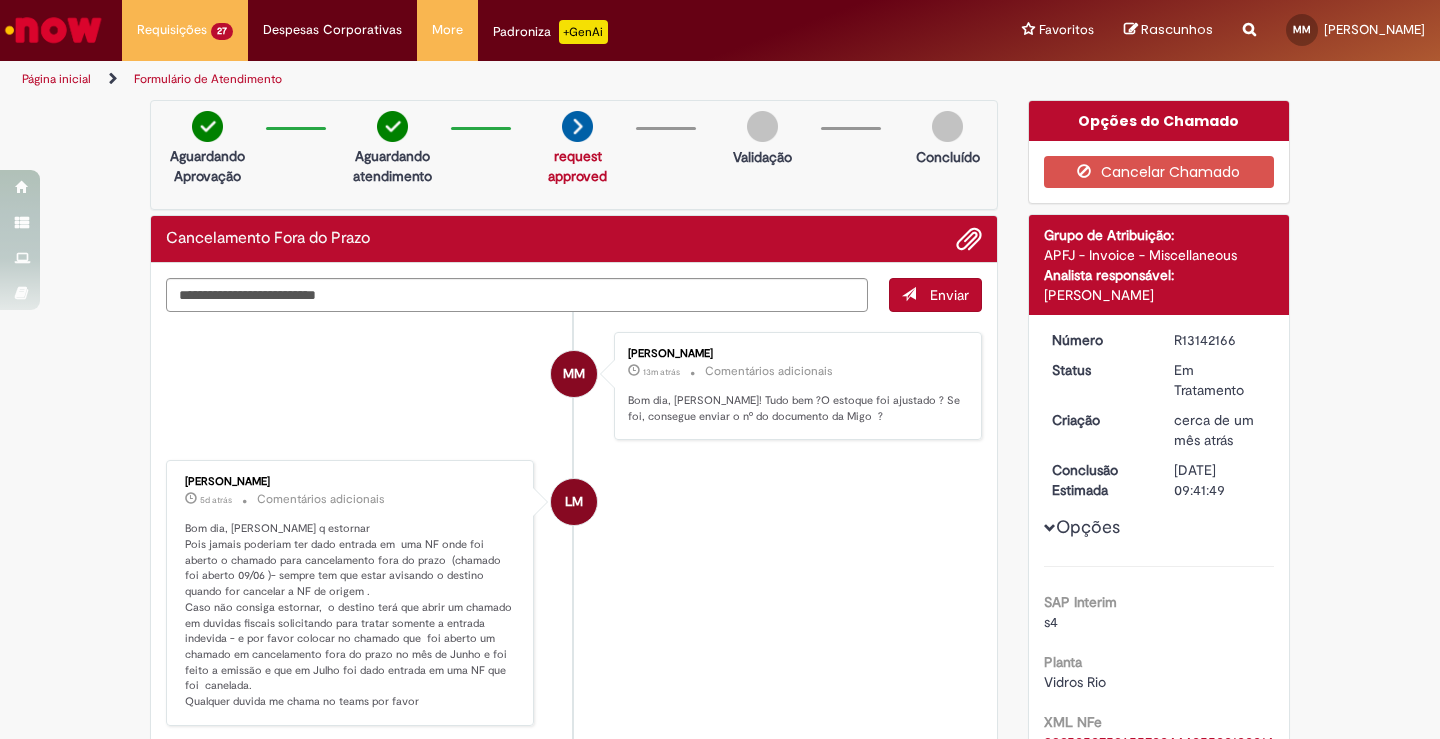 click on "LM
[PERSON_NAME]
5d atrás 5 dias atrás     Comentários adicionais
Bom dia, [PERSON_NAME] q estornar
Pois jamais poderiam ter dado entrada em  uma NF onde foi aberto o chamado para cancelamento fora do prazo  (chamado foi aberto 09/06 )- sempre tem que estar avisando o destino quando for cancelar a NF de origem .
Caso não consiga estornar,  o destino terá que abrir um chamado em duvidas fiscais solicitando para tratar somente a entrada indevida - e por favor colocar no chamado que  foi aberto um chamado em cancelamento fora do prazo no mês de Junho e foi feito a emissão e que em Julho foi dado entrada em uma NF que foi  canelada.
Qualquer duvida me chama no teams por favor" at bounding box center (574, 593) 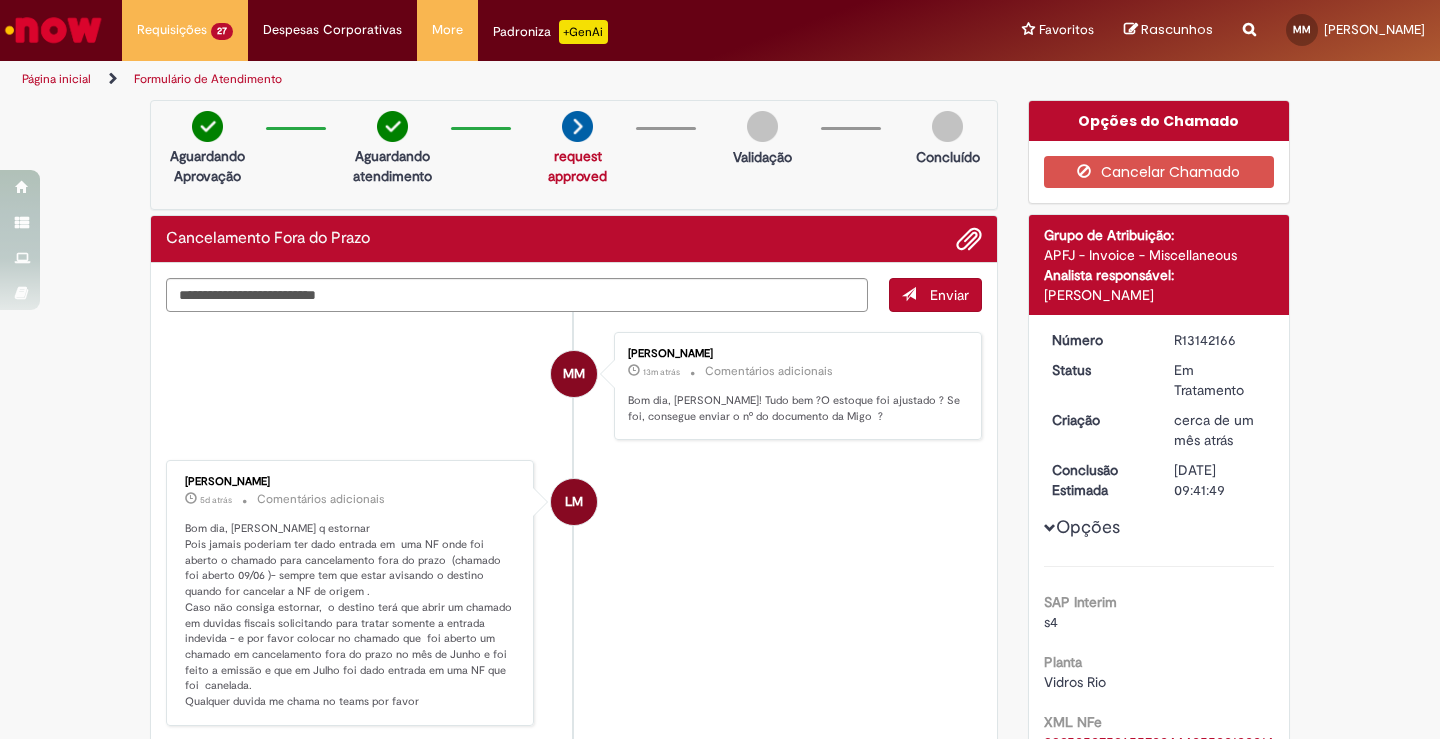click on "LM
[PERSON_NAME]
5d atrás 5 dias atrás     Comentários adicionais
Bom dia, [PERSON_NAME] q estornar
Pois jamais poderiam ter dado entrada em  uma NF onde foi aberto o chamado para cancelamento fora do prazo  (chamado foi aberto 09/06 )- sempre tem que estar avisando o destino quando for cancelar a NF de origem .
Caso não consiga estornar,  o destino terá que abrir um chamado em duvidas fiscais solicitando para tratar somente a entrada indevida - e por favor colocar no chamado que  foi aberto um chamado em cancelamento fora do prazo no mês de Junho e foi feito a emissão e que em Julho foi dado entrada em uma NF que foi  canelada.
Qualquer duvida me chama no teams por favor" at bounding box center [574, 593] 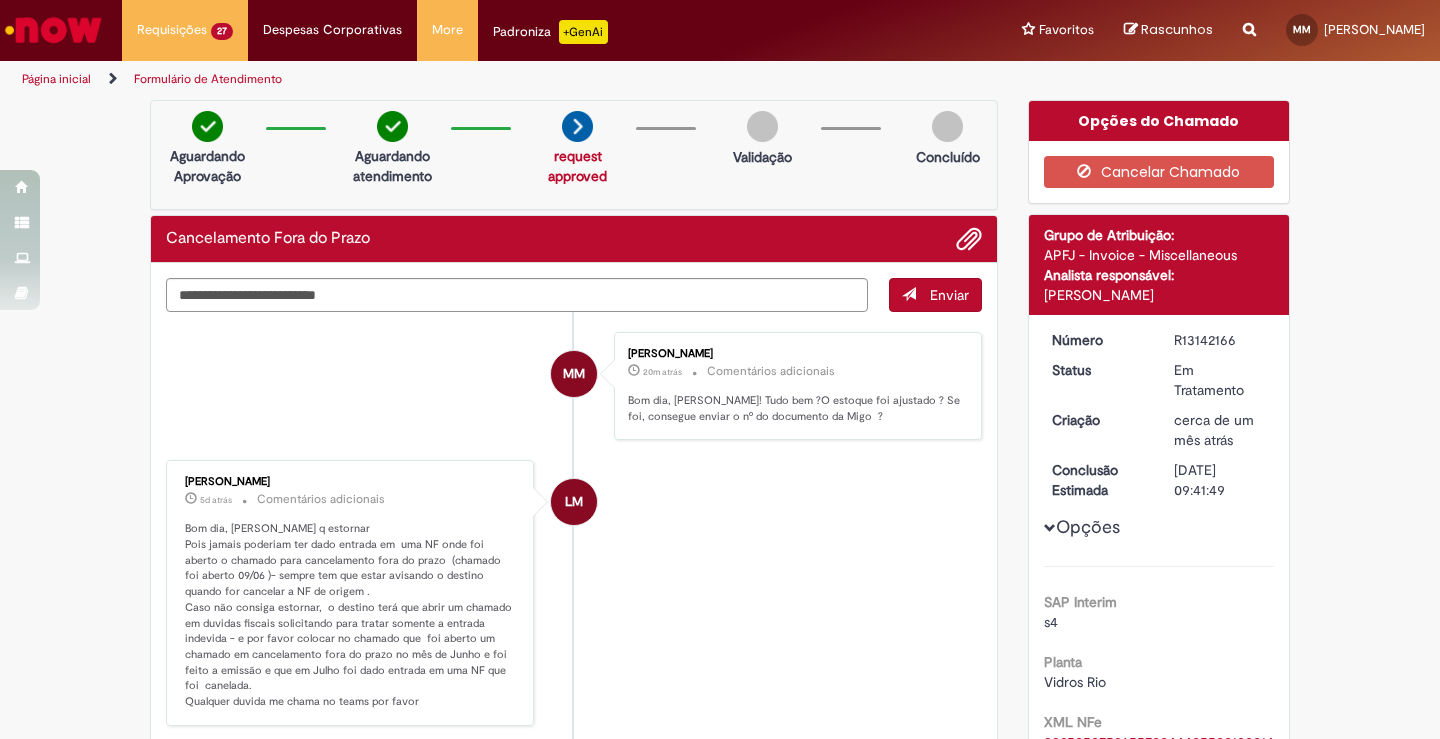 drag, startPoint x: 107, startPoint y: 424, endPoint x: 172, endPoint y: 8, distance: 421.04752 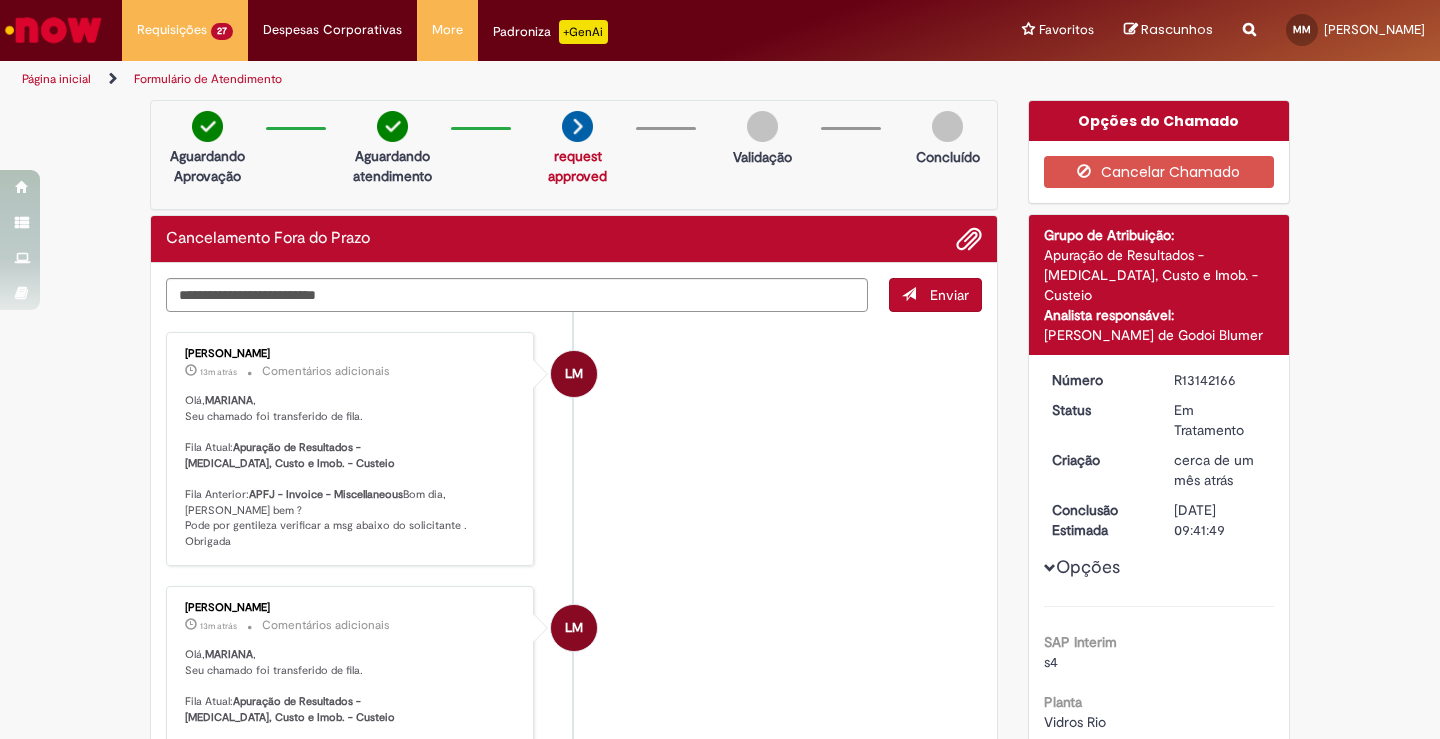 click on "Verificar Código de Barras
Aguardando Aprovação
Aguardando atendimento
request approved
request approved
Validação
Concluído
Cancelamento Fora do Prazo
Enviar
LM
[PERSON_NAME]
13m atrás 13 minutos atrás     Comentários adicionais
[PERSON_NAME] ,  Seu chamado foi transferido de fila. Fila Atual:  Apuração de Resultados - [MEDICAL_DATA], Custo e Imob. - Custeio Fila Anterior:  APFJ - Invoice - Miscellaneous" at bounding box center [574, 3305] 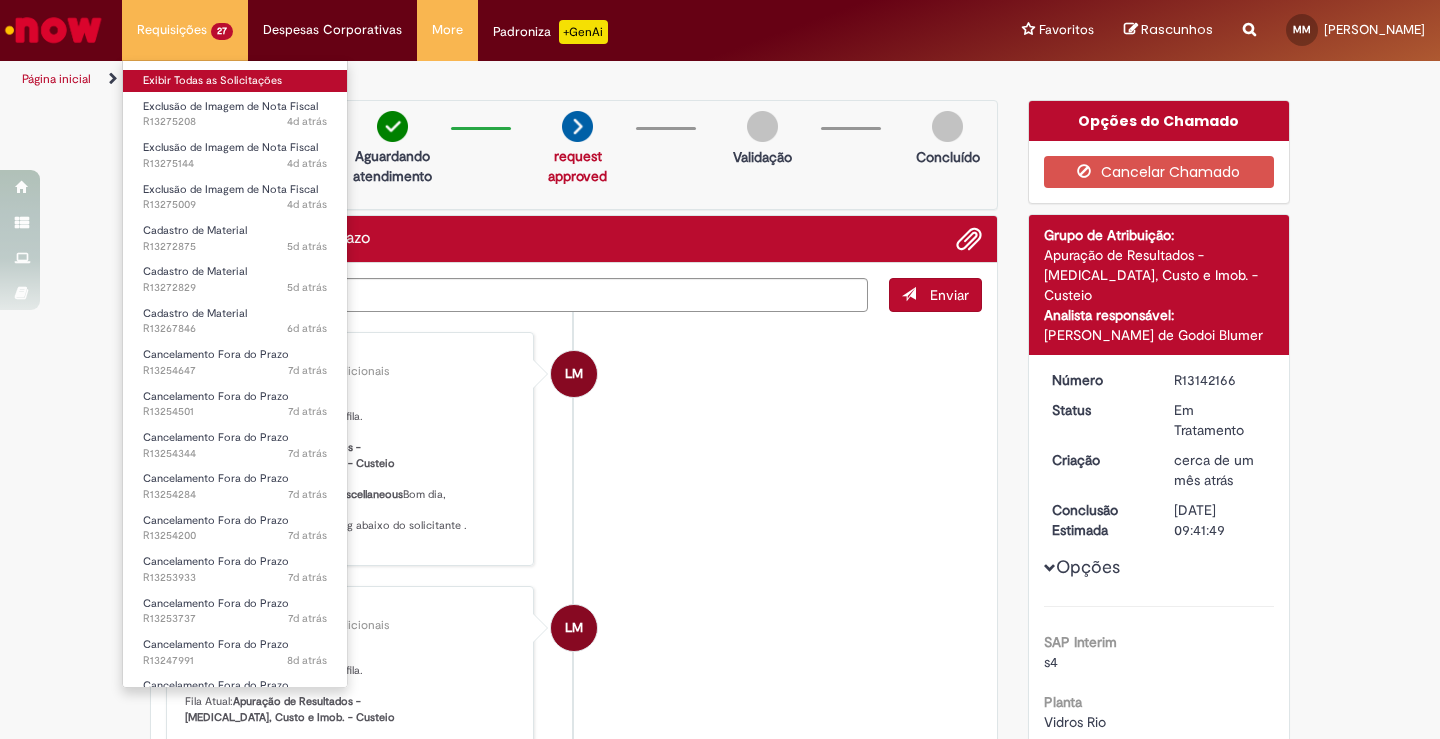 click on "Exibir Todas as Solicitações" at bounding box center [235, 81] 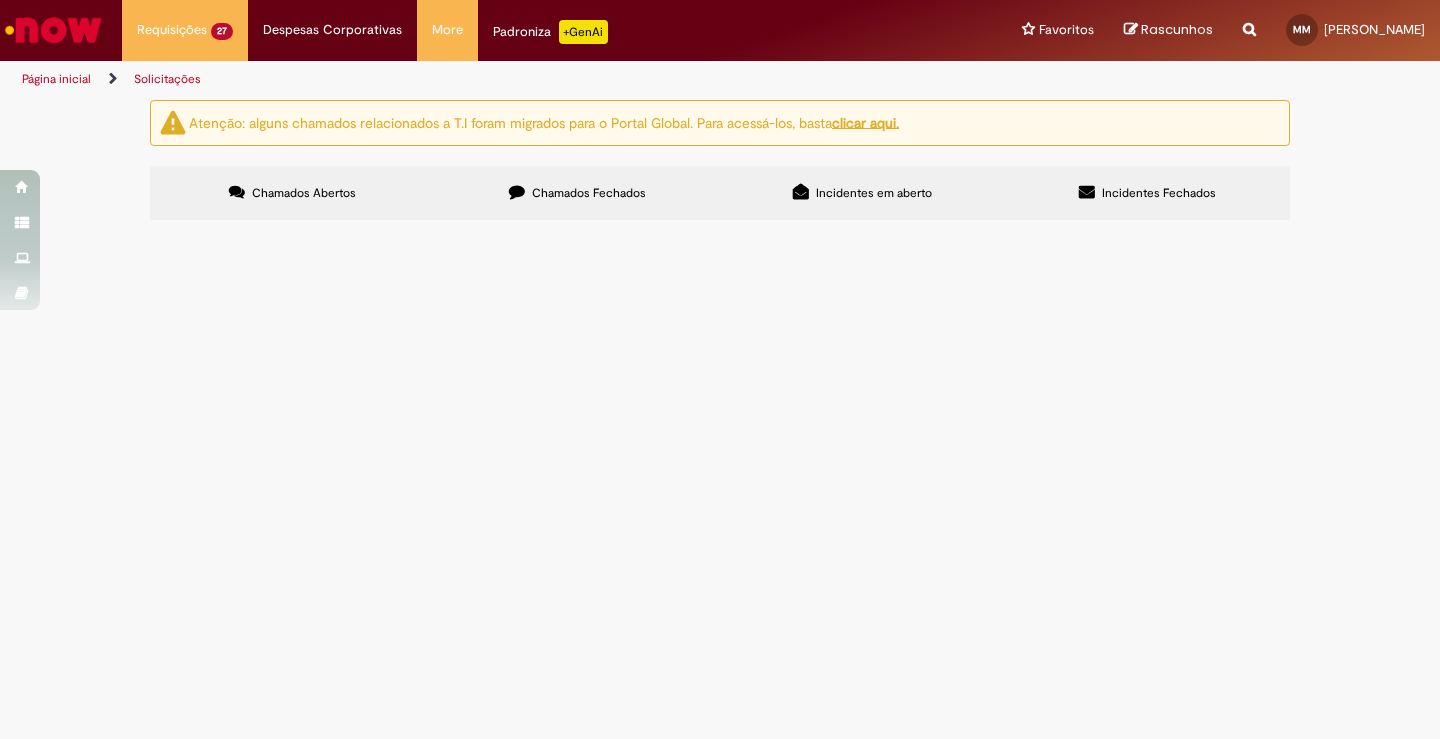 click on "Atenção: alguns chamados relacionados a T.I foram migrados para o Portal Global. Para acessá-los, basta  clicar aqui.
Chamados Abertos     Chamados Fechados     Incidentes em aberto     Incidentes Fechados
Itens solicitados
Exportar como PDF Exportar como Excel Exportar como CSV
Solicitações
Carregamento de dados...
Requisições abertas de LAS
Exportar como PDF Exportar como Excel Exportar como CSV
Solicitações
Carregamento de dados...
Itens solicitados" at bounding box center [720, 163] 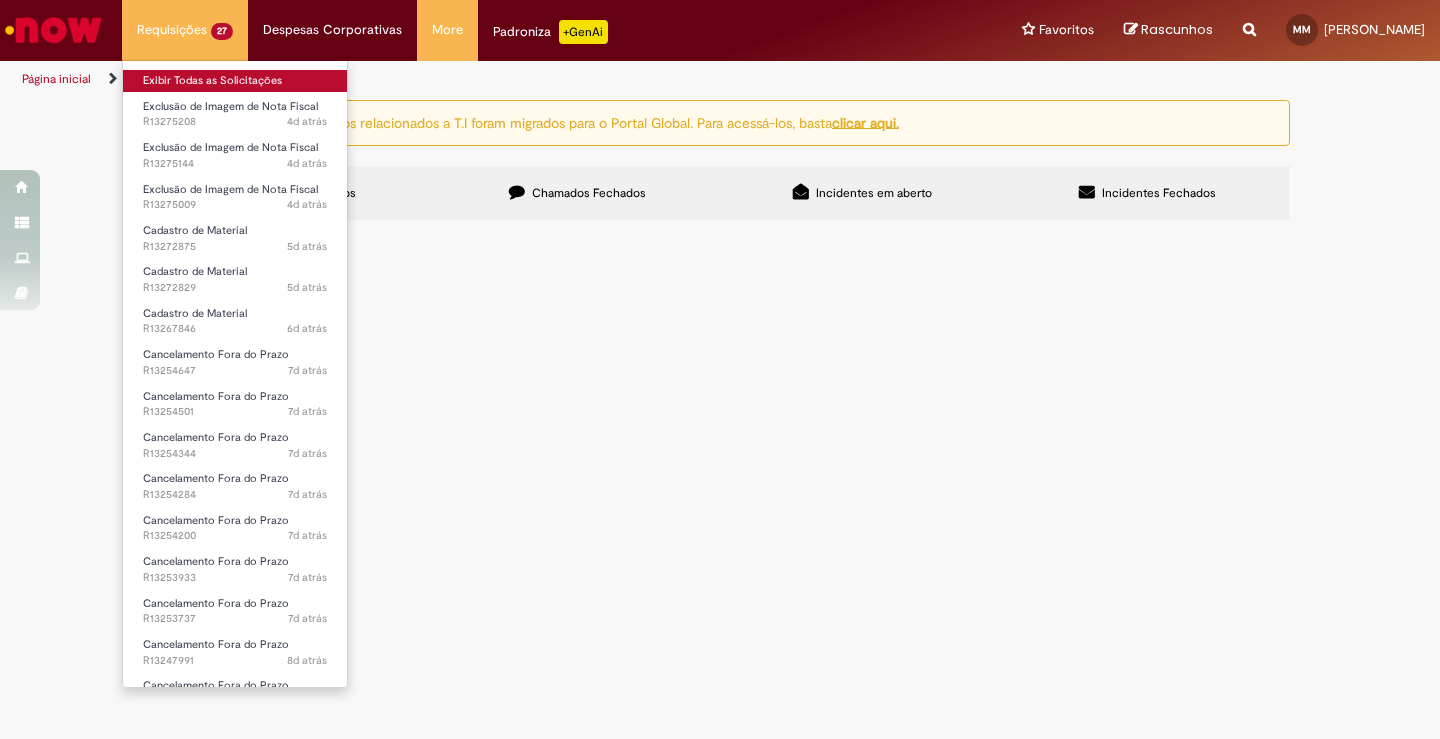 click on "Exibir Todas as Solicitações" at bounding box center [235, 81] 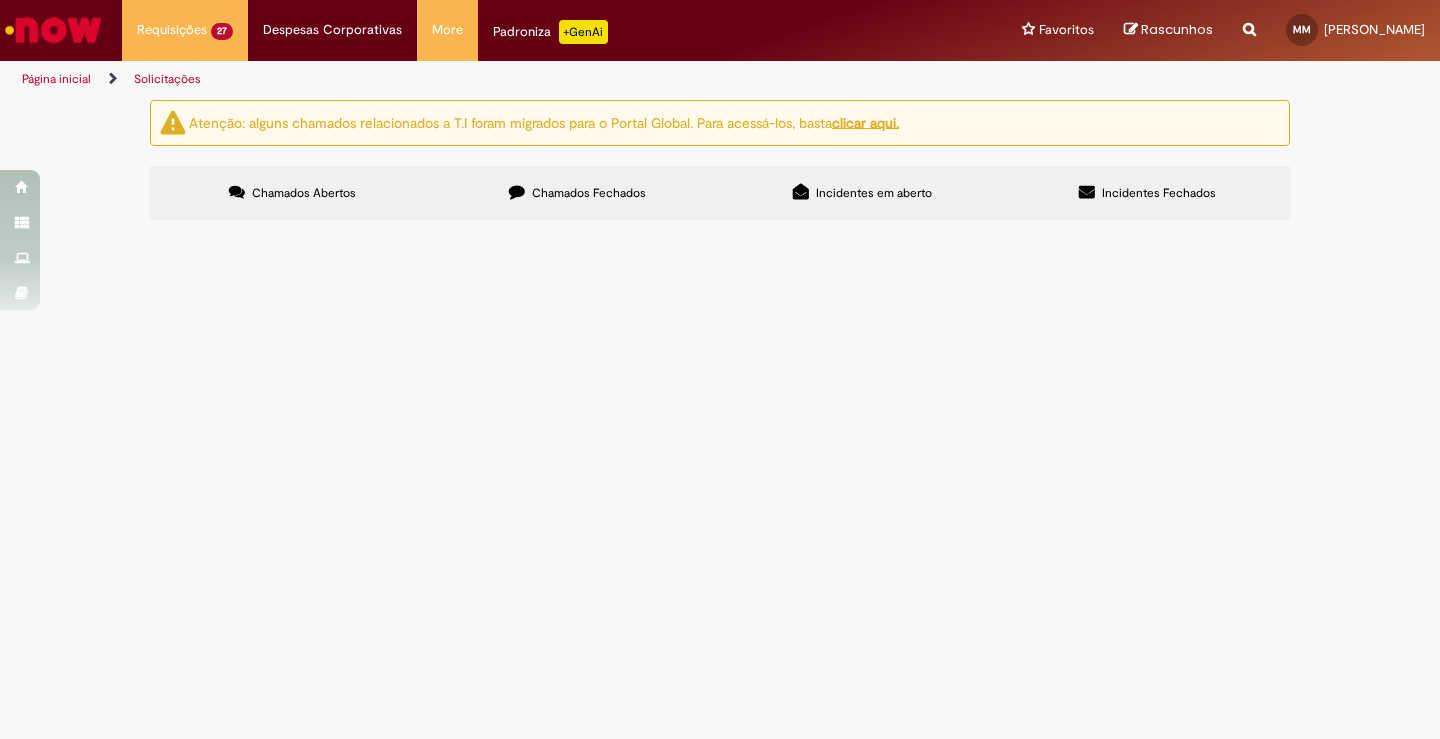 scroll, scrollTop: 600, scrollLeft: 0, axis: vertical 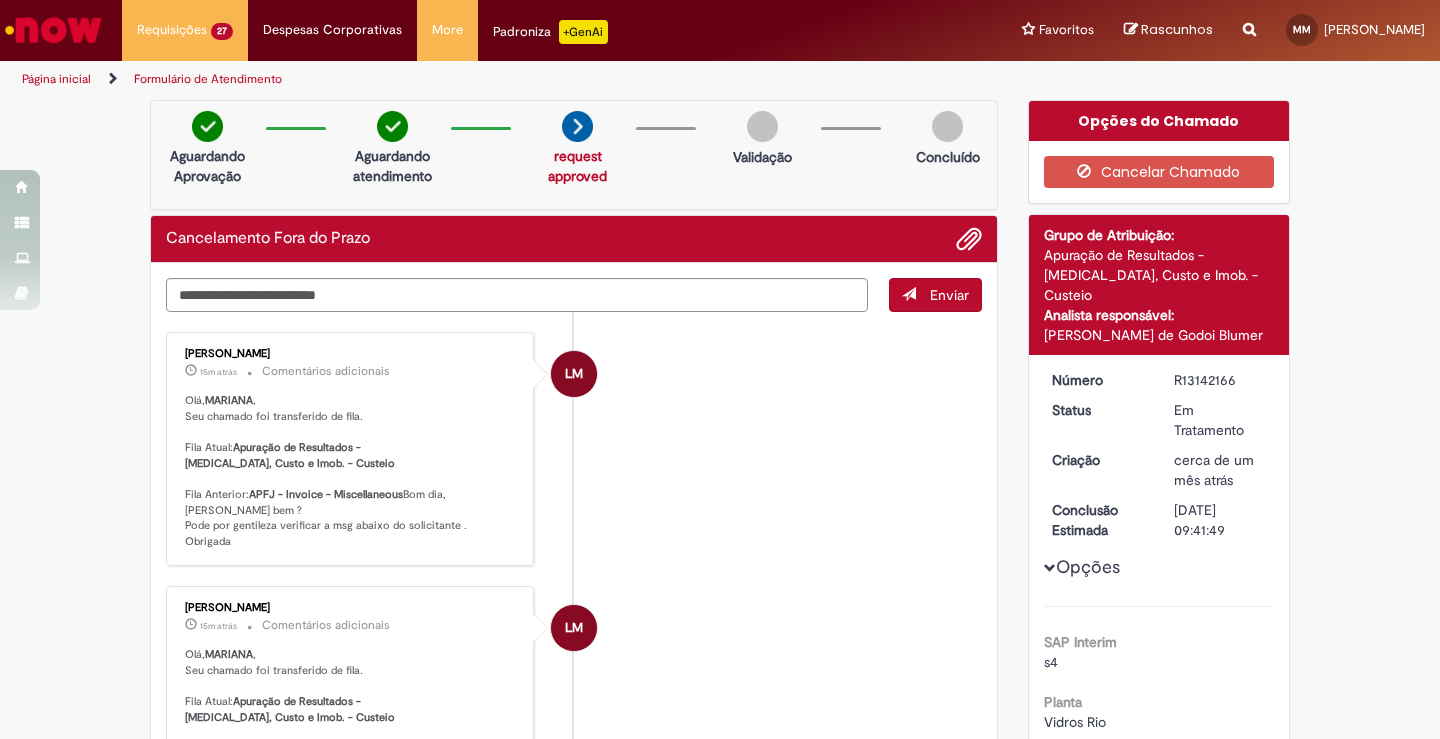 click on "Verificar Código de Barras
Aguardando Aprovação
Aguardando atendimento
request approved
request approved
Validação
Concluído
Cancelamento Fora do Prazo
Enviar
LM
[PERSON_NAME]
15m atrás 15 minutos atrás     Comentários adicionais
[PERSON_NAME] ,  Seu chamado foi transferido de fila. Fila Atual:  Apuração de Resultados - [MEDICAL_DATA], Custo e Imob. - Custeio Fila Anterior:  APFJ - Invoice - Miscellaneous" at bounding box center (720, 3305) 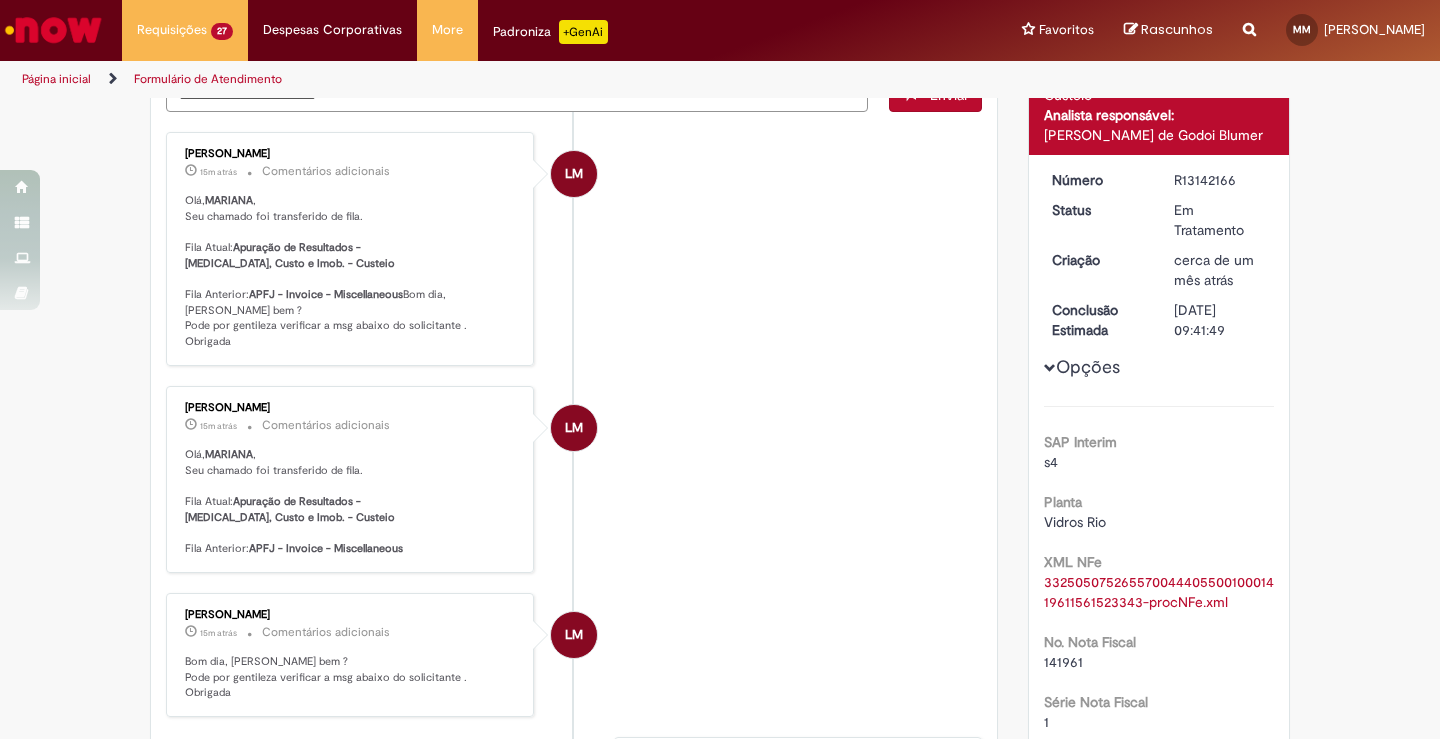 click on "Verificar Código de Barras
Aguardando Aprovação
Aguardando atendimento
request approved
request approved
Validação
Concluído
Cancelamento Fora do Prazo
Enviar
LM
[PERSON_NAME]
15m atrás 15 minutos atrás     Comentários adicionais
[PERSON_NAME] ,  Seu chamado foi transferido de fila. Fila Atual:  Apuração de Resultados - [MEDICAL_DATA], Custo e Imob. - Custeio Fila Anterior:  APFJ - Invoice - Miscellaneous" at bounding box center [720, 3105] 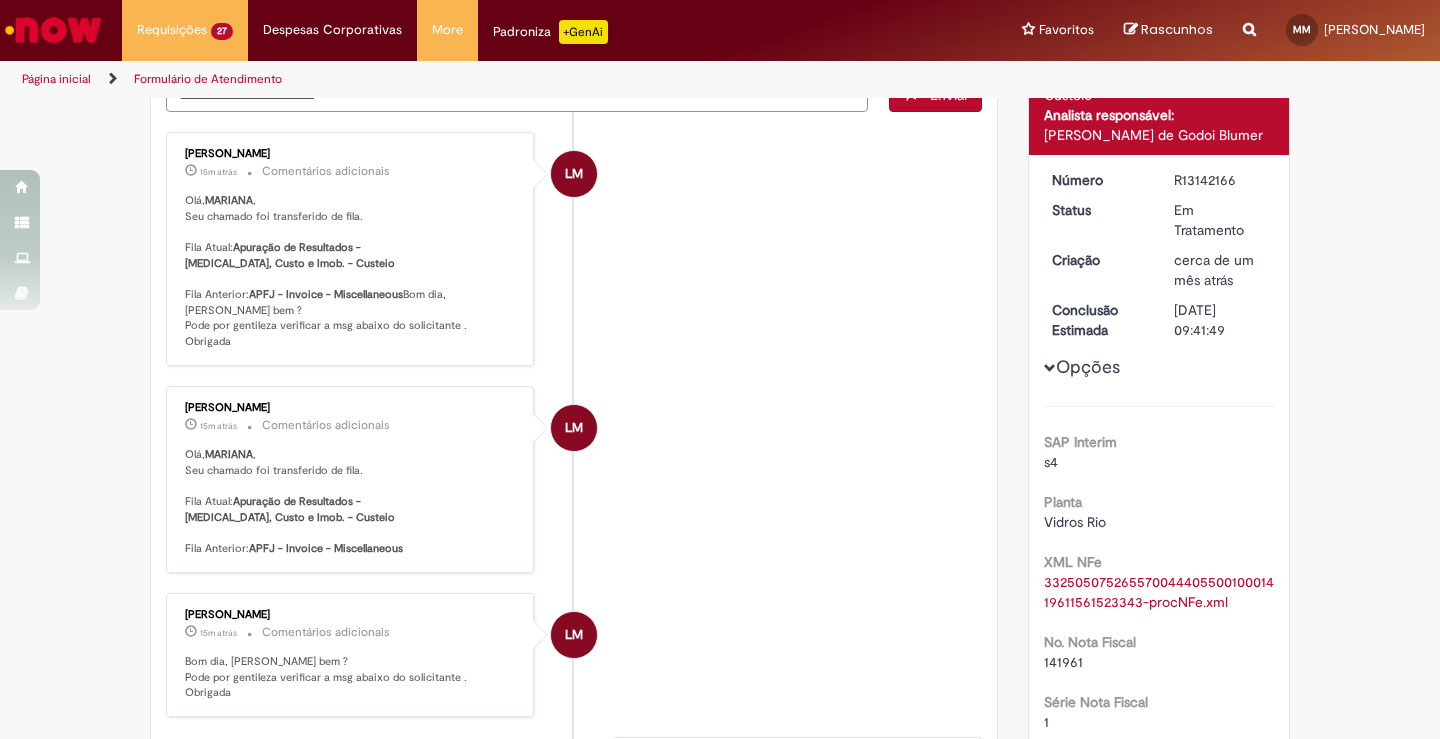 click on "Verificar Código de Barras
Aguardando Aprovação
Aguardando atendimento
request approved
request approved
Validação
Concluído
Cancelamento Fora do Prazo
Enviar
LM
[PERSON_NAME]
15m atrás 15 minutos atrás     Comentários adicionais
[PERSON_NAME] ,  Seu chamado foi transferido de fila. Fila Atual:  Apuração de Resultados - [MEDICAL_DATA], Custo e Imob. - Custeio Fila Anterior:  APFJ - Invoice - Miscellaneous" at bounding box center (720, 3105) 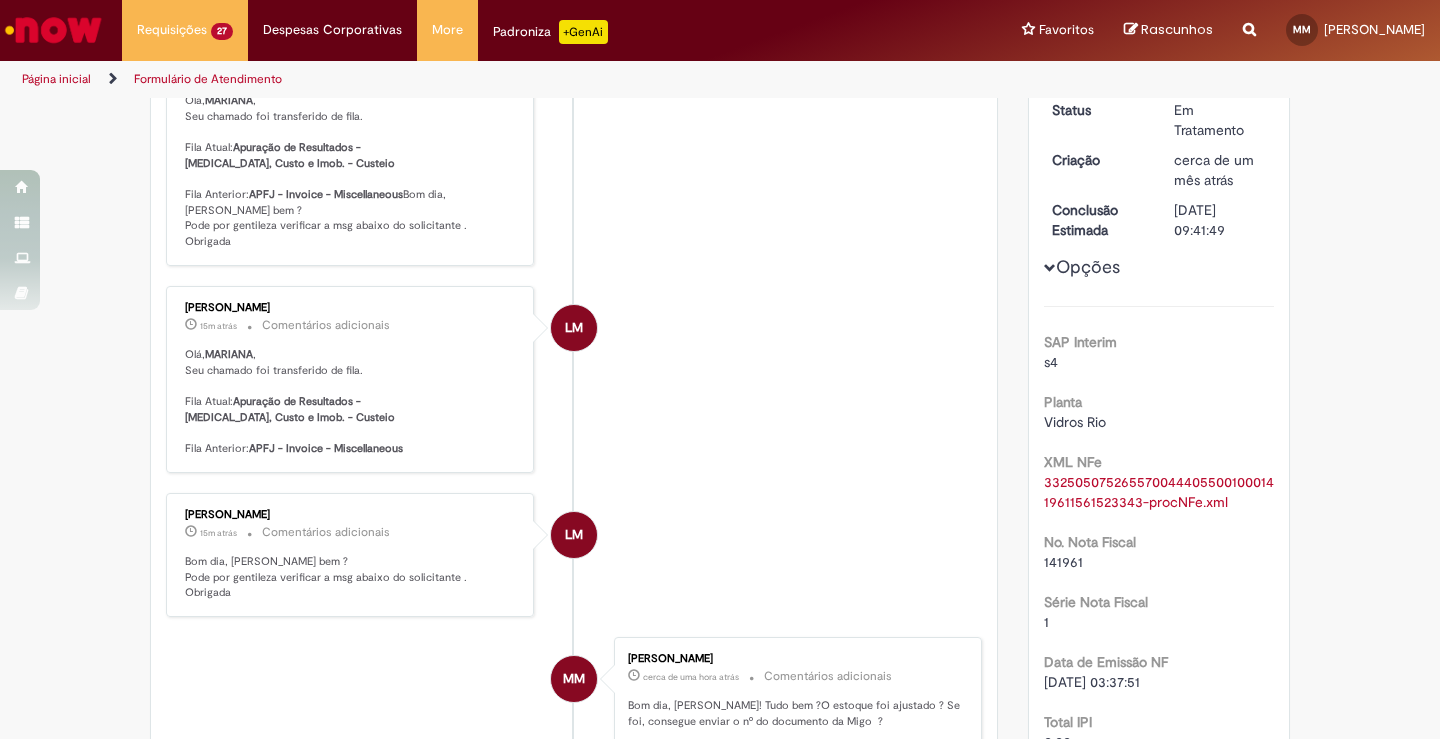 scroll, scrollTop: 200, scrollLeft: 0, axis: vertical 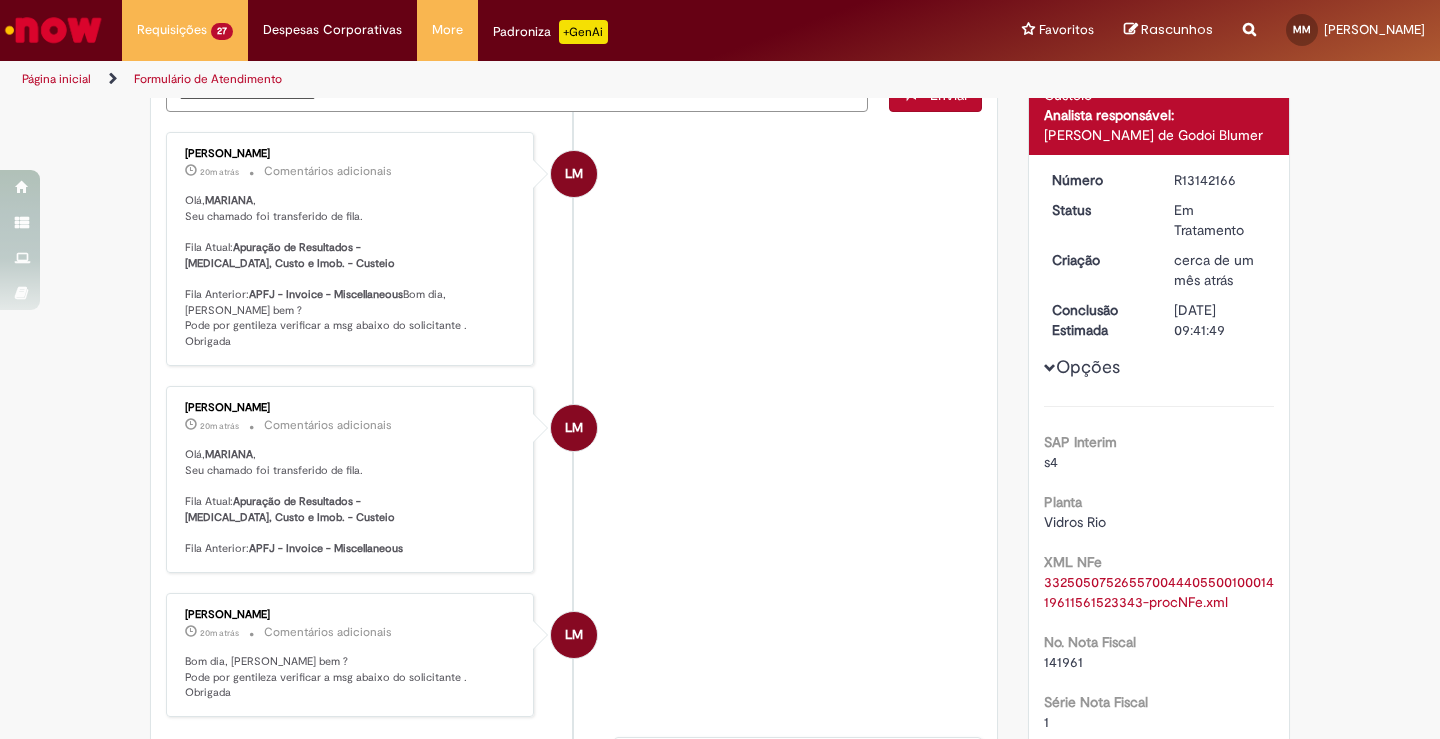 click on "LM
[PERSON_NAME]
20m atrás 20 minutos atrás     Comentários adicionais
[PERSON_NAME] ,  Seu chamado foi transferido de fila. Fila Atual:  Apuração de Resultados - [MEDICAL_DATA], Custo e Imob. - Custeio Fila Anterior:  APFJ - Invoice - Miscellaneous
Bom dia, Maisa
Tudo bem ?
Pode por gentileza verificar a msg abaixo do solicitante .
Obrigada" at bounding box center (574, 249) 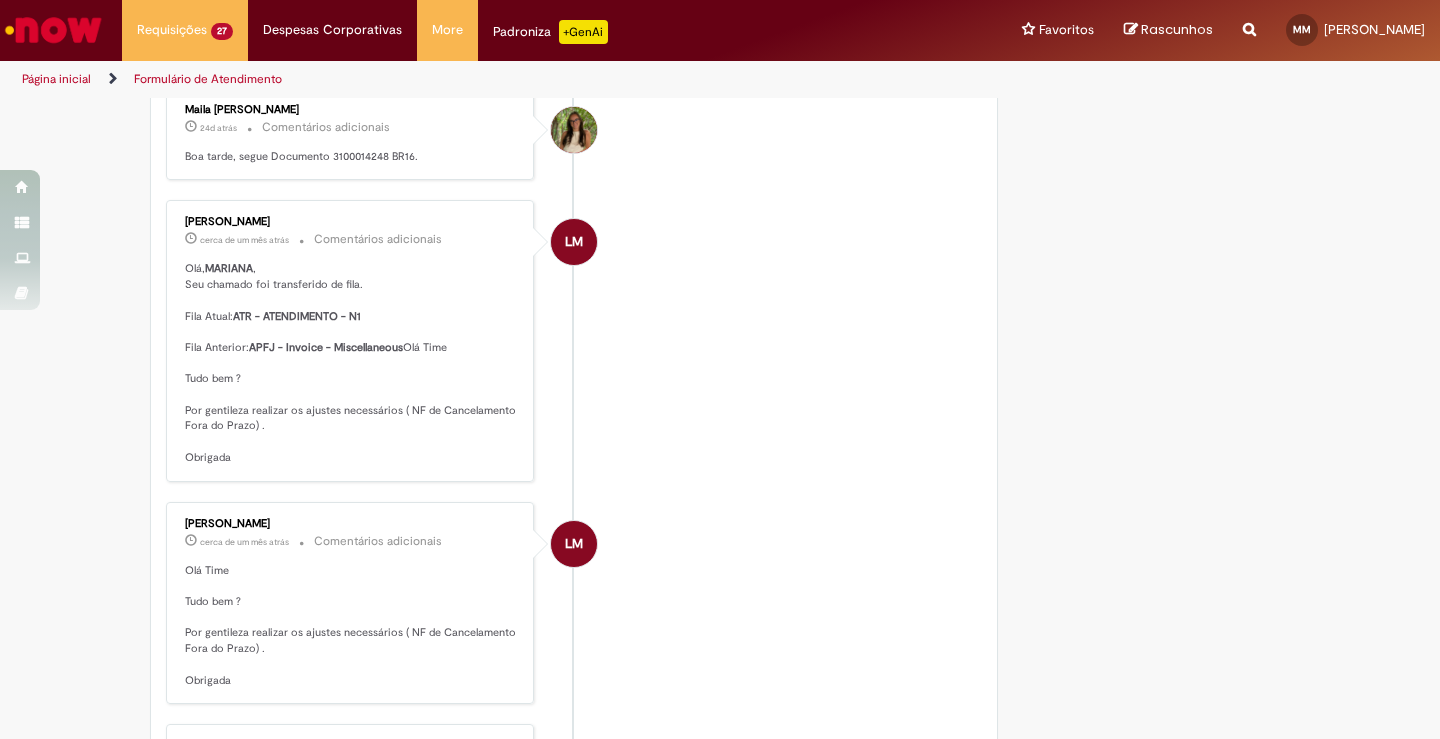 scroll, scrollTop: 4500, scrollLeft: 0, axis: vertical 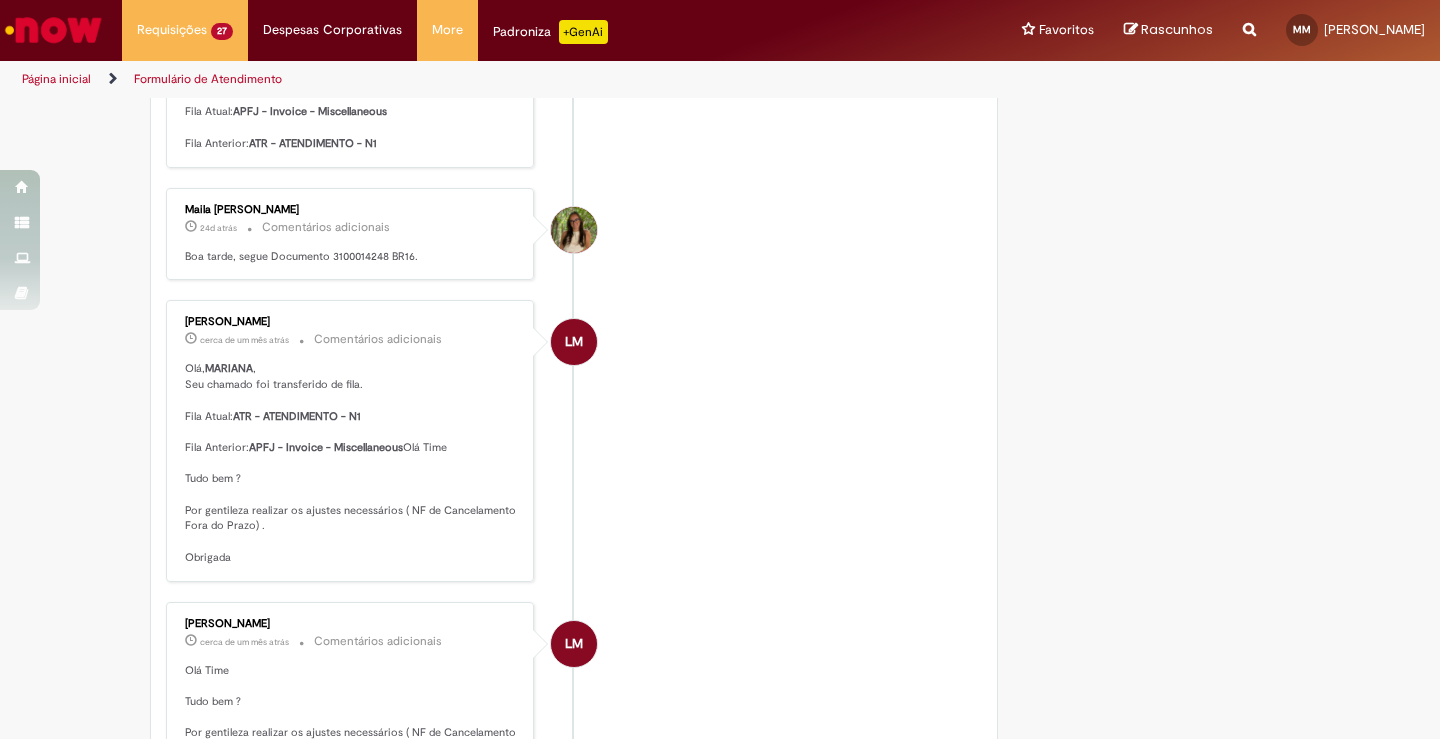 click on "Boa tarde, segue Documento 3100014248 BR16." at bounding box center [351, 257] 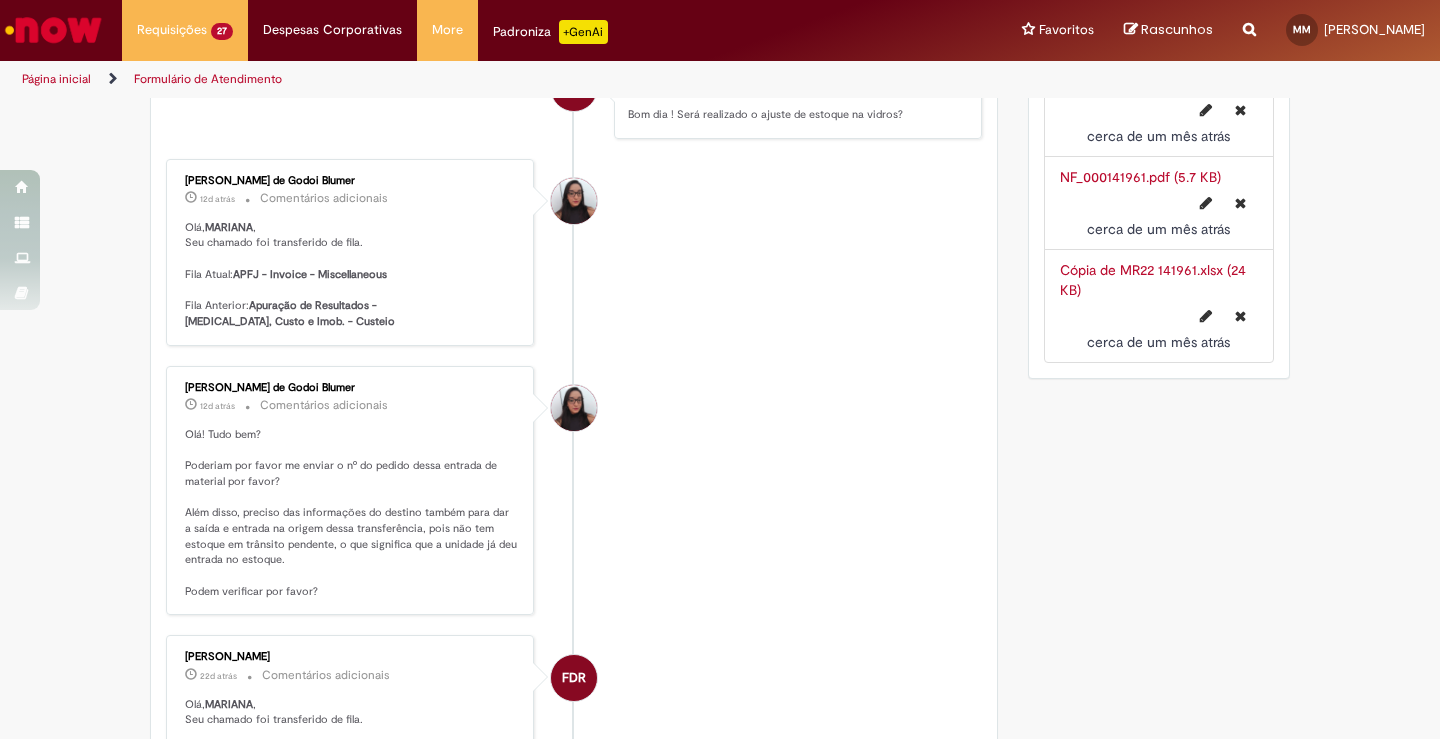 scroll, scrollTop: 2600, scrollLeft: 0, axis: vertical 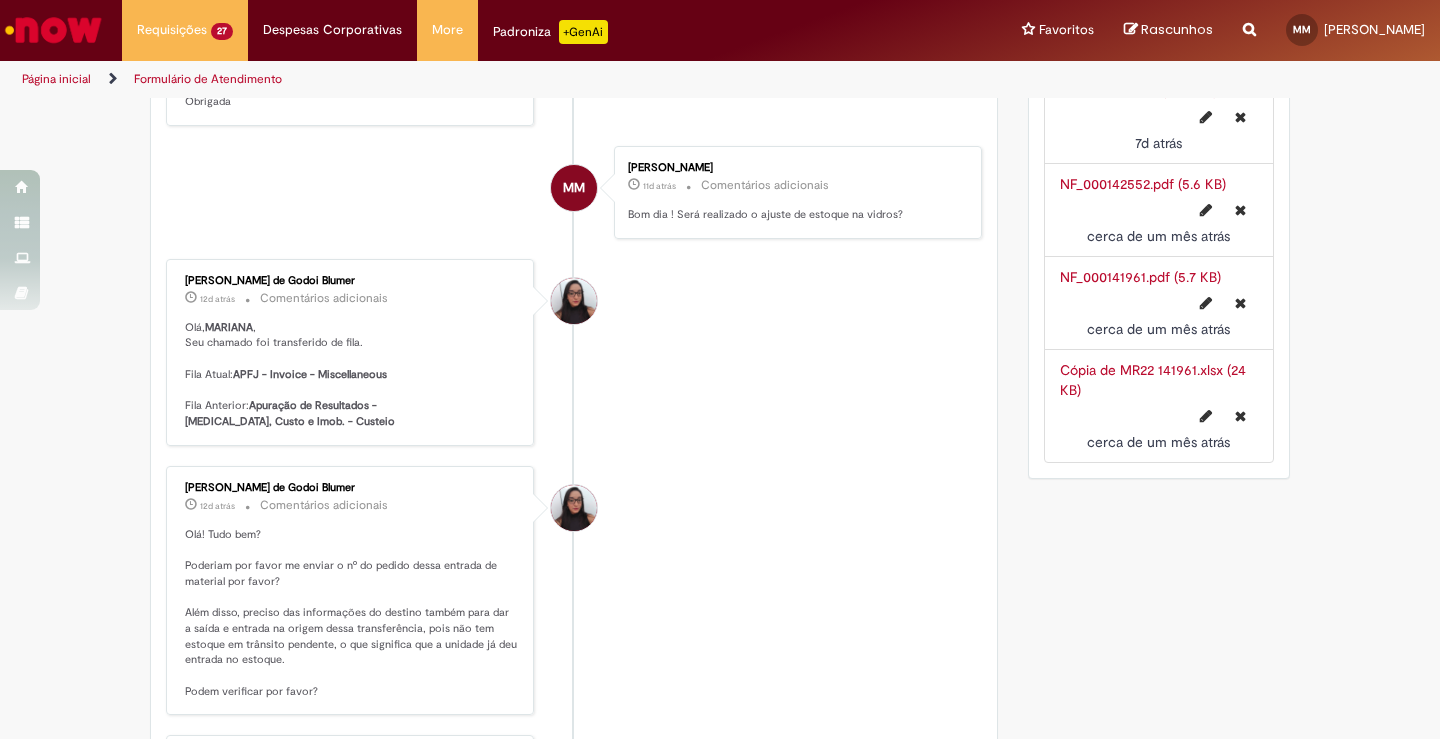 click on "MM
[PERSON_NAME]
11d atrás 11 dias atrás     Comentários adicionais
Bom dia ! Será realizado o ajuste de estoque na vidros?" at bounding box center [574, 192] 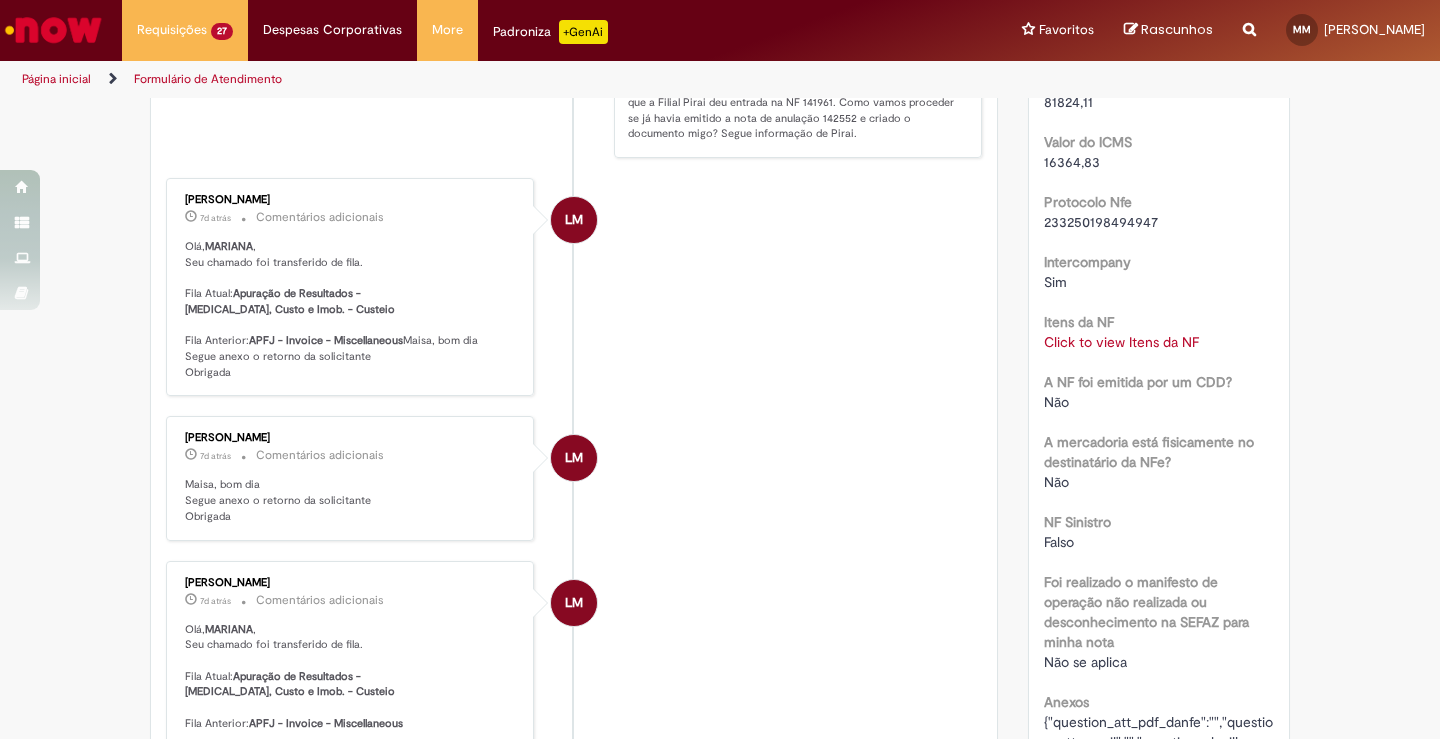 scroll, scrollTop: 1500, scrollLeft: 0, axis: vertical 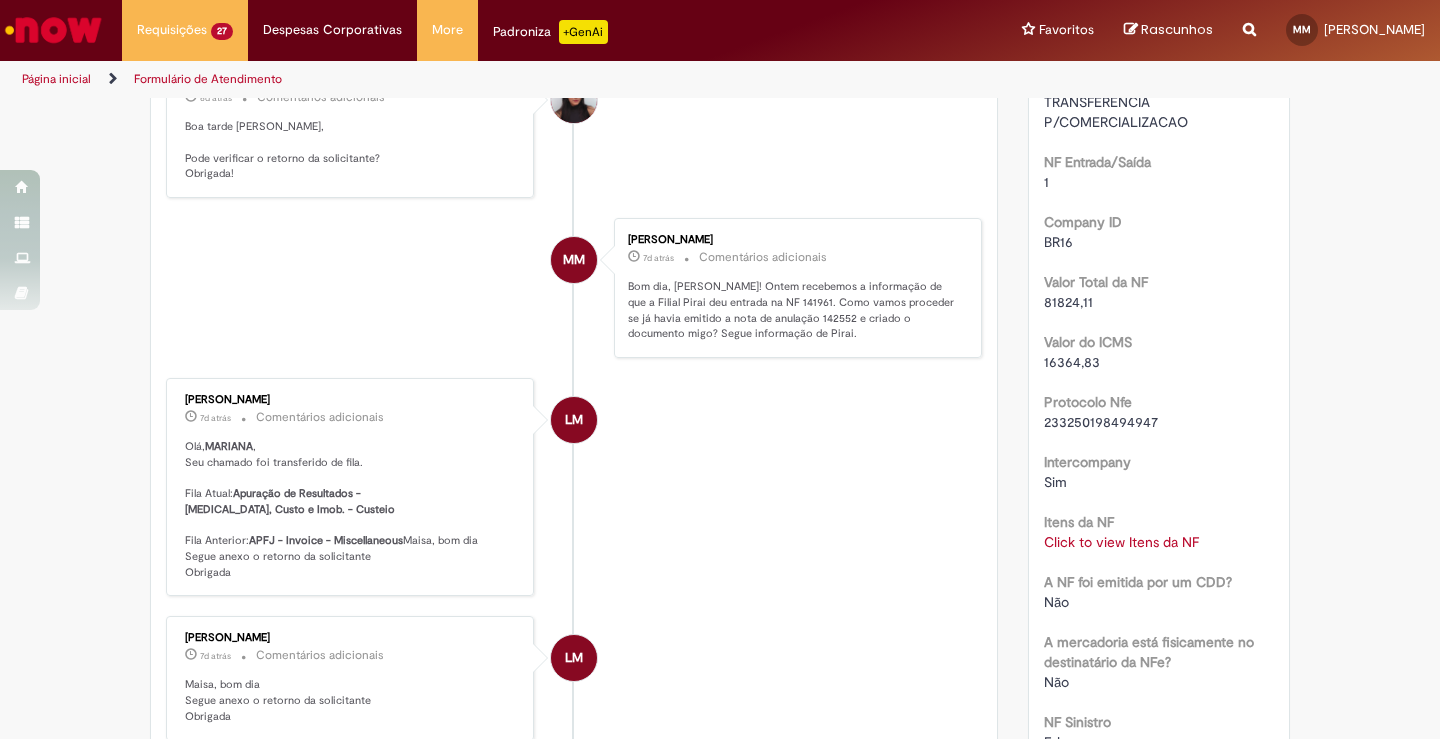 click on "MM
[PERSON_NAME]
7d atrás 7 dias atrás     Comentários adicionais
Bom dia, [PERSON_NAME]! Ontem recebemos a informação de que a Filial Pirai deu entrada na NF 141961. Como vamos proceder se já havia emitido a nota de anulação 142552 e criado o documento migo? Segue informação de Pirai." at bounding box center [574, 288] 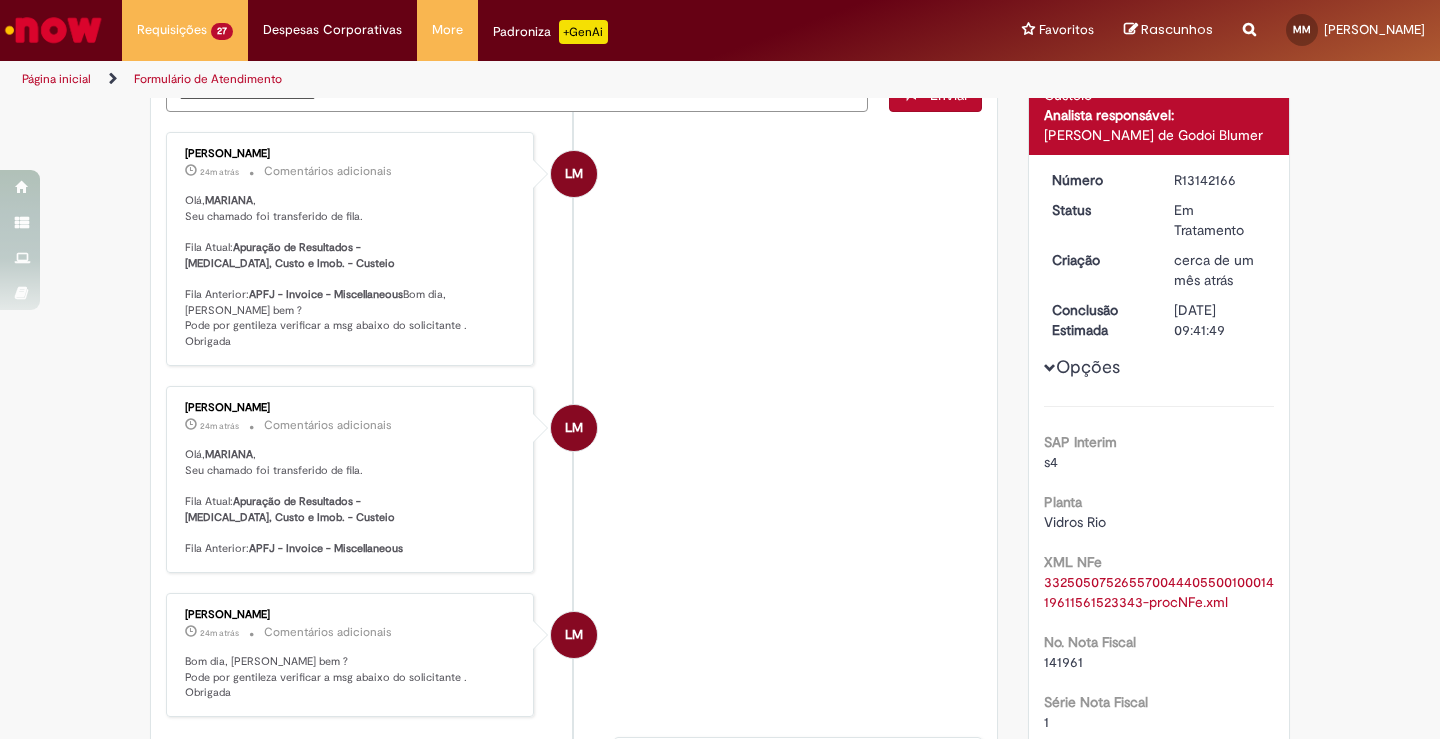 scroll, scrollTop: 0, scrollLeft: 0, axis: both 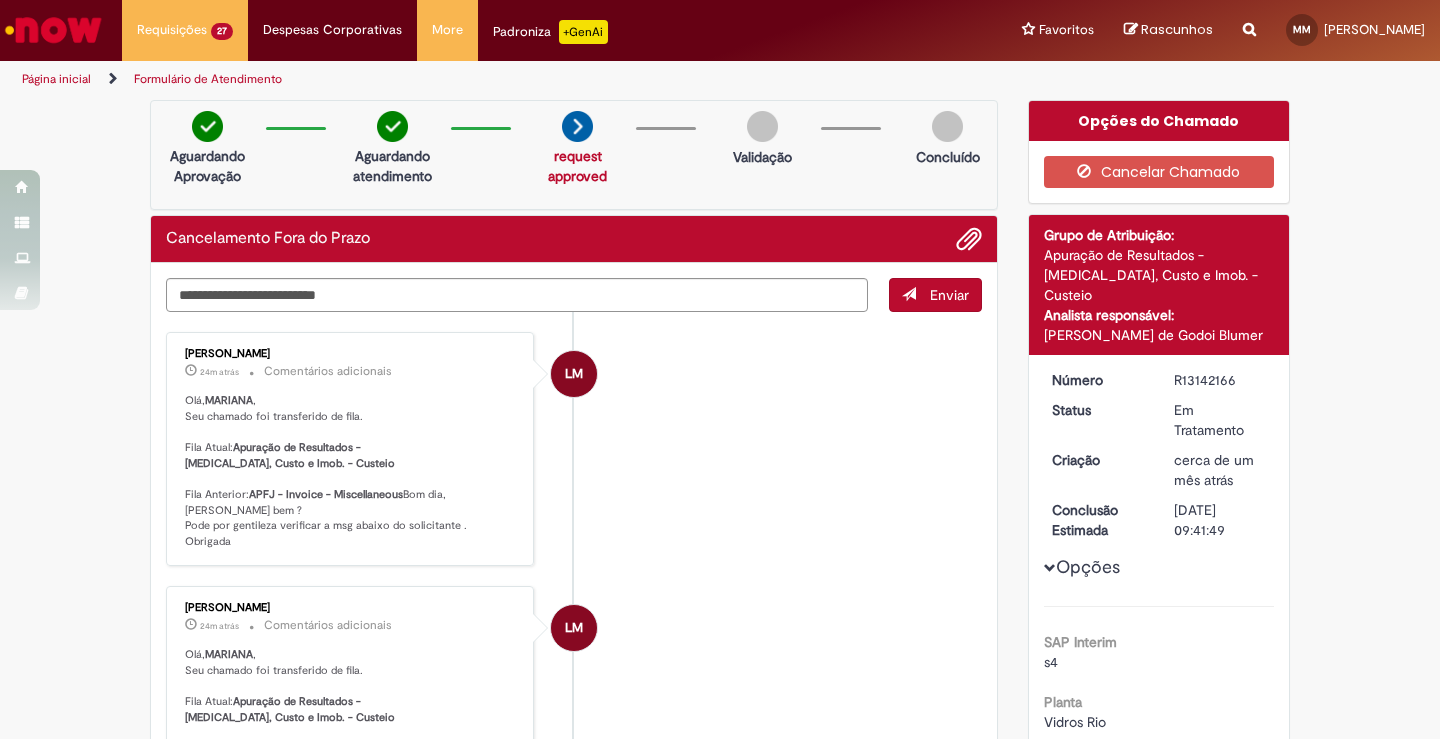 click on "LM
[PERSON_NAME]
24m atrás 24 minutos atrás     Comentários adicionais
[PERSON_NAME] ,  Seu chamado foi transferido de fila. Fila Atual:  Apuração de Resultados - [MEDICAL_DATA], Custo e Imob. - Custeio Fila Anterior:  APFJ - Invoice - Miscellaneous
Bom dia, Maisa
Tudo bem ?
Pode por gentileza verificar a msg abaixo do solicitante .
Obrigada" at bounding box center (574, 449) 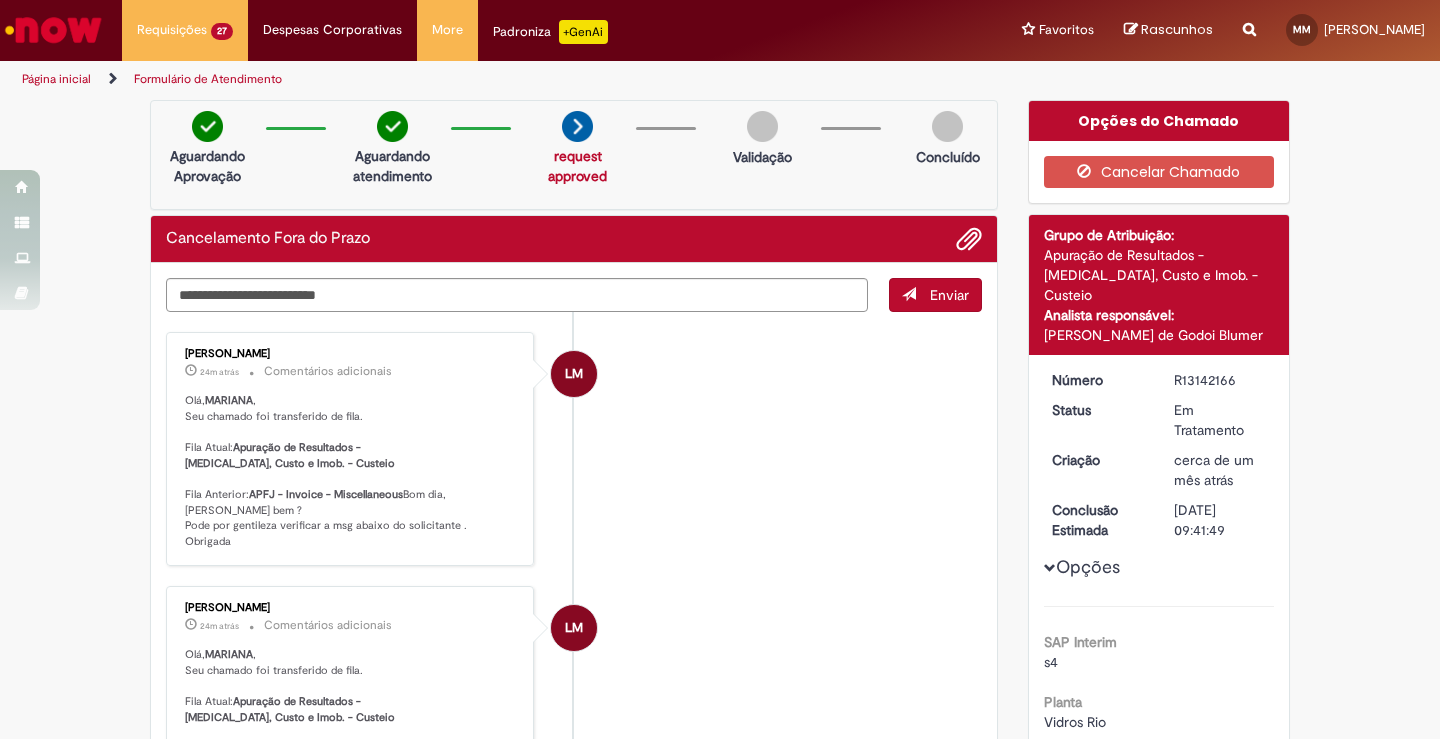click on "LM
[PERSON_NAME]
24m atrás 24 minutos atrás     Comentários adicionais
[PERSON_NAME] ,  Seu chamado foi transferido de fila. Fila Atual:  Apuração de Resultados - [MEDICAL_DATA], Custo e Imob. - Custeio Fila Anterior:  APFJ - Invoice - Miscellaneous
Bom dia, Maisa
Tudo bem ?
Pode por gentileza verificar a msg abaixo do solicitante .
Obrigada" at bounding box center [574, 449] 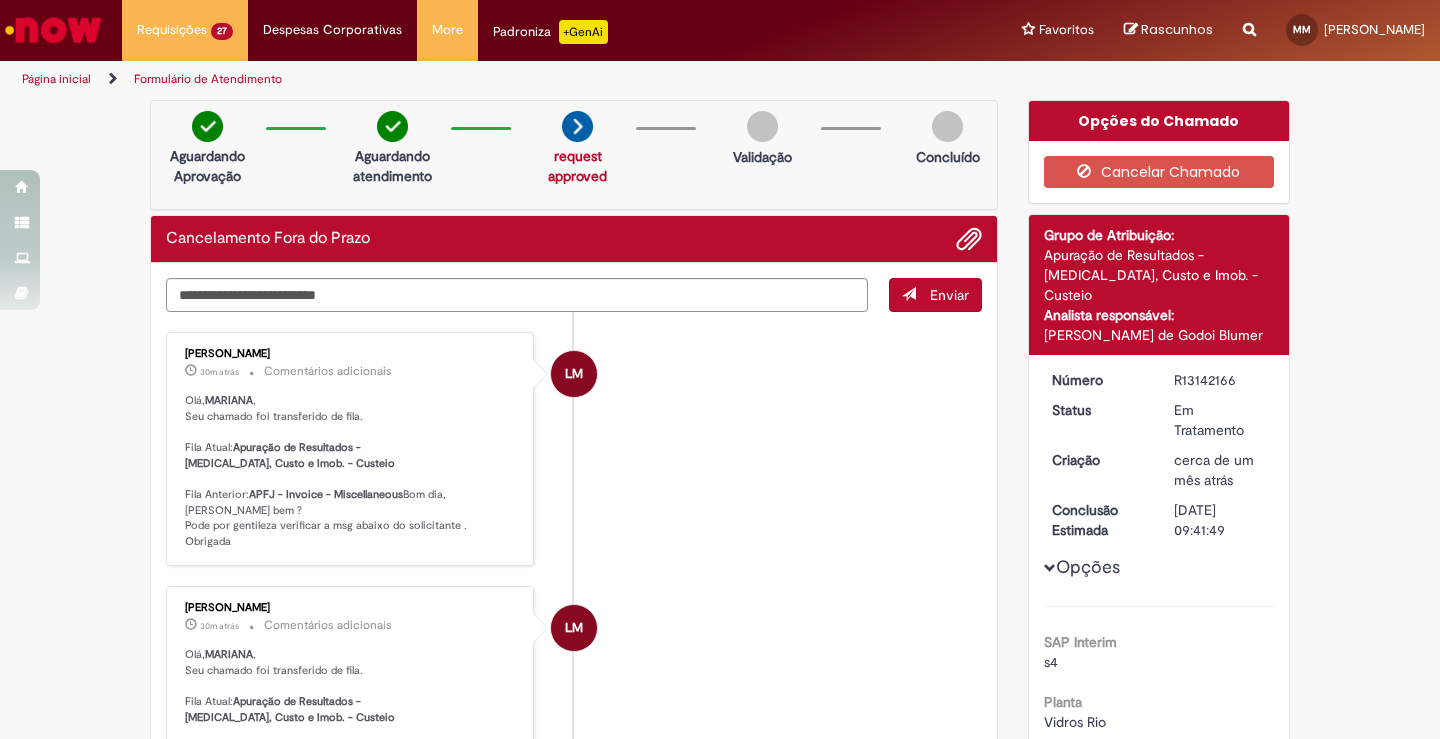 click on "Verificar Código de Barras
Aguardando Aprovação
Aguardando atendimento
request approved
request approved
Validação
Concluído
Cancelamento Fora do Prazo
Enviar
LM
[PERSON_NAME]
30m atrás 30 minutos atrás     Comentários adicionais
[PERSON_NAME] ,  Seu chamado foi transferido de fila. Fila Atual:  Apuração de Resultados - [MEDICAL_DATA], Custo e Imob. - Custeio Fila Anterior:  APFJ - Invoice - Miscellaneous" at bounding box center [720, 3305] 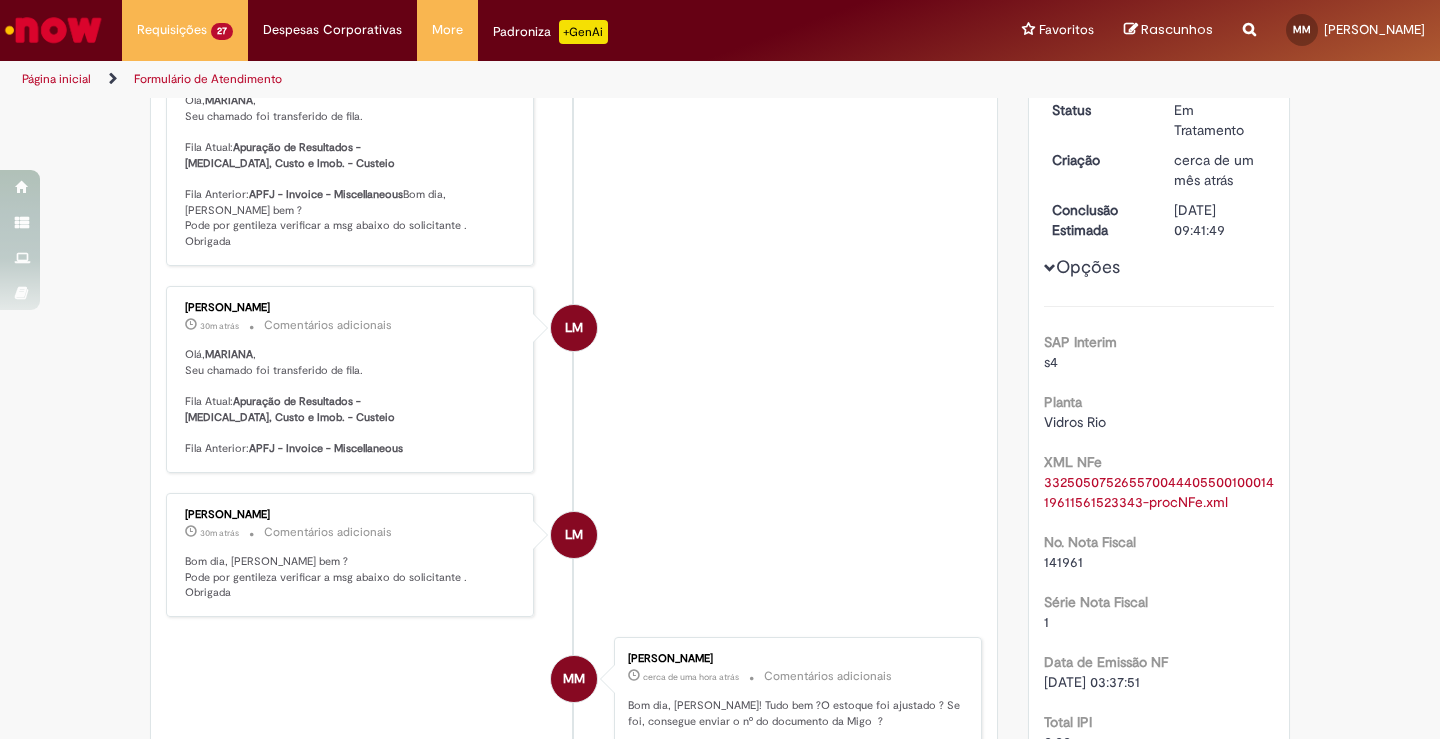 click on "Cancelamento Fora do Prazo
Enviar
LM
[PERSON_NAME]
30m atrás 30 minutos atrás     Comentários adicionais
[PERSON_NAME] ,  Seu chamado foi transferido de fila. Fila Atual:  Apuração de Resultados - [MEDICAL_DATA], Custo e Imob. - Custeio Fila Anterior:  APFJ - Invoice - Miscellaneous
Bom dia, Maisa
Tudo bem ?
Pode por gentileza verificar a msg abaixo do solicitante .
Obrigada
LM
[PERSON_NAME]
," at bounding box center [574, 3057] 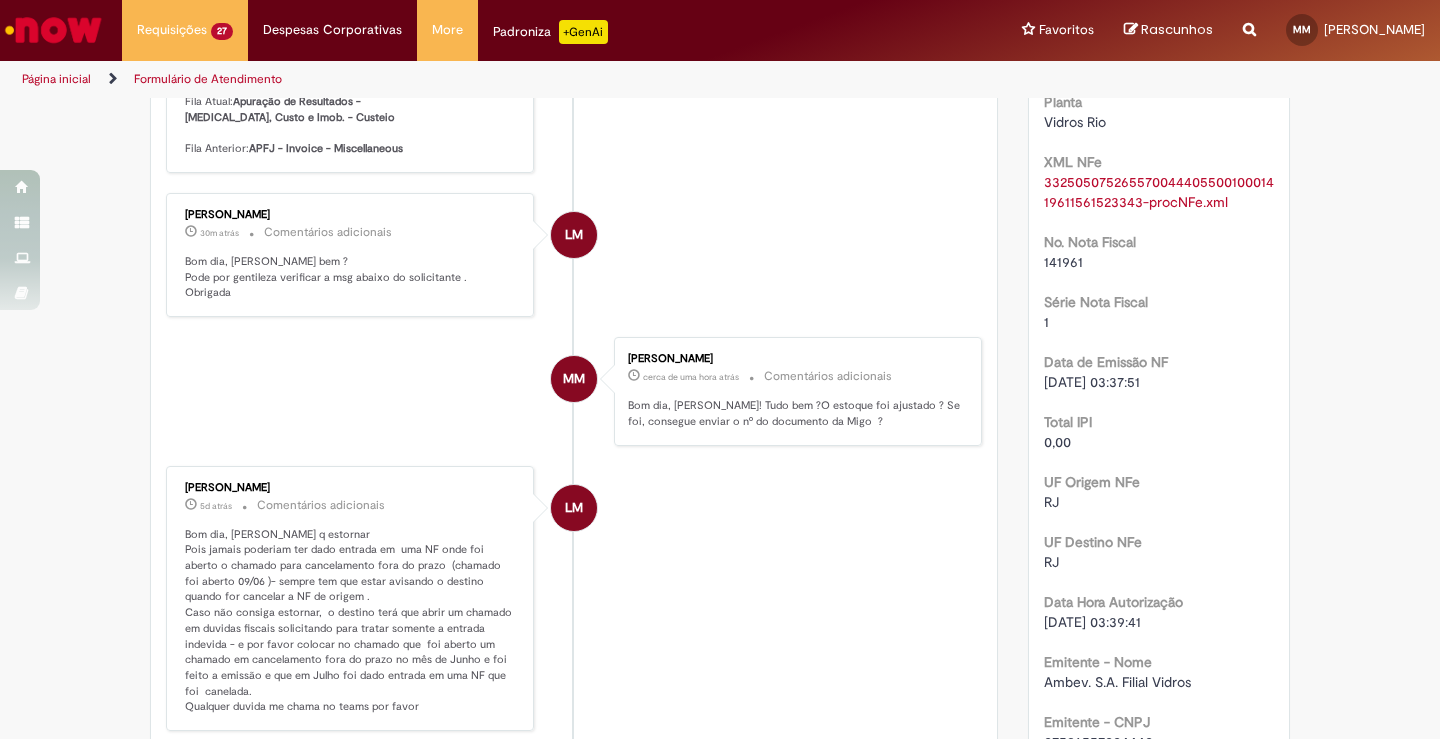 click on "MM
[PERSON_NAME]
cerca de uma hora atrás cerca de uma hora atrás     Comentários adicionais
Bom dia, [PERSON_NAME]! Tudo bem ?O estoque foi ajustado ? Se foi, consegue enviar o nº do documento da Migo  ?" at bounding box center (574, 391) 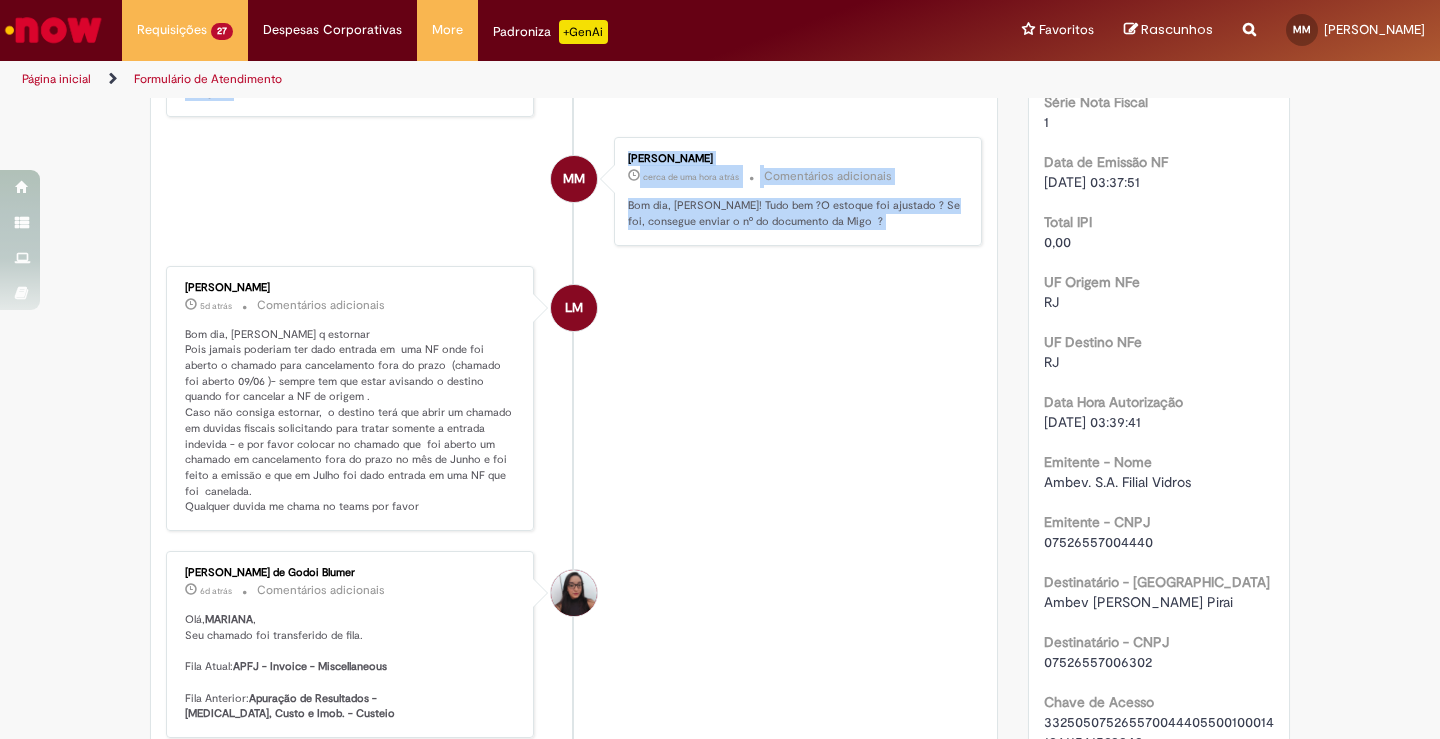 drag, startPoint x: 160, startPoint y: 285, endPoint x: 600, endPoint y: 542, distance: 509.55765 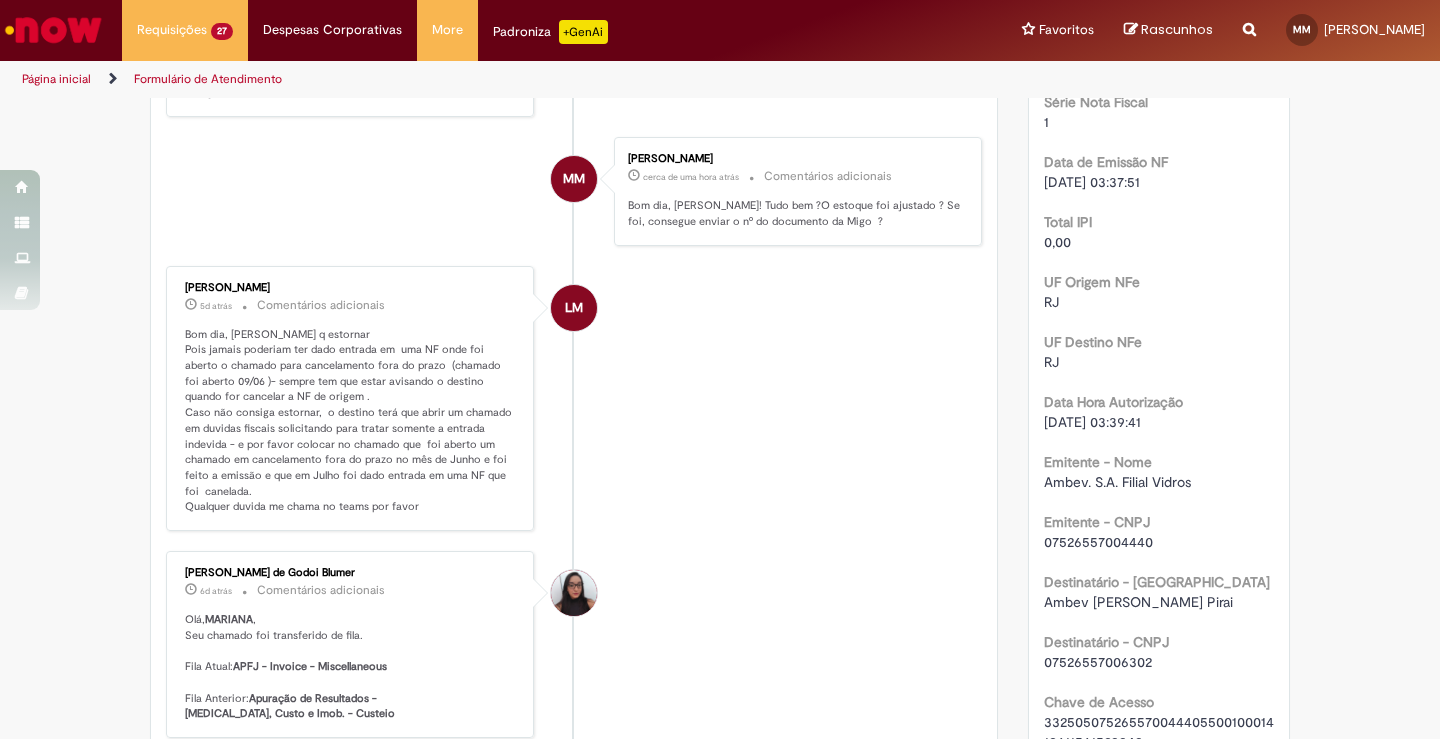 click on "LM
[PERSON_NAME]
5d atrás 5 dias atrás     Comentários adicionais
Bom dia, [PERSON_NAME] q estornar
Pois jamais poderiam ter dado entrada em  uma NF onde foi aberto o chamado para cancelamento fora do prazo  (chamado foi aberto 09/06 )- sempre tem que estar avisando o destino quando for cancelar a NF de origem .
Caso não consiga estornar,  o destino terá que abrir um chamado em duvidas fiscais solicitando para tratar somente a entrada indevida - e por favor colocar no chamado que  foi aberto um chamado em cancelamento fora do prazo no mês de Junho e foi feito a emissão e que em Julho foi dado entrada em uma NF que foi  canelada.
Qualquer duvida me chama no teams por favor" at bounding box center (574, 399) 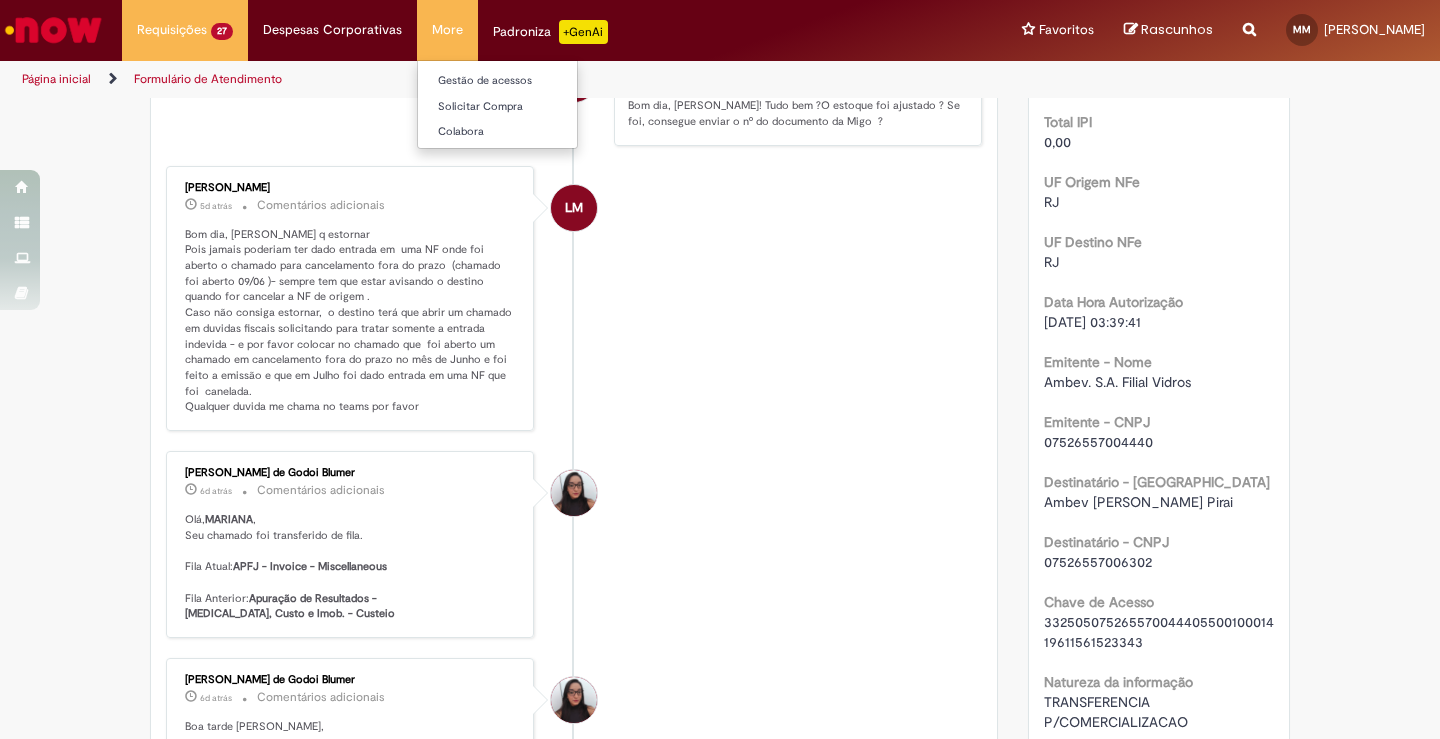 scroll, scrollTop: 600, scrollLeft: 0, axis: vertical 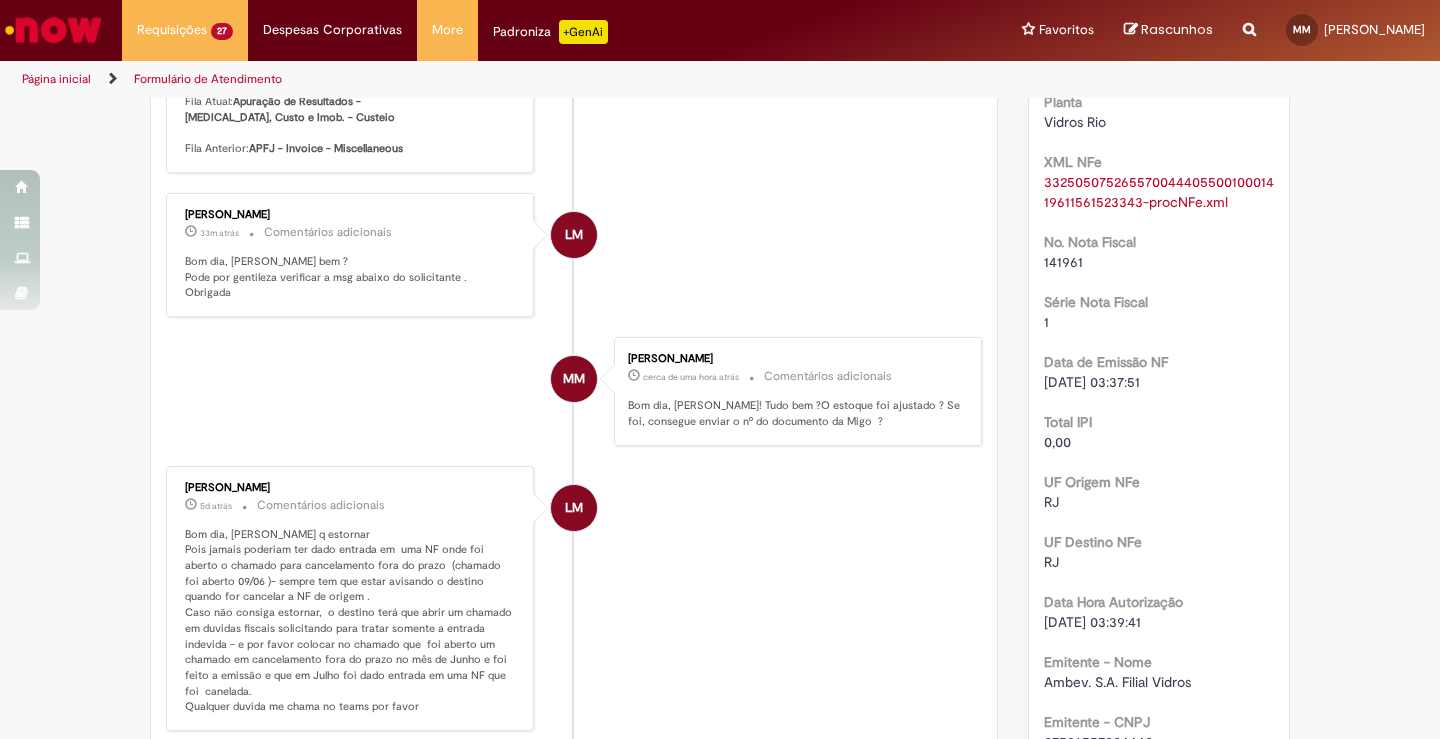 click on "LM
[PERSON_NAME]
5d atrás 5 dias atrás     Comentários adicionais
Bom dia, [PERSON_NAME] q estornar
Pois jamais poderiam ter dado entrada em  uma NF onde foi aberto o chamado para cancelamento fora do prazo  (chamado foi aberto 09/06 )- sempre tem que estar avisando o destino quando for cancelar a NF de origem .
Caso não consiga estornar,  o destino terá que abrir um chamado em duvidas fiscais solicitando para tratar somente a entrada indevida - e por favor colocar no chamado que  foi aberto um chamado em cancelamento fora do prazo no mês de Junho e foi feito a emissão e que em Julho foi dado entrada em uma NF que foi  canelada.
Qualquer duvida me chama no teams por favor" at bounding box center [574, 599] 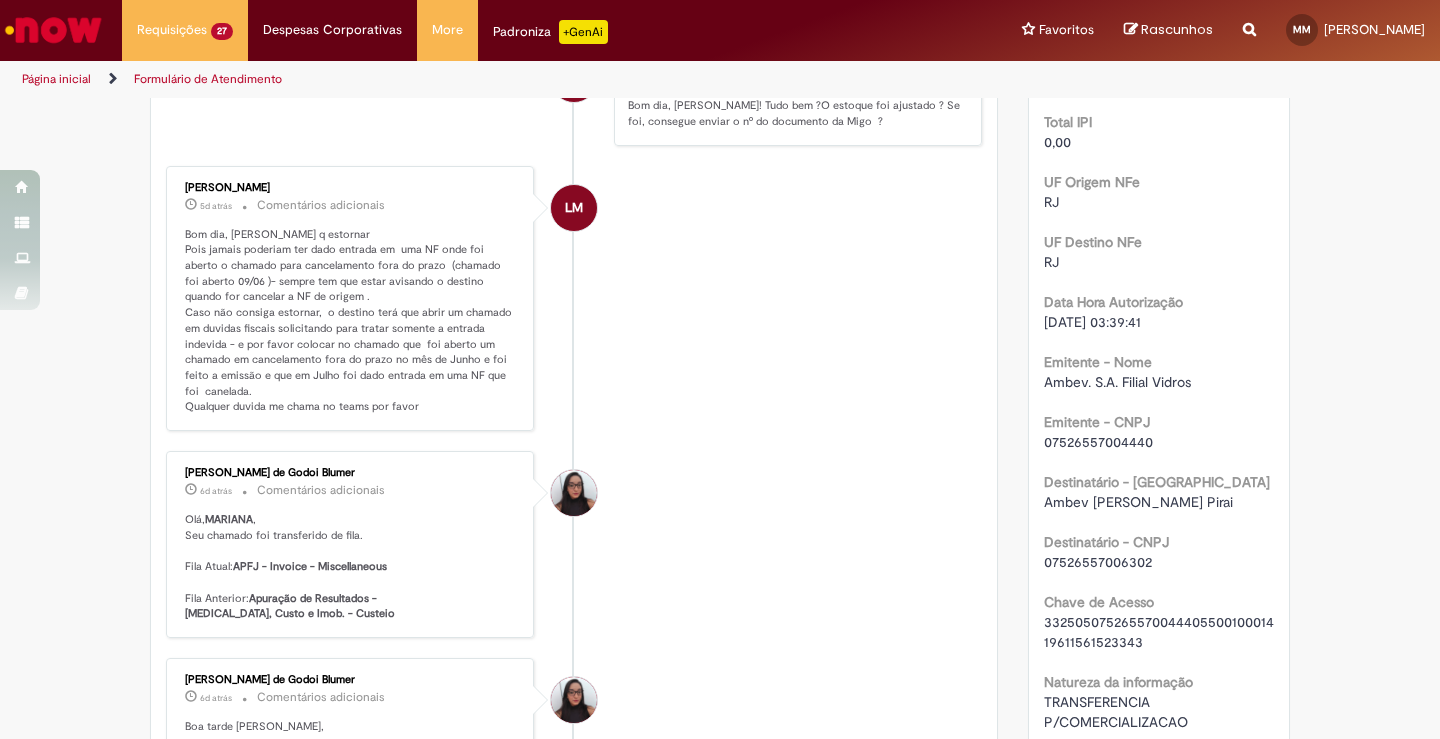 scroll, scrollTop: 1100, scrollLeft: 0, axis: vertical 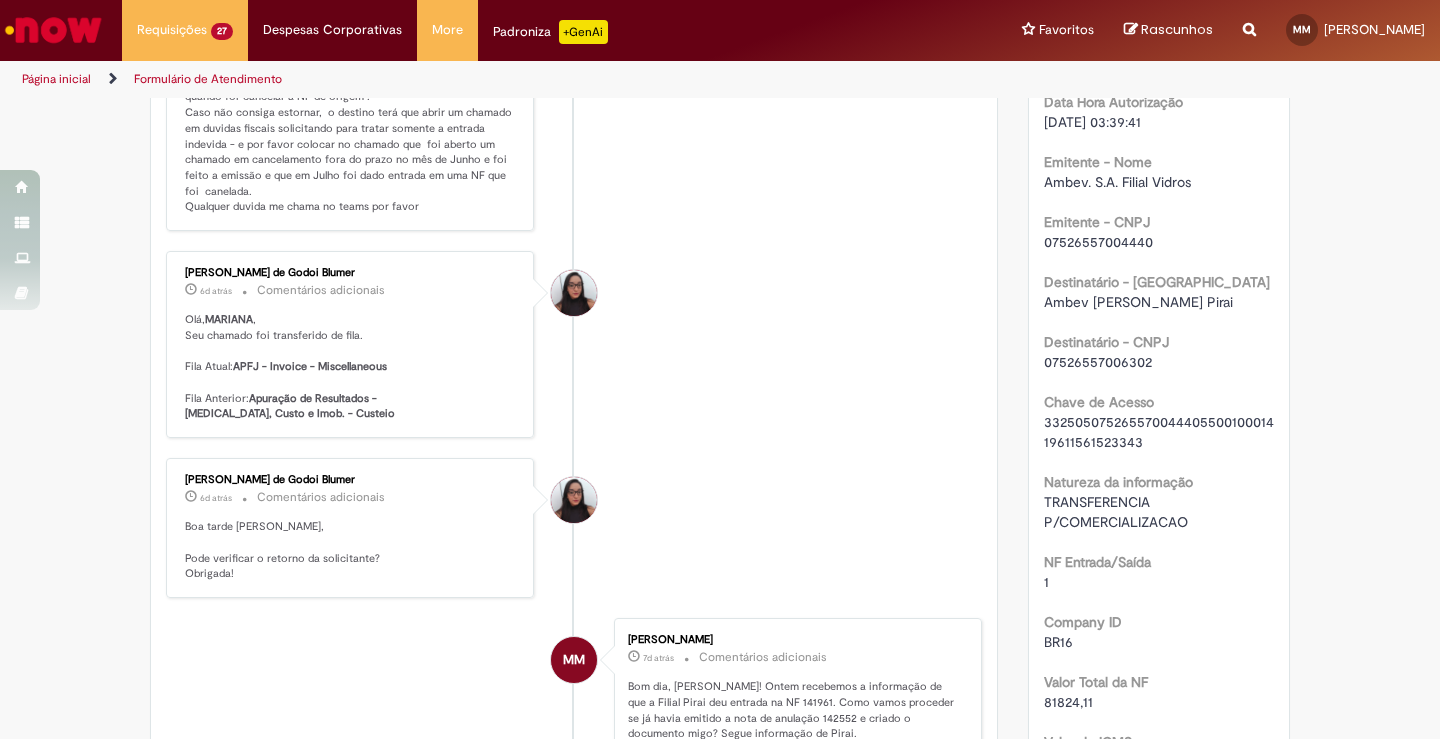 click on "[PERSON_NAME] de Godoi Blumer
6d atrás 6 dias atrás     Comentários adicionais
Boa tarde [PERSON_NAME],
Pode verificar o retorno da solicitante?
Obrigada!" at bounding box center (574, 528) 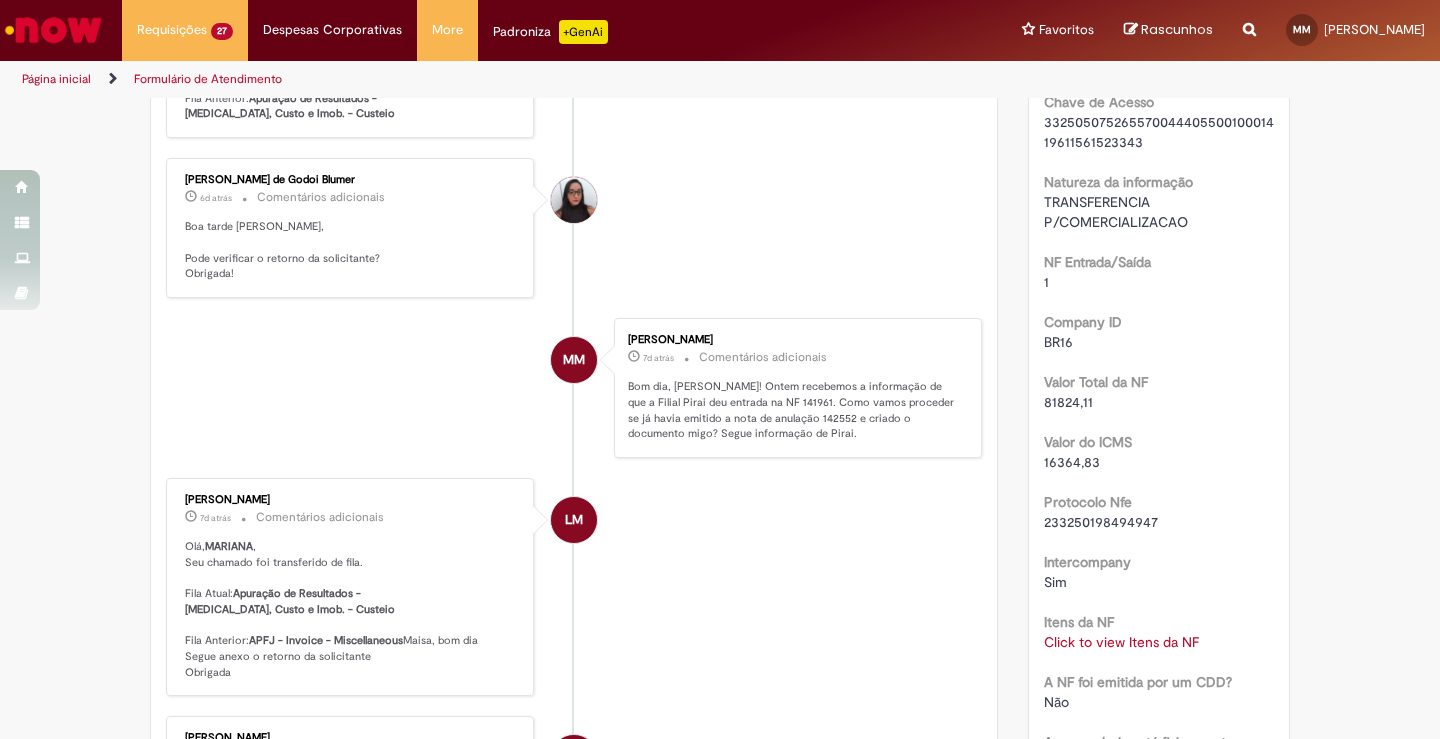 scroll, scrollTop: 1500, scrollLeft: 0, axis: vertical 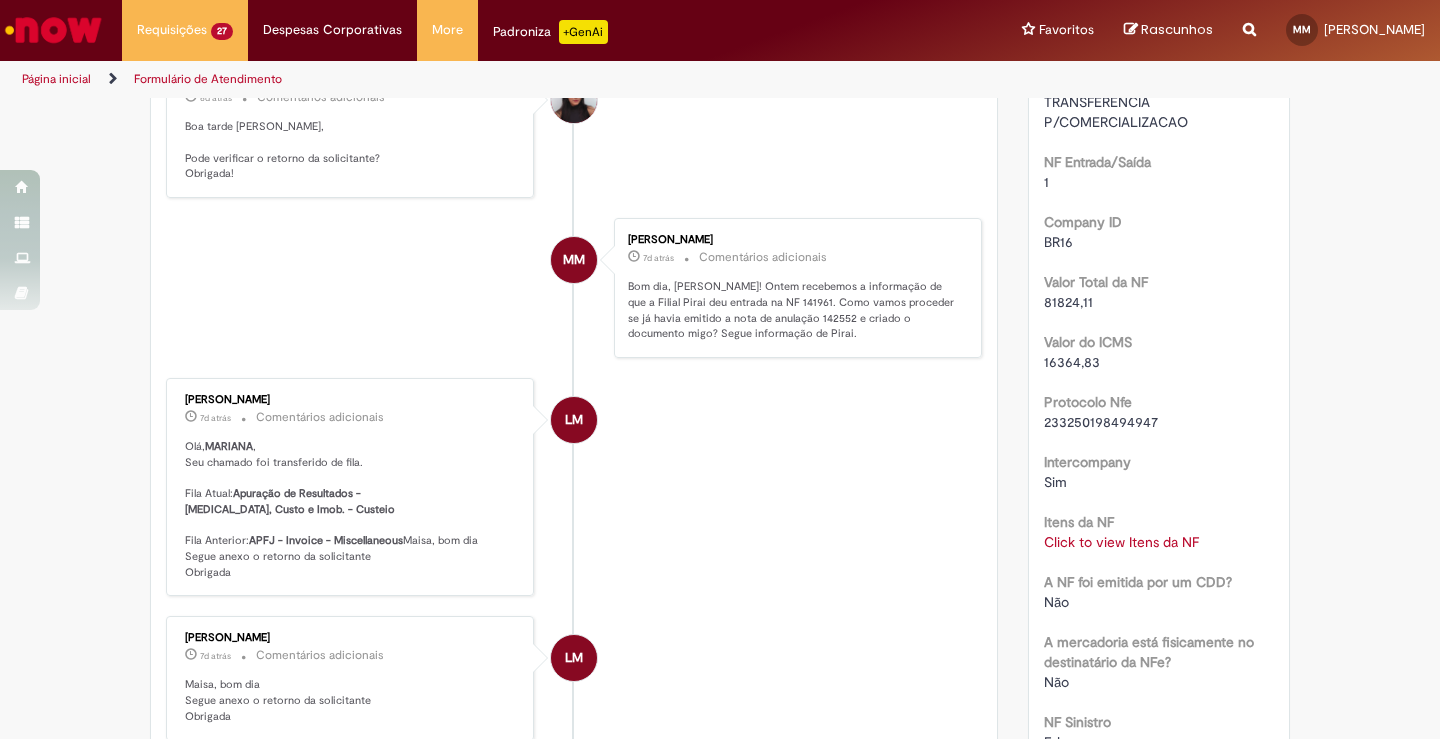 click on "LM
[PERSON_NAME]
7d atrás 7 dias atrás     Comentários adicionais
[PERSON_NAME] ,  Seu chamado foi transferido de fila. Fila Atual:  Apuração de Resultados - [MEDICAL_DATA], Custo e Imob. - Custeio Fila Anterior:  APFJ - Invoice - Miscellaneous
Maisa, bom dia
Segue anexo o retorno da solicitante
Obrigada" at bounding box center [574, 487] 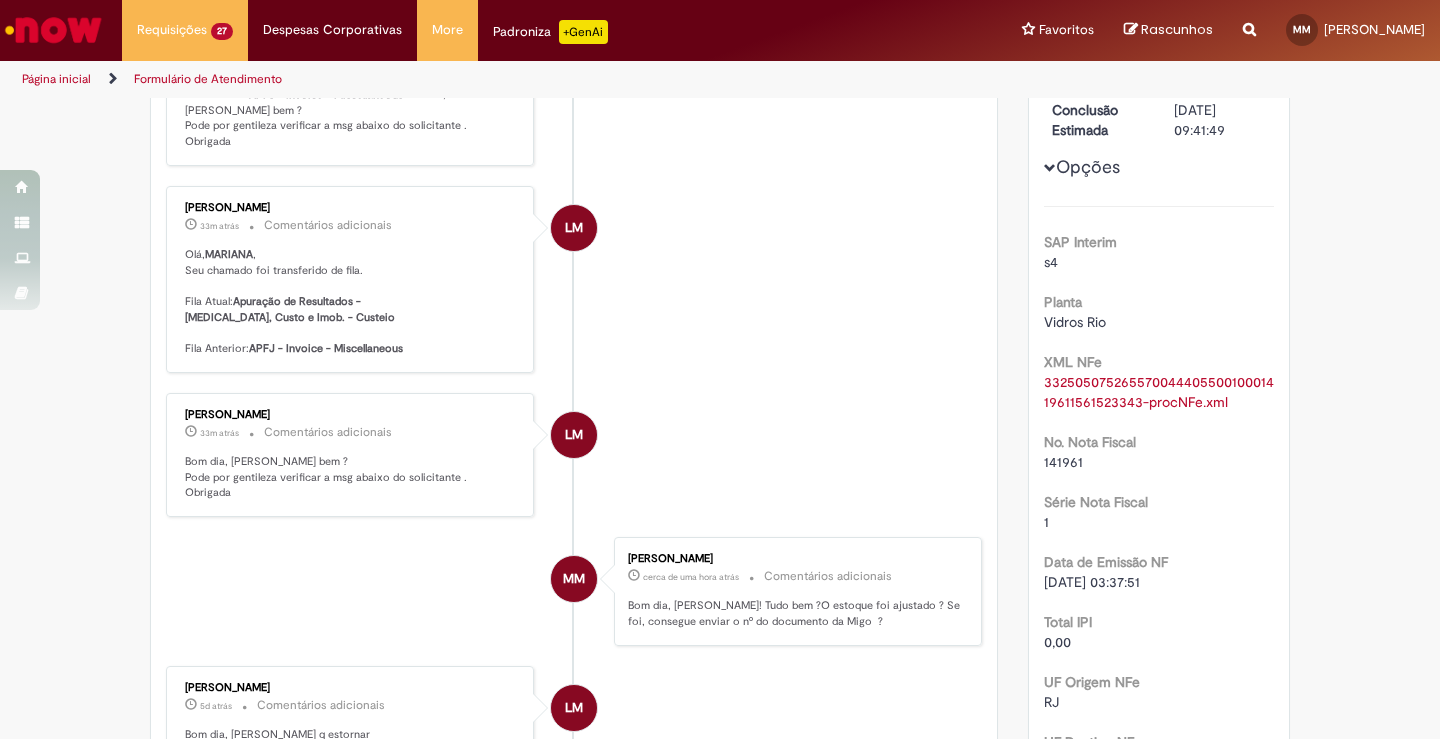 scroll, scrollTop: 100, scrollLeft: 0, axis: vertical 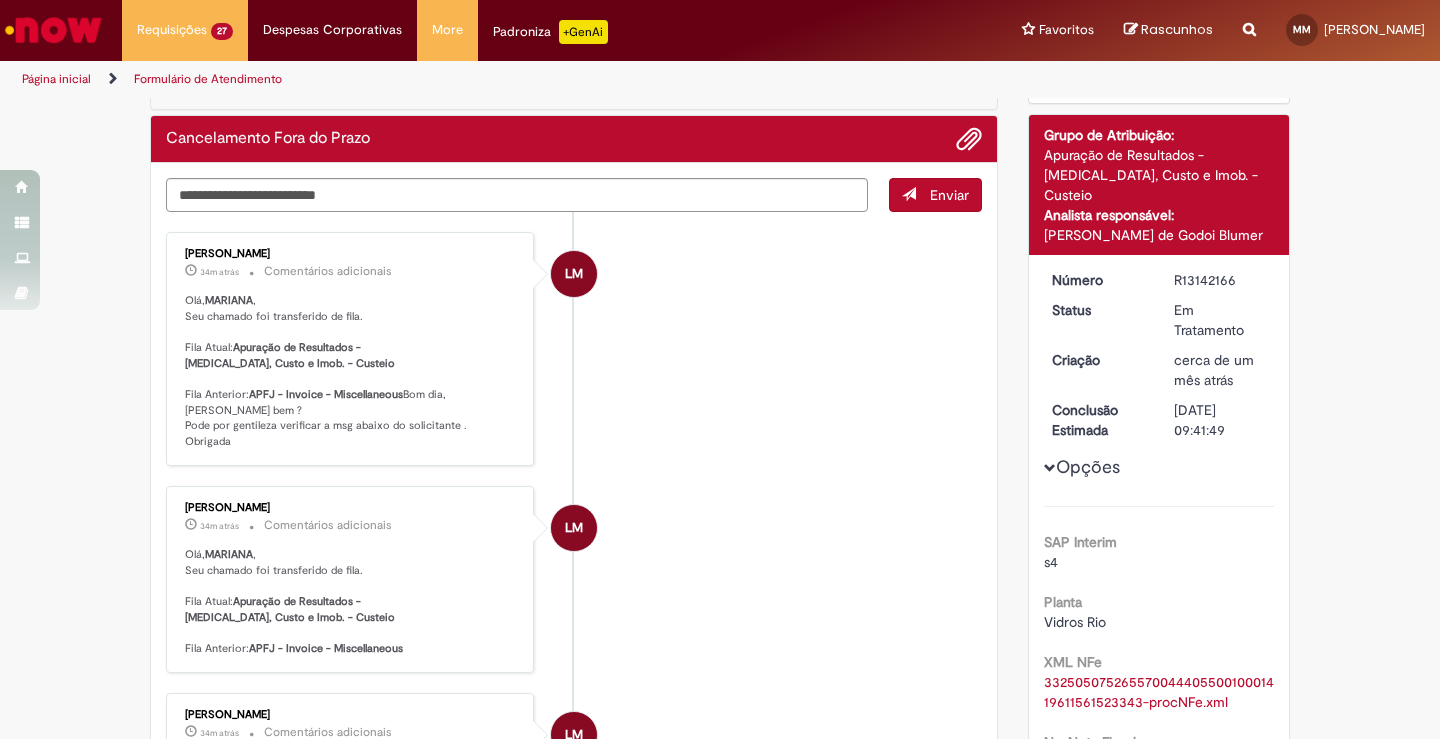 click on "Opções" at bounding box center (0, 0) 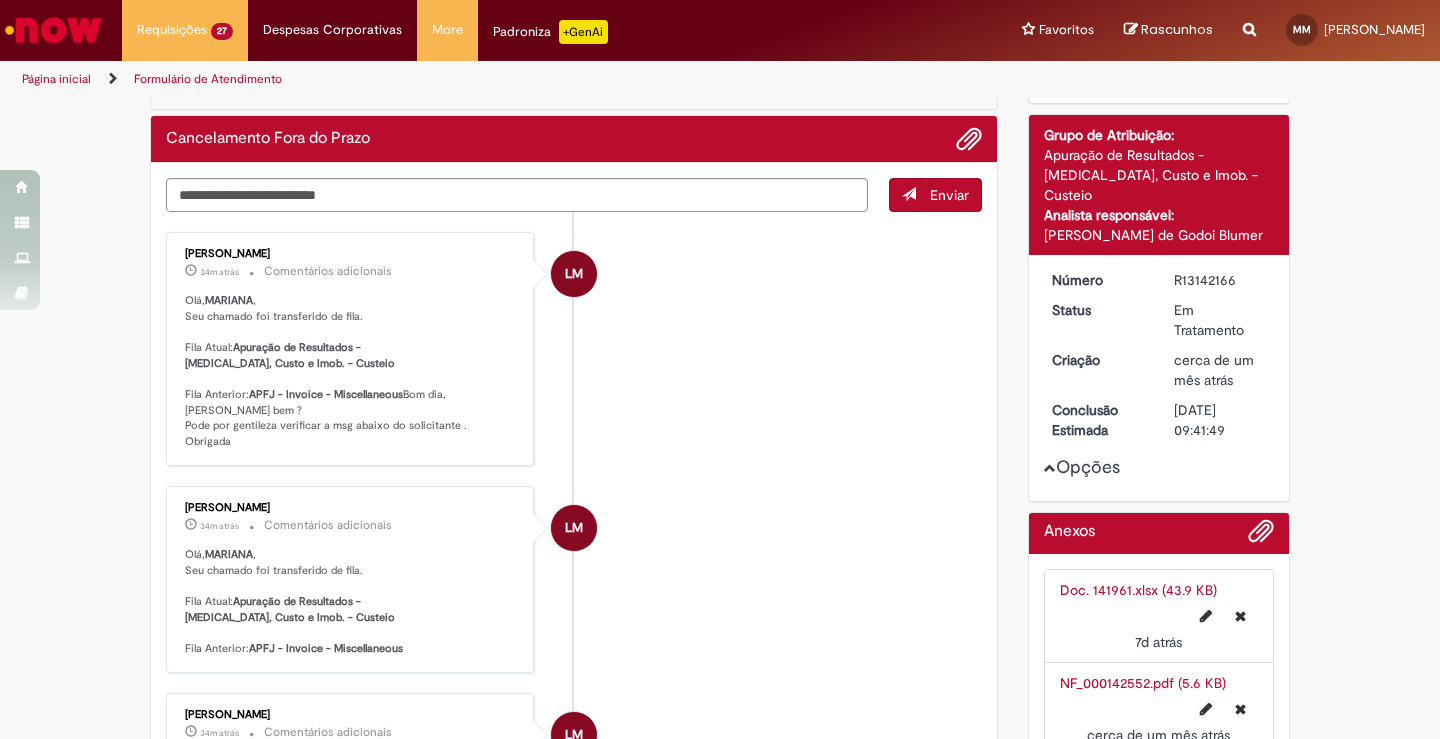 click on "LM
[PERSON_NAME]
34m atrás 34 minutos atrás     Comentários adicionais
[PERSON_NAME] ,  Seu chamado foi transferido de fila. Fila Atual:  Apuração de Resultados - [MEDICAL_DATA], Custo e Imob. - Custeio Fila Anterior:  APFJ - Invoice - Miscellaneous
Bom dia, Maisa
Tudo bem ?
Pode por gentileza verificar a msg abaixo do solicitante .
Obrigada" at bounding box center (574, 349) 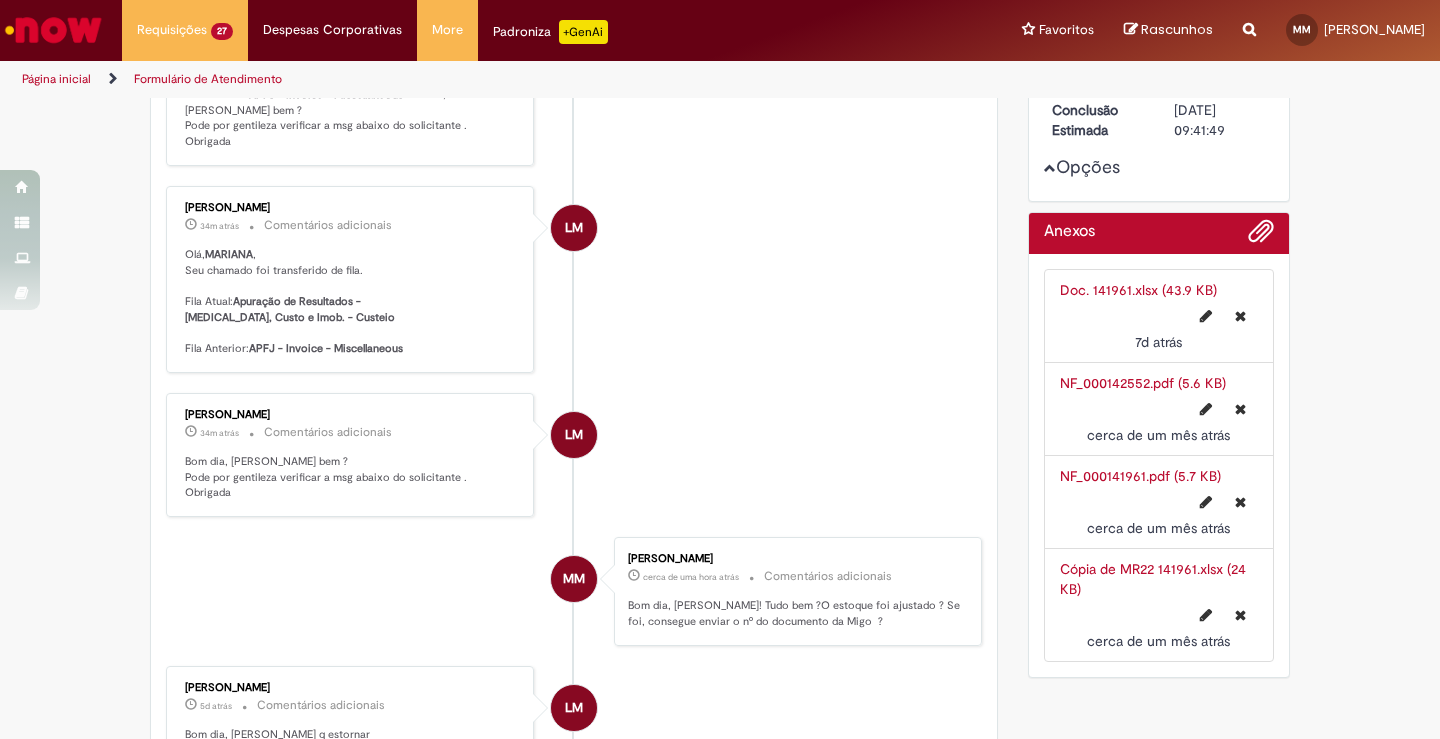 scroll, scrollTop: 700, scrollLeft: 0, axis: vertical 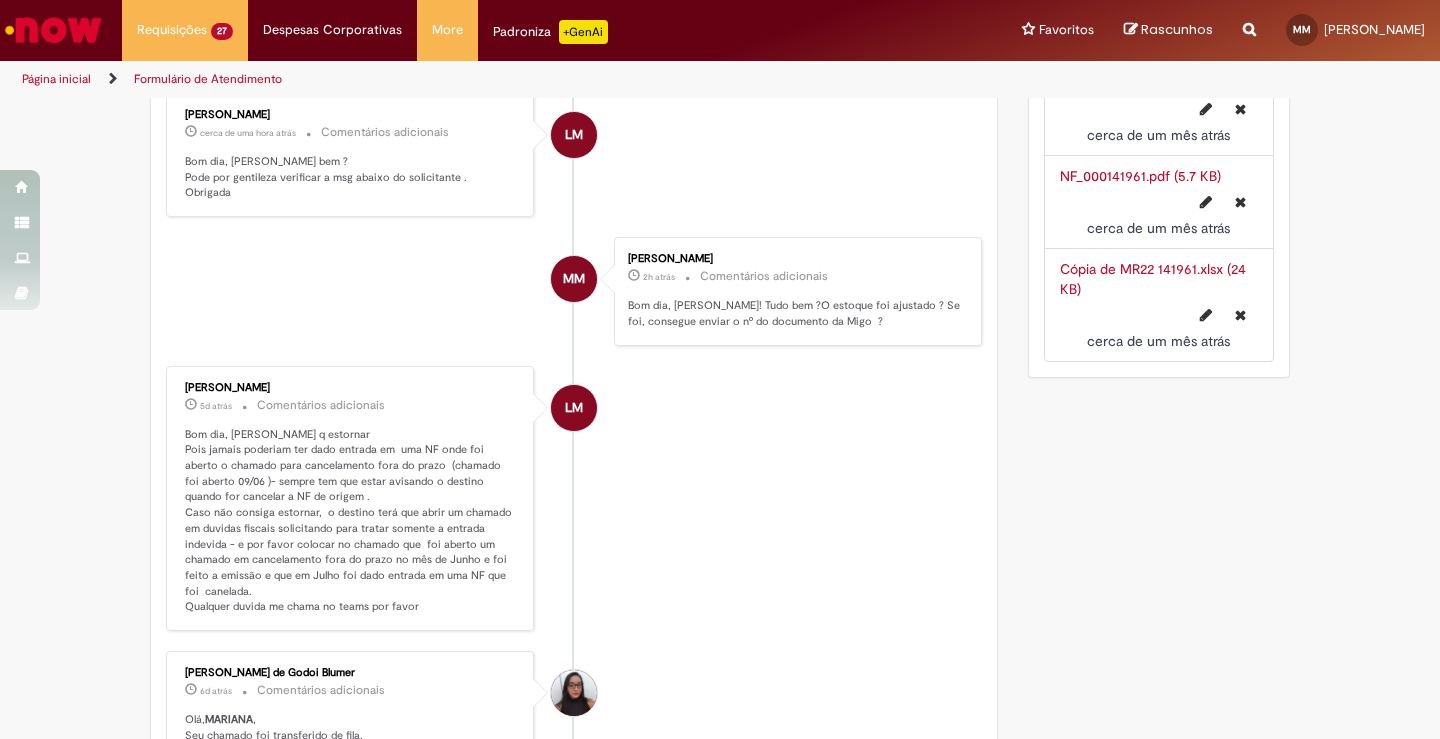 click on "MM
[PERSON_NAME]
2h atrás 2 horas atrás     Comentários adicionais
Bom dia, [PERSON_NAME]! Tudo bem ?O estoque foi ajustado ? Se foi, consegue enviar o nº do documento da Migo  ?" at bounding box center [574, 291] 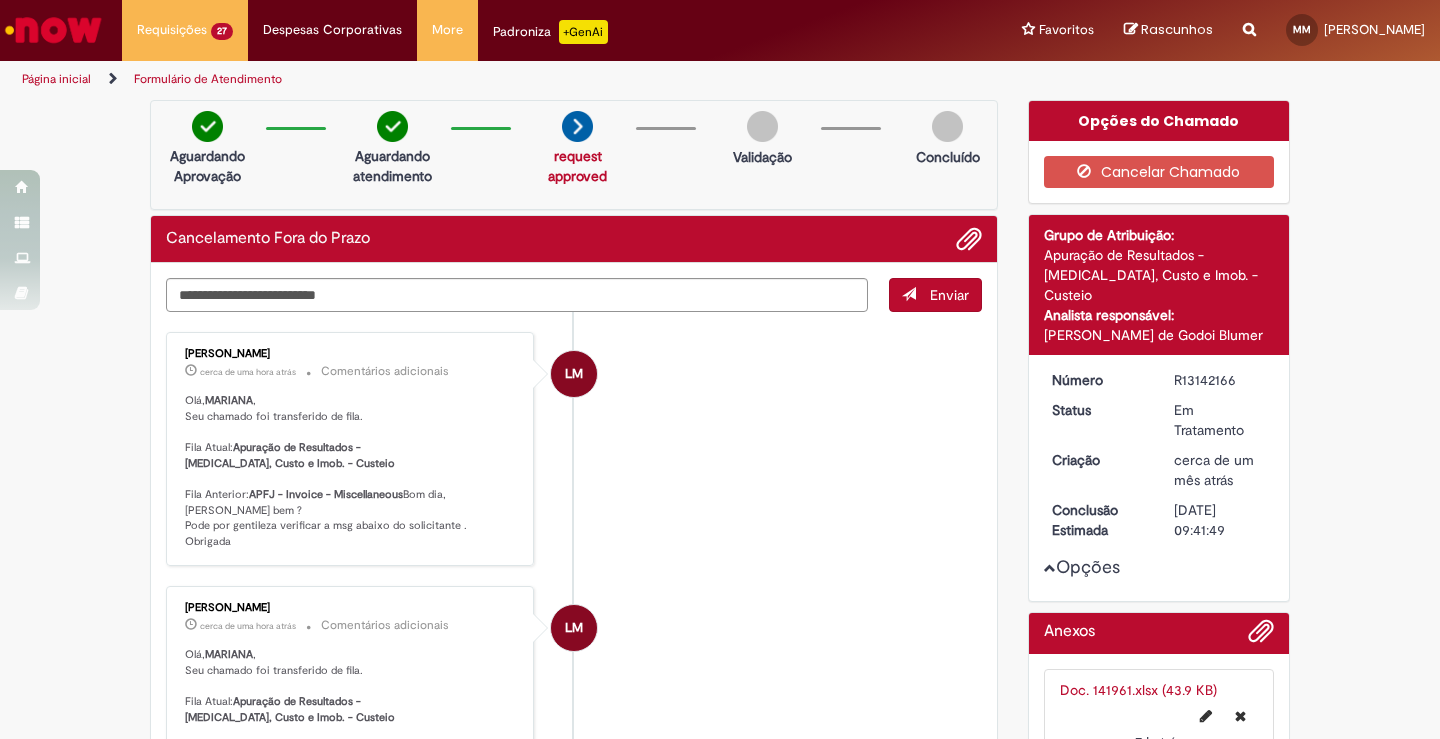 scroll, scrollTop: 200, scrollLeft: 0, axis: vertical 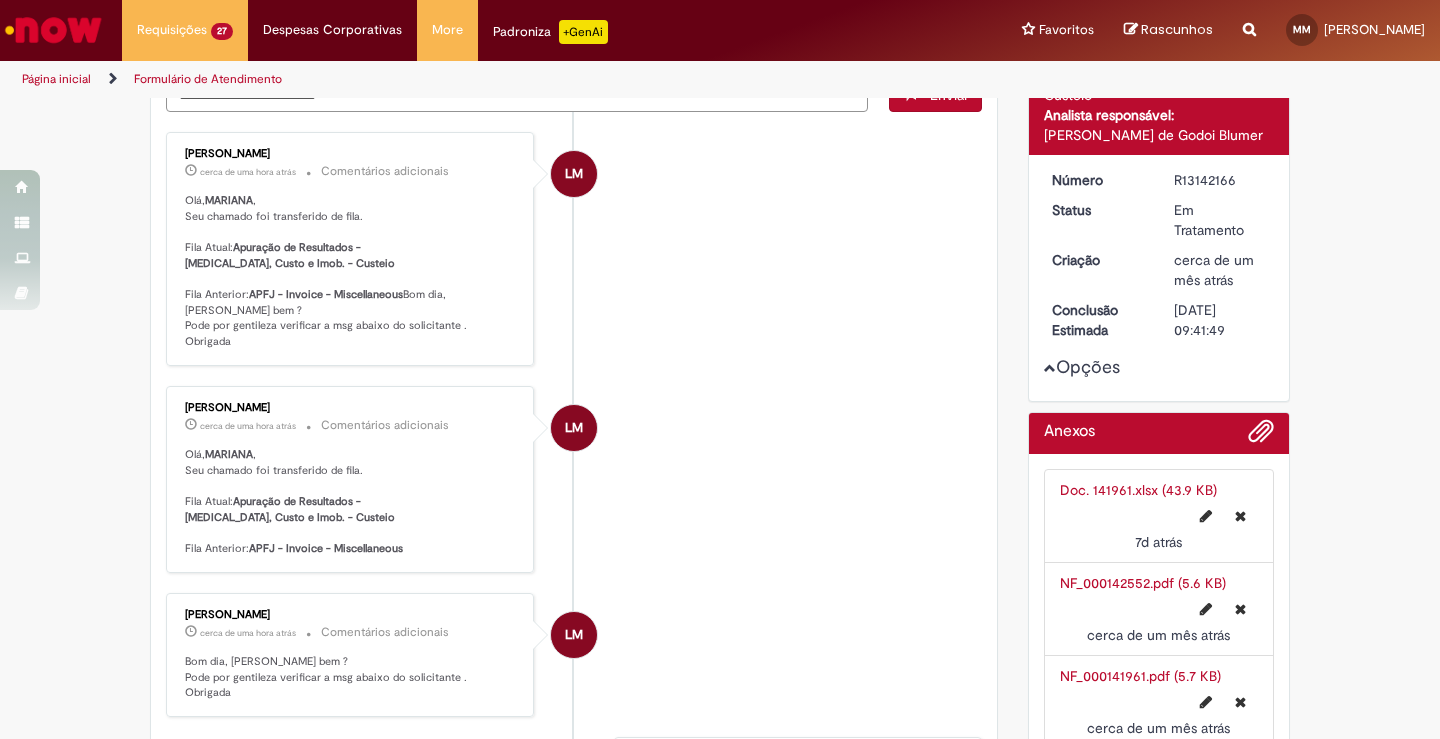 click on "Verificar Código de Barras
Aguardando Aprovação
Aguardando atendimento
request approved
request approved
Validação
Concluído
Cancelamento Fora do Prazo
Enviar
LM
[PERSON_NAME]
cerca de uma hora atrás cerca de uma hora atrás     Comentários adicionais
[PERSON_NAME] ,  Seu chamado foi transferido de fila. Fila Atual:  Apuração de Resultados - [MEDICAL_DATA], [GEOGRAPHIC_DATA] e Imob. - Custeio Fila Anterior:" at bounding box center (720, 3105) 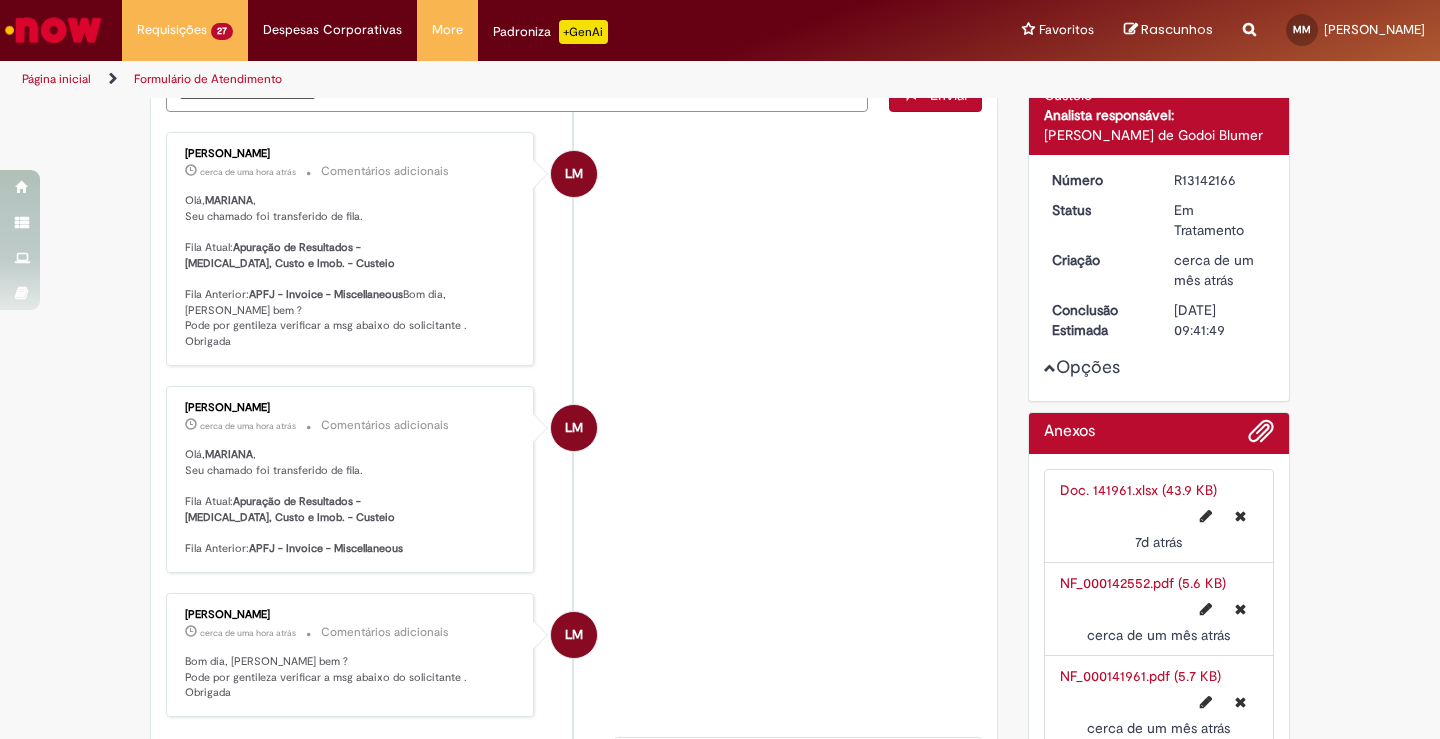 scroll, scrollTop: 0, scrollLeft: 0, axis: both 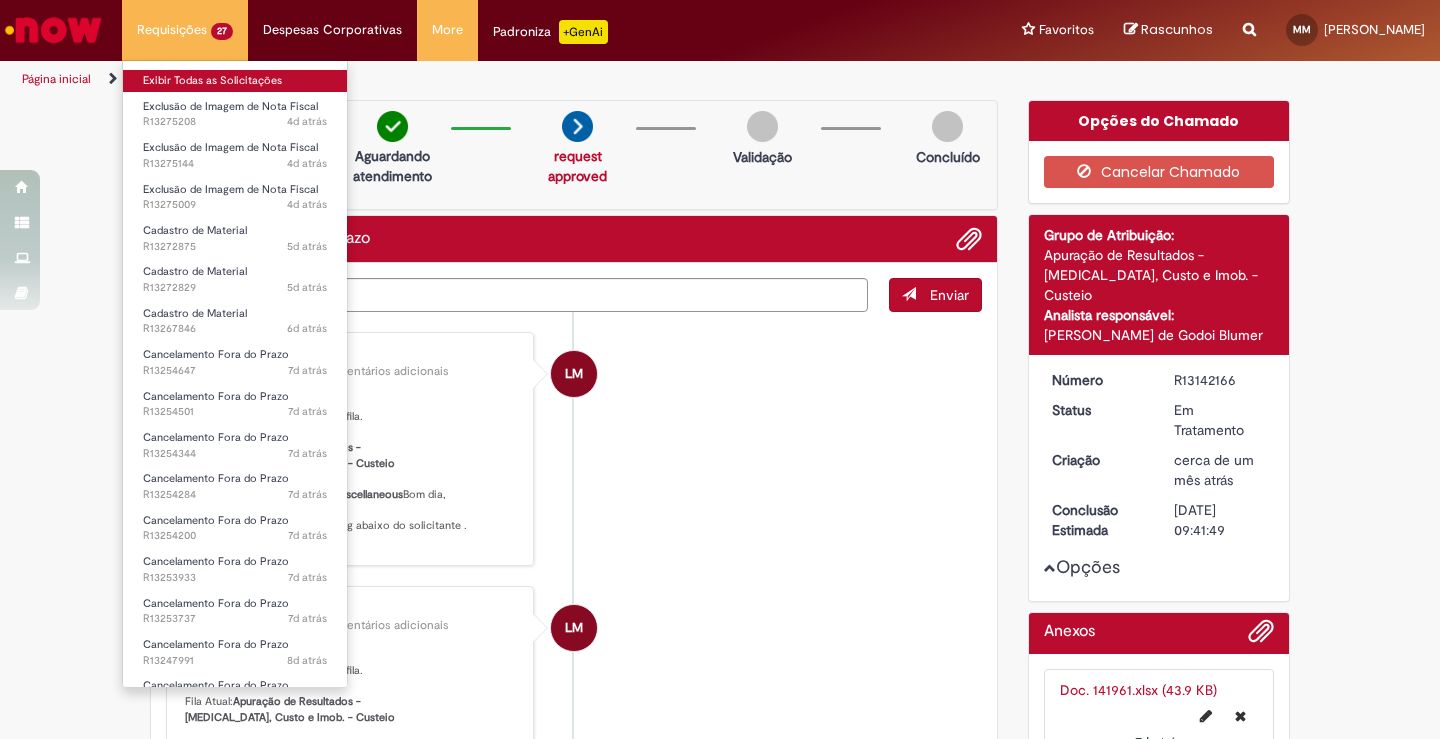 click on "Exibir Todas as Solicitações" at bounding box center (235, 81) 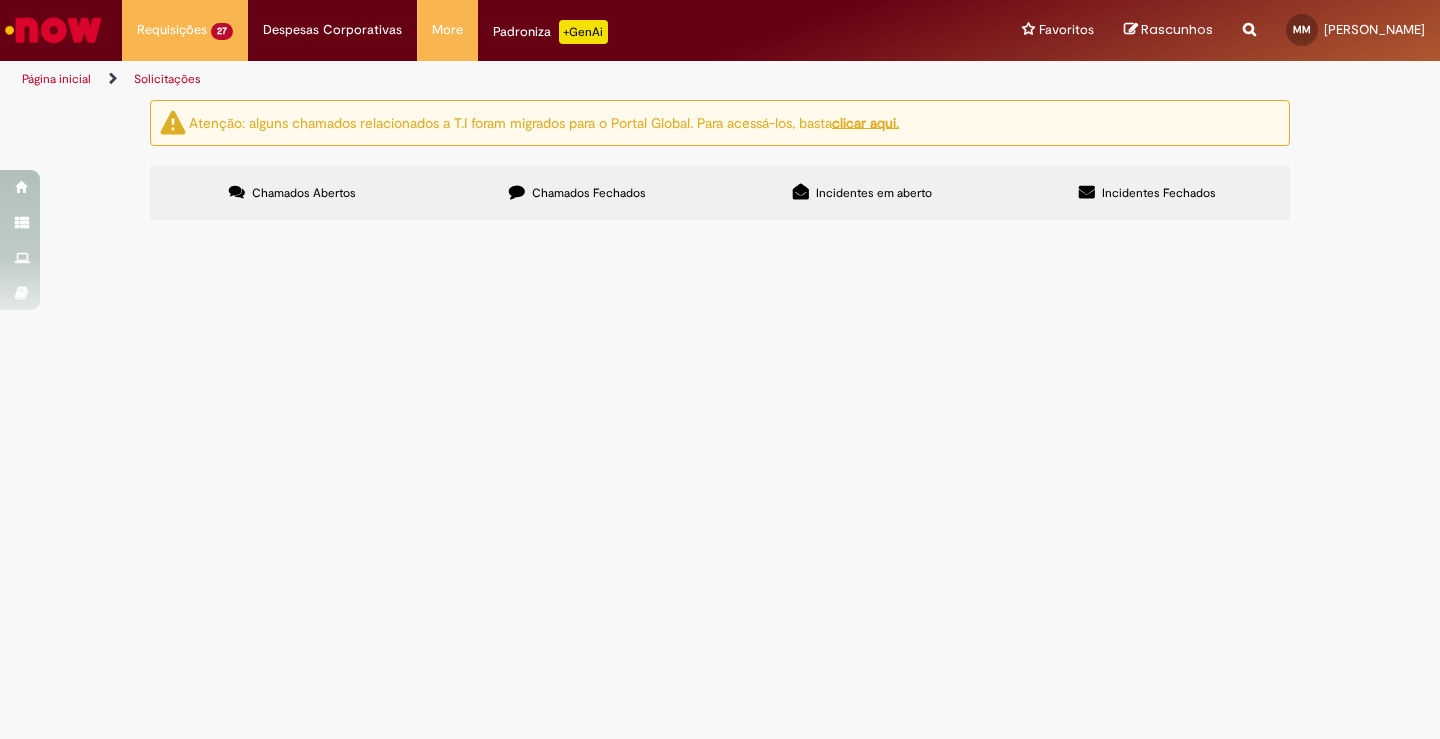 click on "Atenção: alguns chamados relacionados a T.I foram migrados para o Portal Global. Para acessá-los, basta  clicar aqui.
Chamados Abertos     Chamados Fechados     Incidentes em aberto     Incidentes Fechados
Itens solicitados
Exportar como PDF Exportar como Excel Exportar como CSV
Itens solicitados
Número
Oferta
Descrição
Fase
Status
R13275208       Exclusão de Imagem de Nota Fiscal        CACO REPROVADO - PRECISO QUE EXCLUA A IMAGEM DO SISTEMA.
[GEOGRAPHIC_DATA]
R13275144       Exclusão de Imagem de Nota Fiscal" at bounding box center (720, 163) 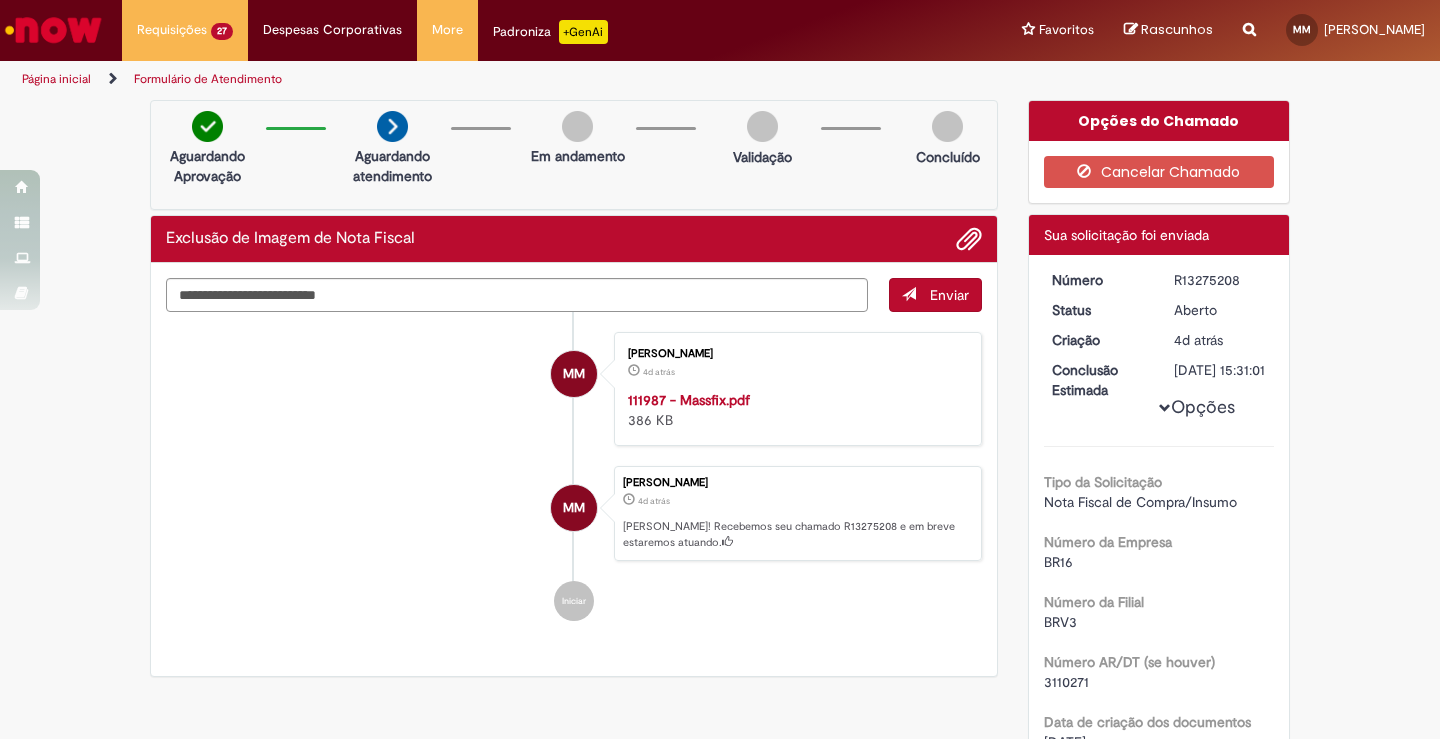 click on "MM
[PERSON_NAME]
4d atrás 4 dias atrás
[PERSON_NAME]! Recebemos seu chamado R13275208 e em breve estaremos atuando." at bounding box center [574, 514] 